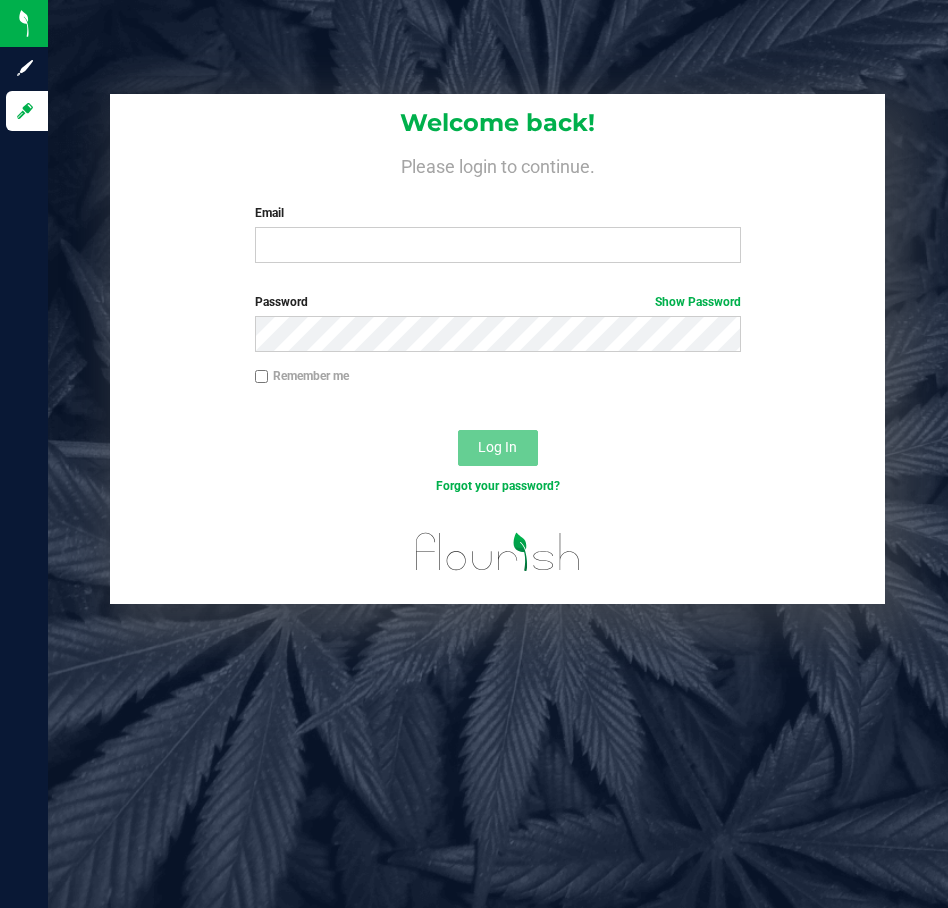 scroll, scrollTop: 0, scrollLeft: 0, axis: both 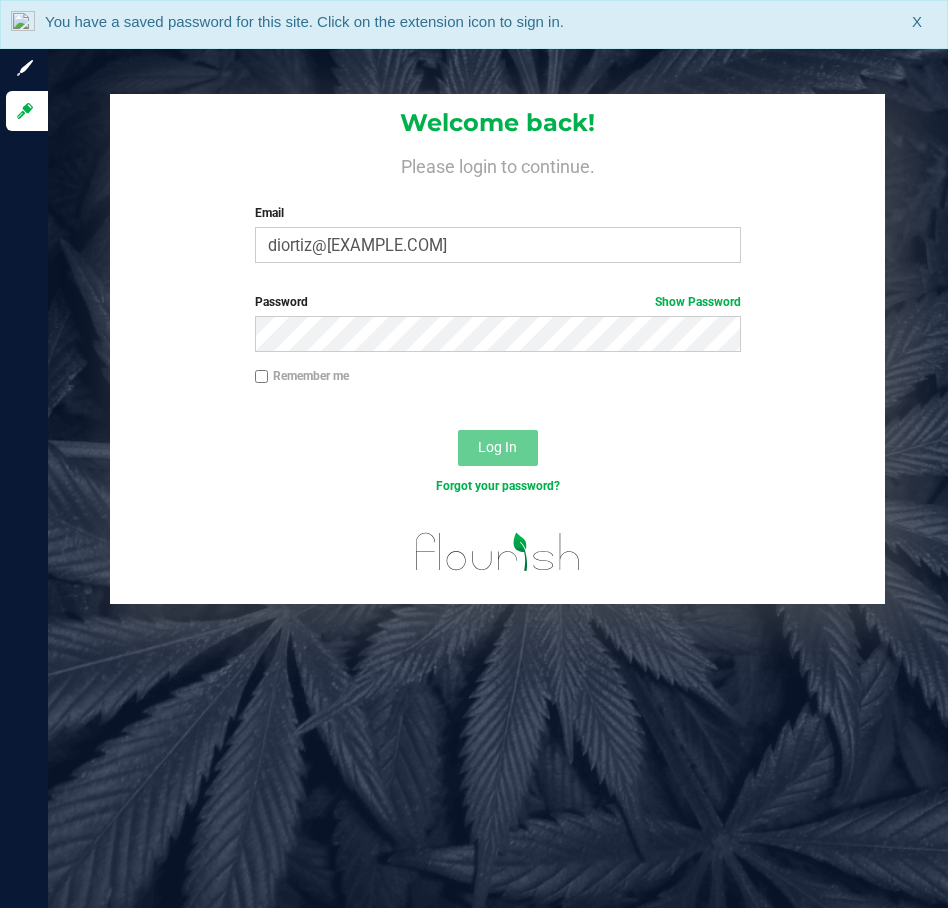 type on "diortiz@[EXAMPLE.COM]" 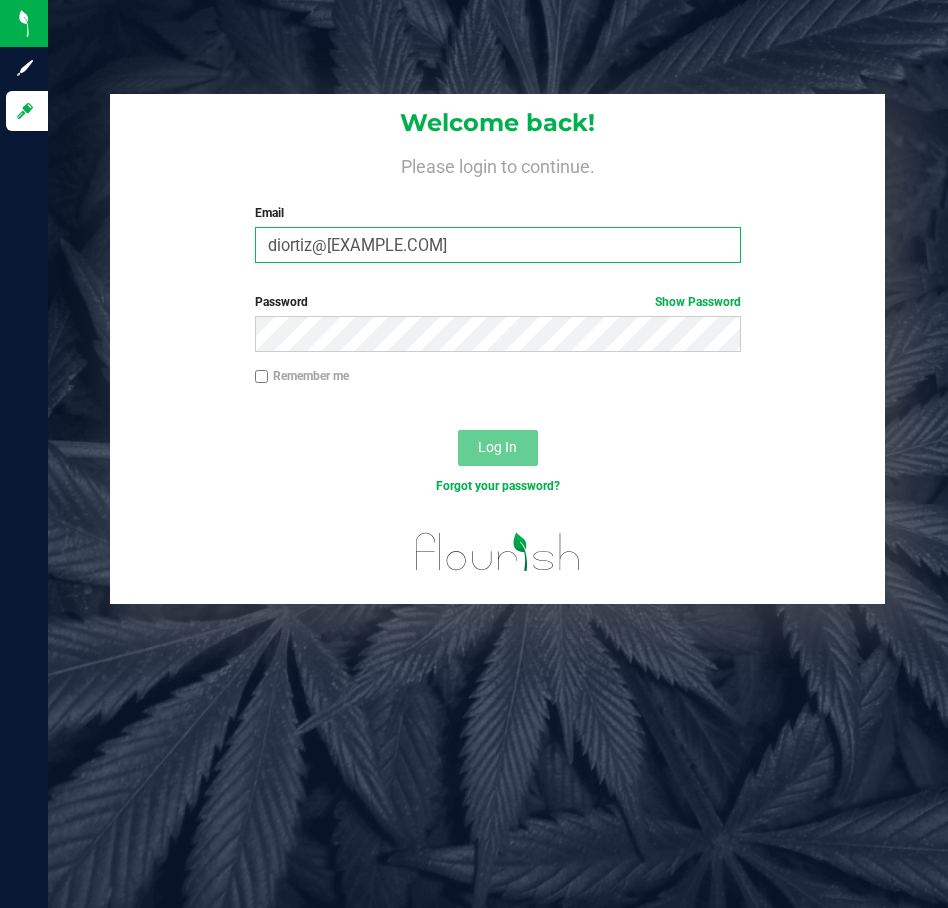 click on "diortiz@[EXAMPLE.COM]" at bounding box center [498, 245] 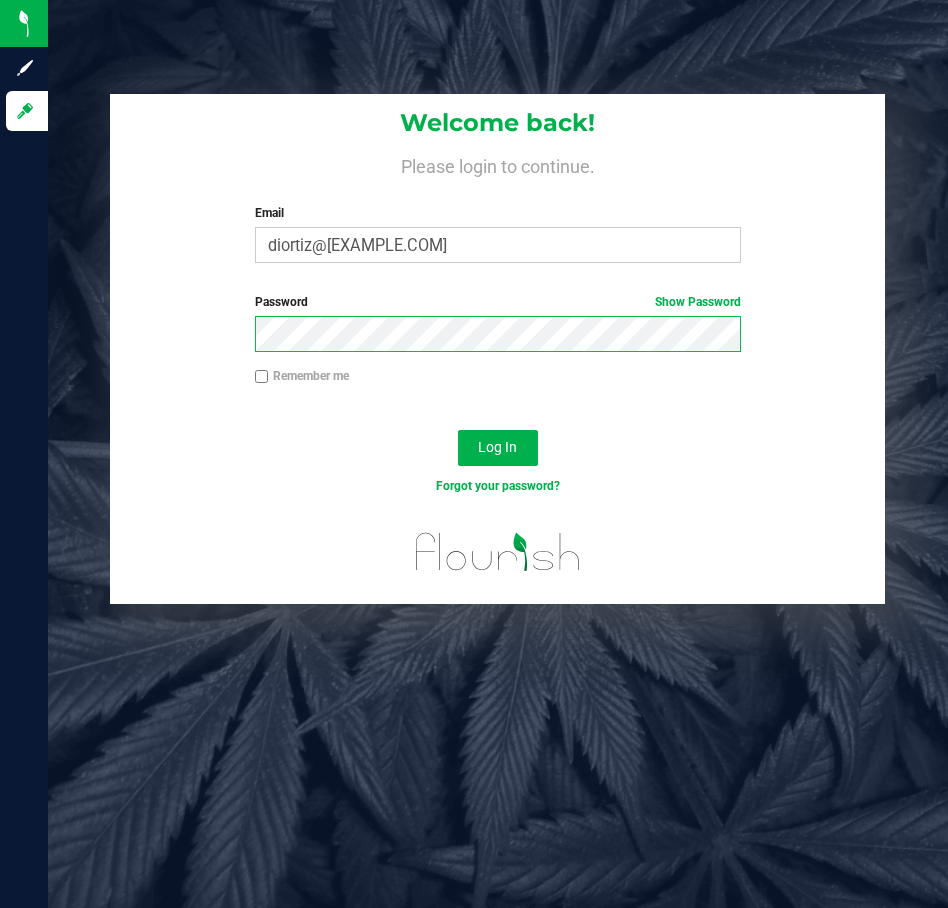 click on "Log In" at bounding box center [498, 448] 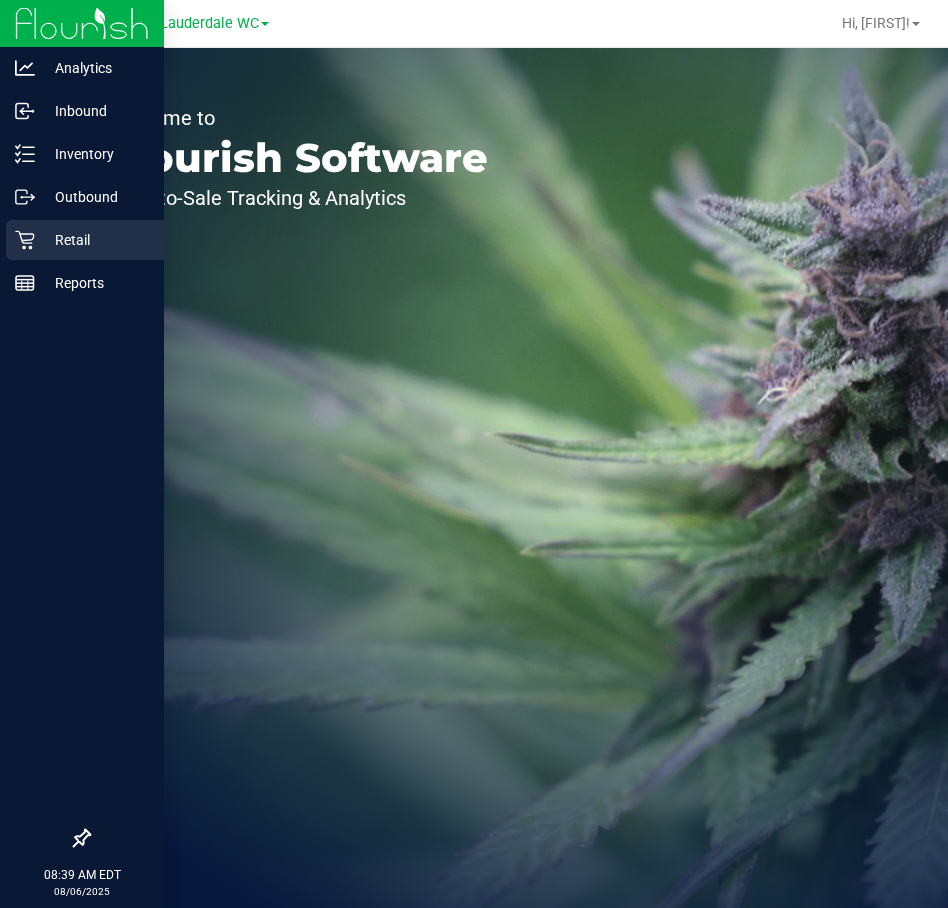 click on "Retail" at bounding box center [95, 240] 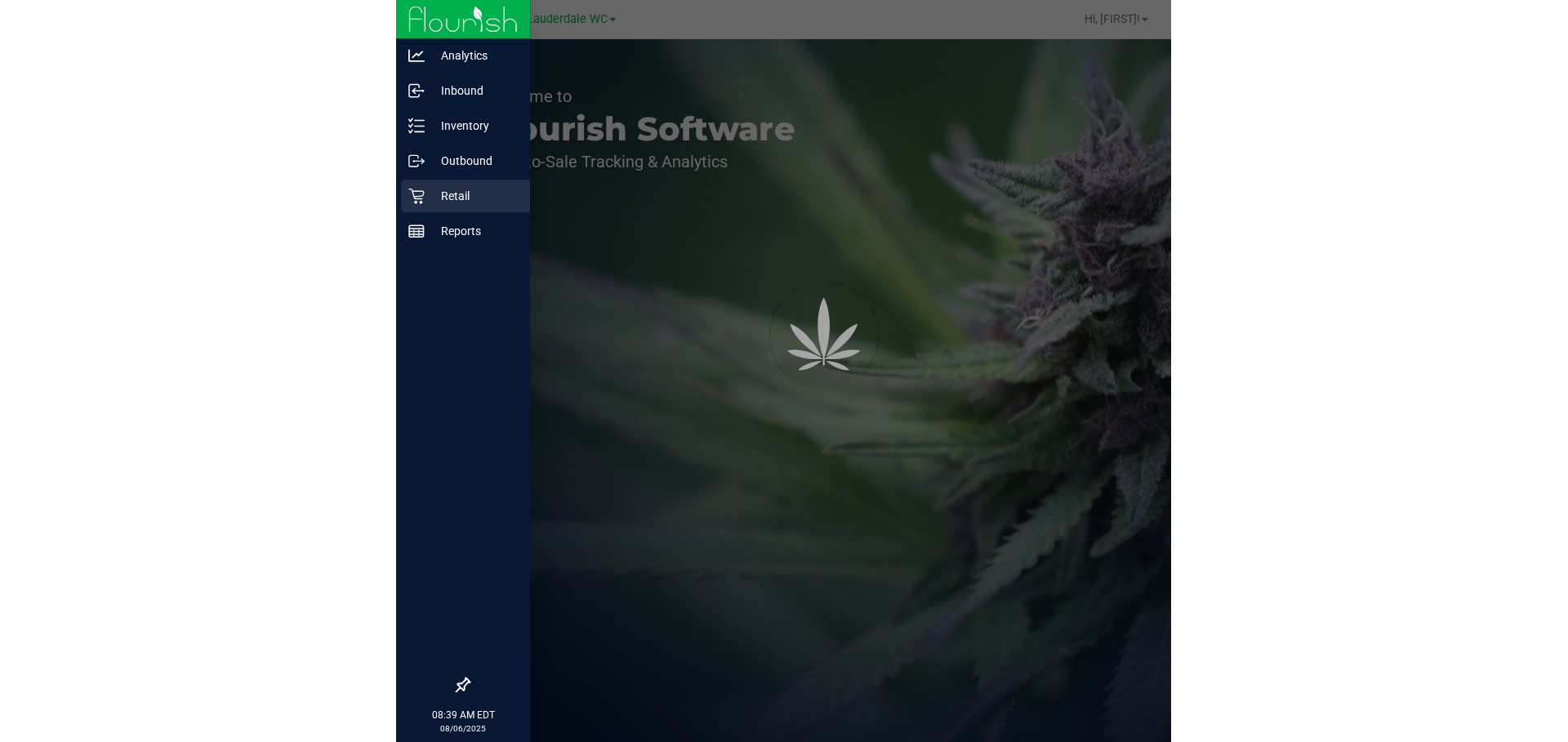 scroll, scrollTop: 0, scrollLeft: 0, axis: both 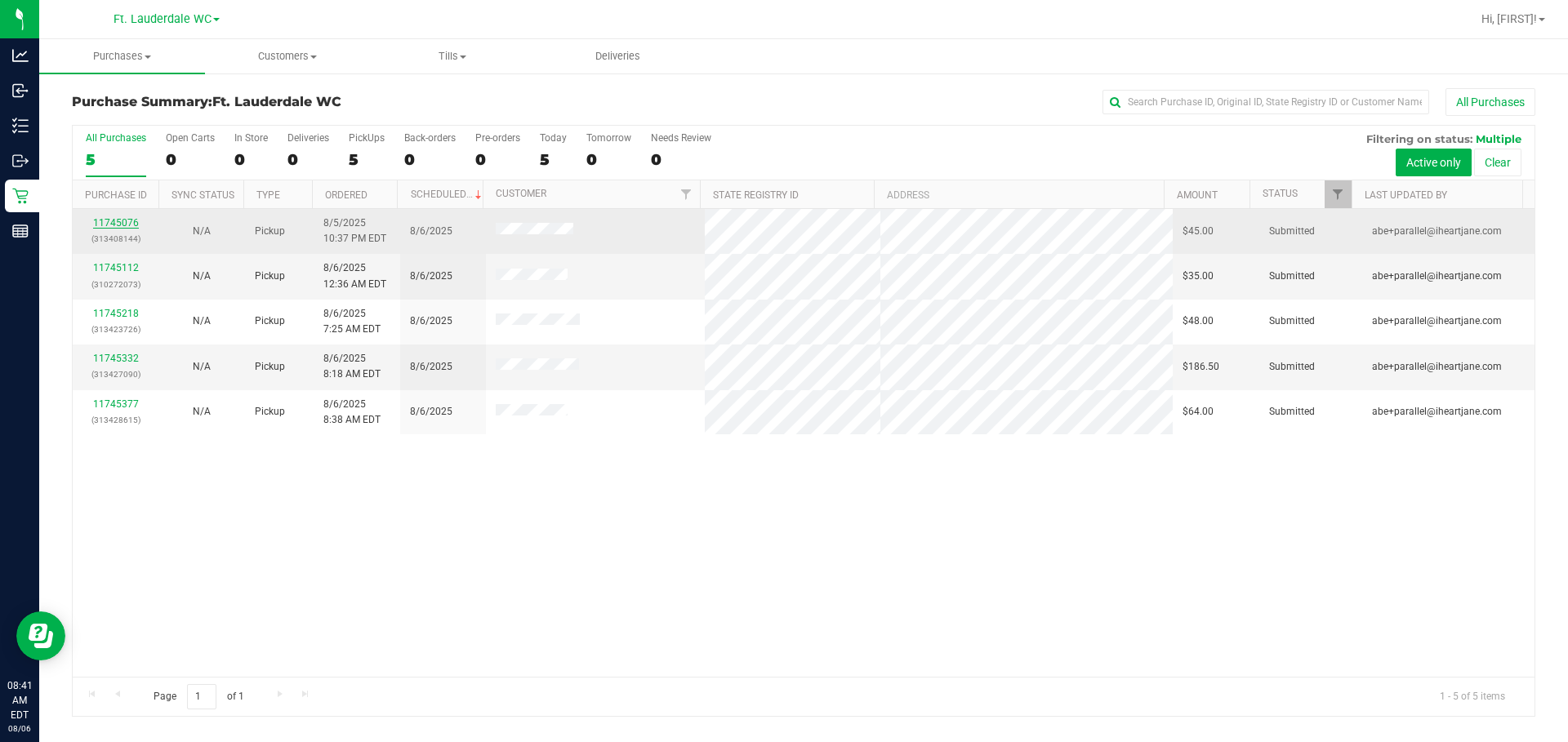 click on "11745076" at bounding box center (116, 223) 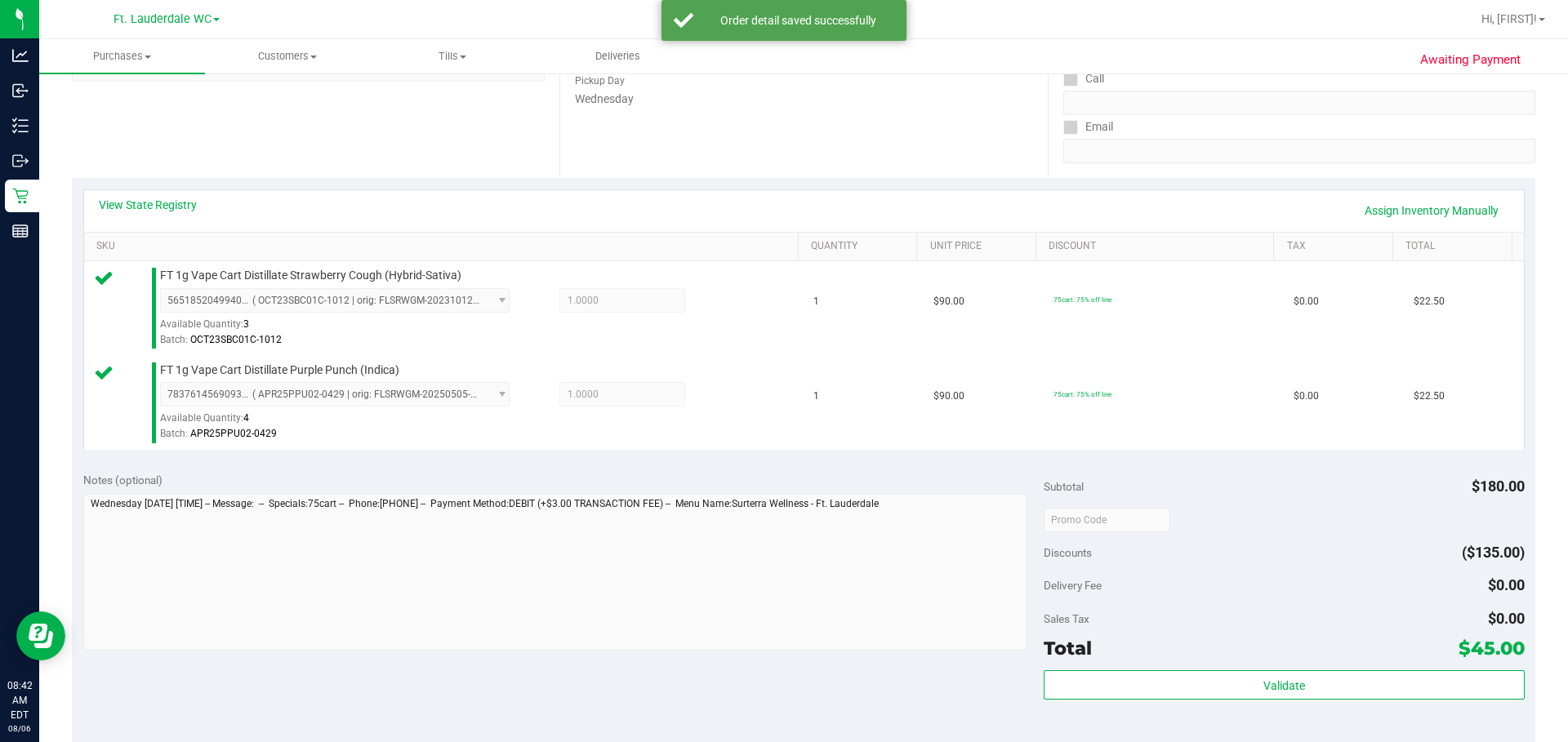 scroll, scrollTop: 433, scrollLeft: 0, axis: vertical 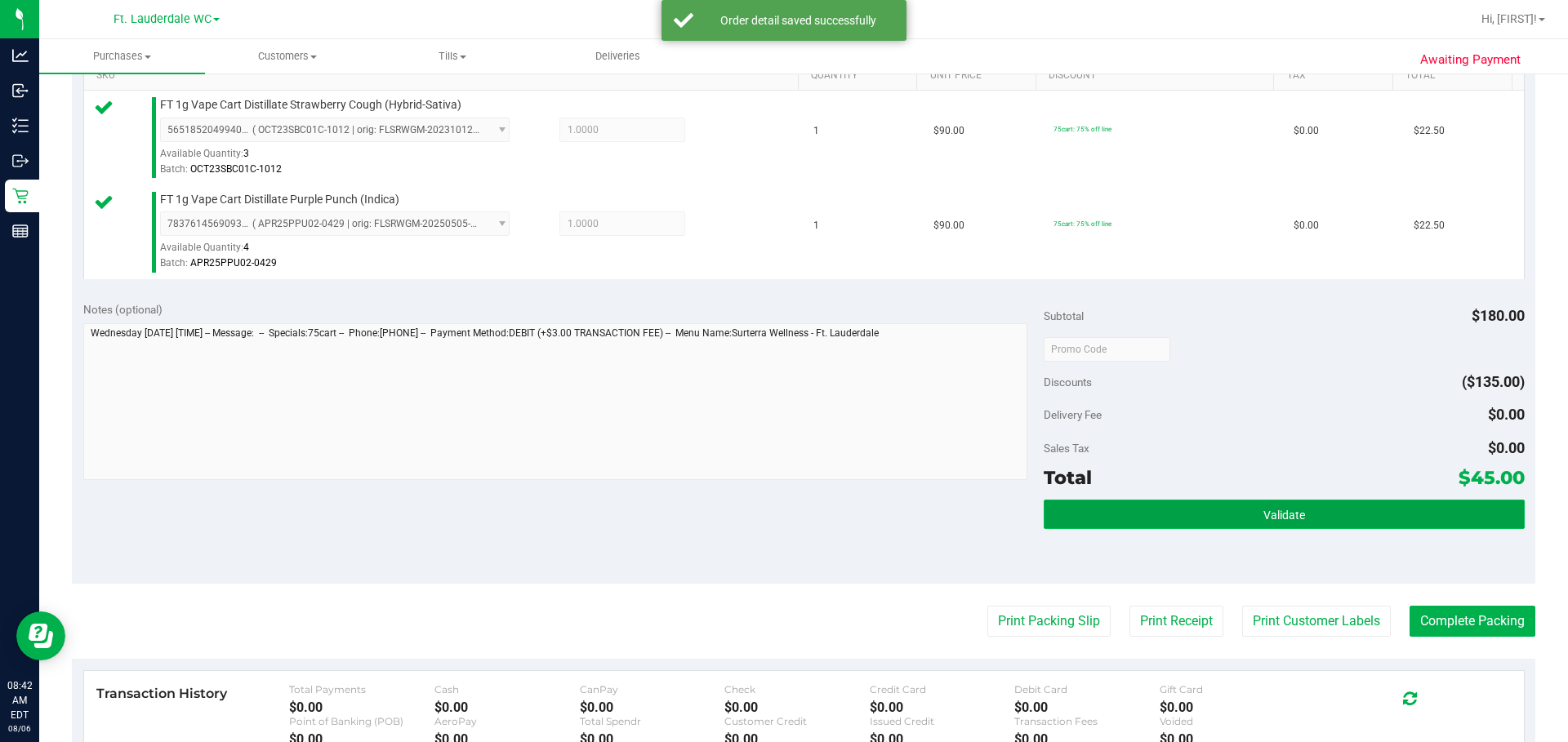 click on "Validate" at bounding box center (1284, 514) 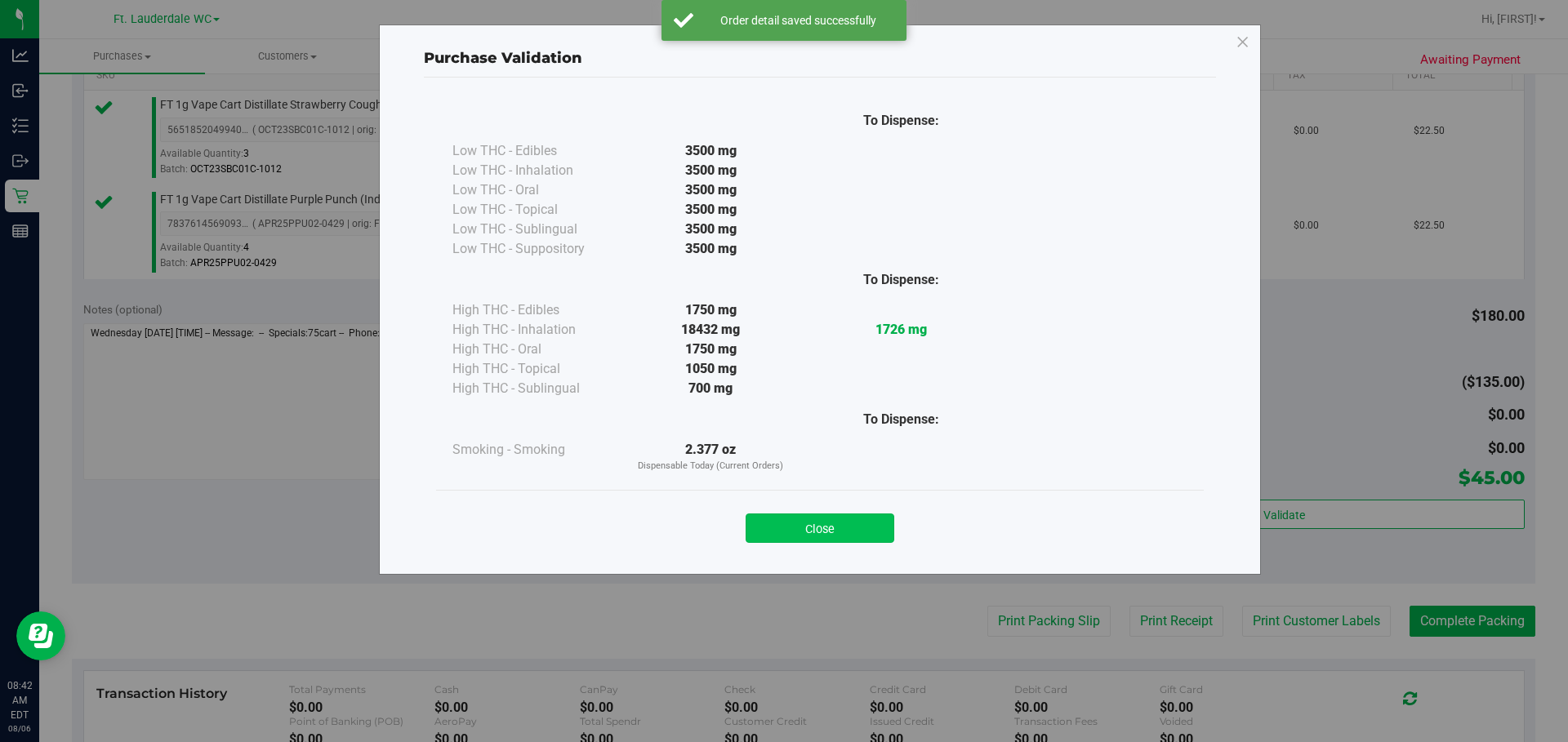 click on "Close" at bounding box center (820, 528) 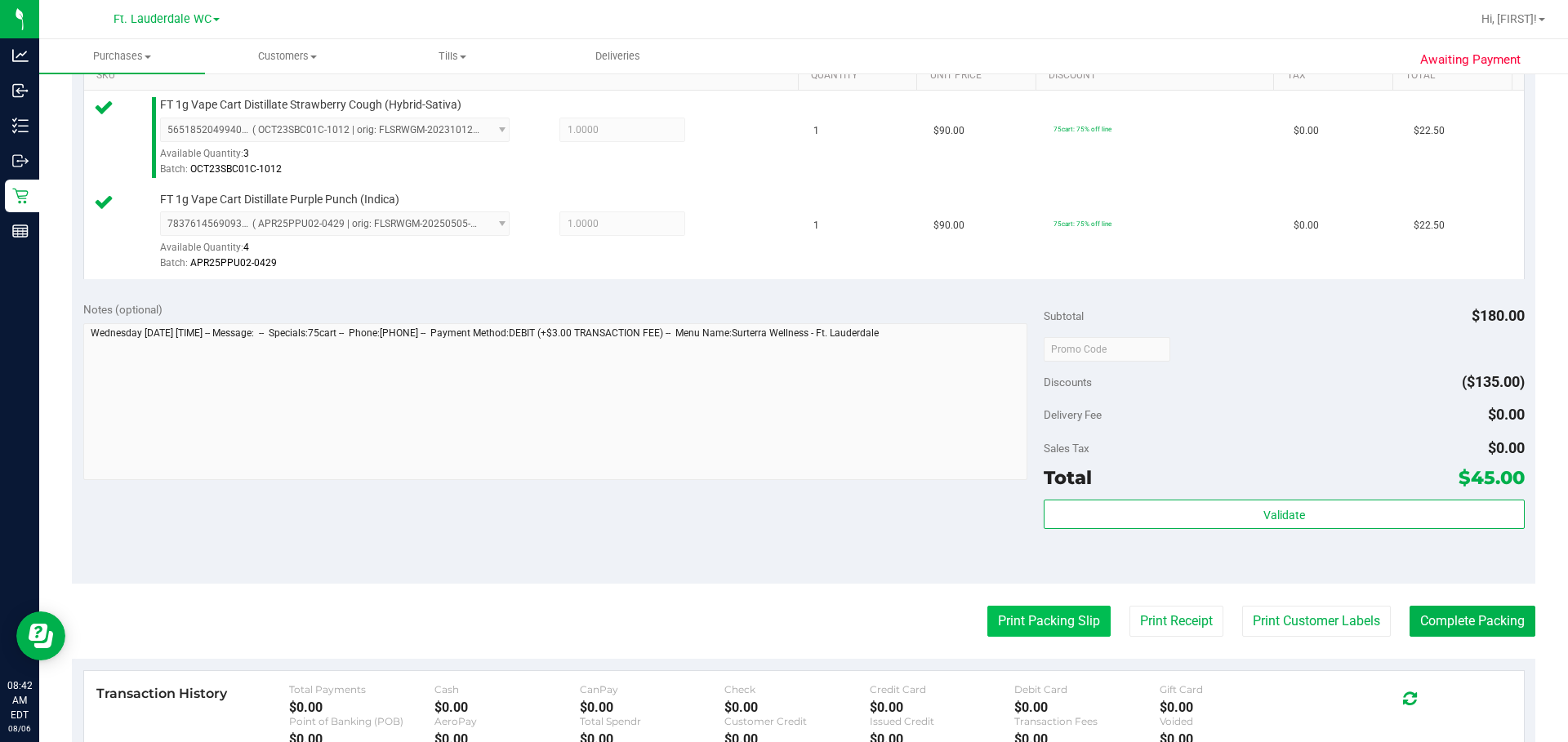 click on "Print Packing Slip" at bounding box center (1049, 621) 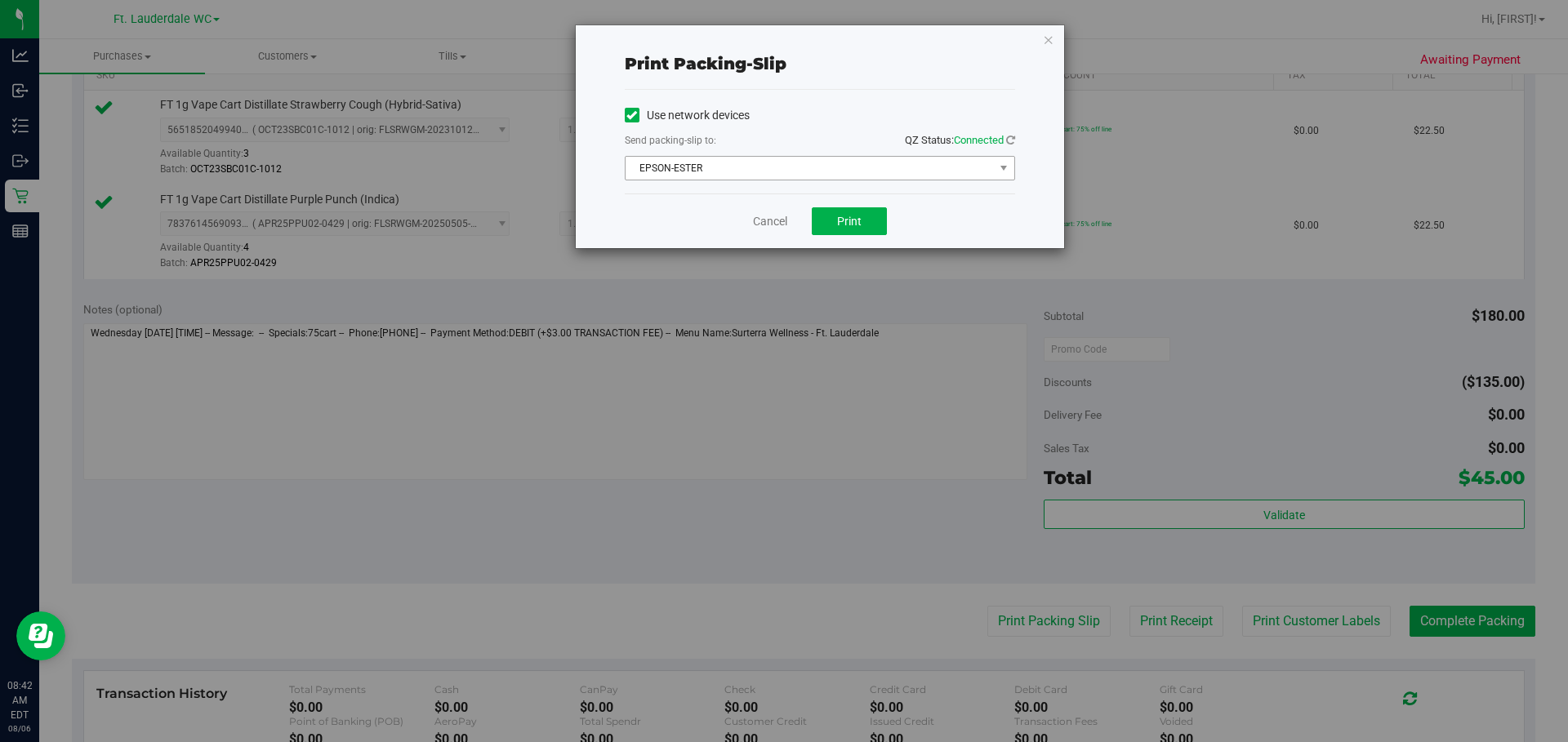 click on "EPSON-ESTER" at bounding box center [809, 168] 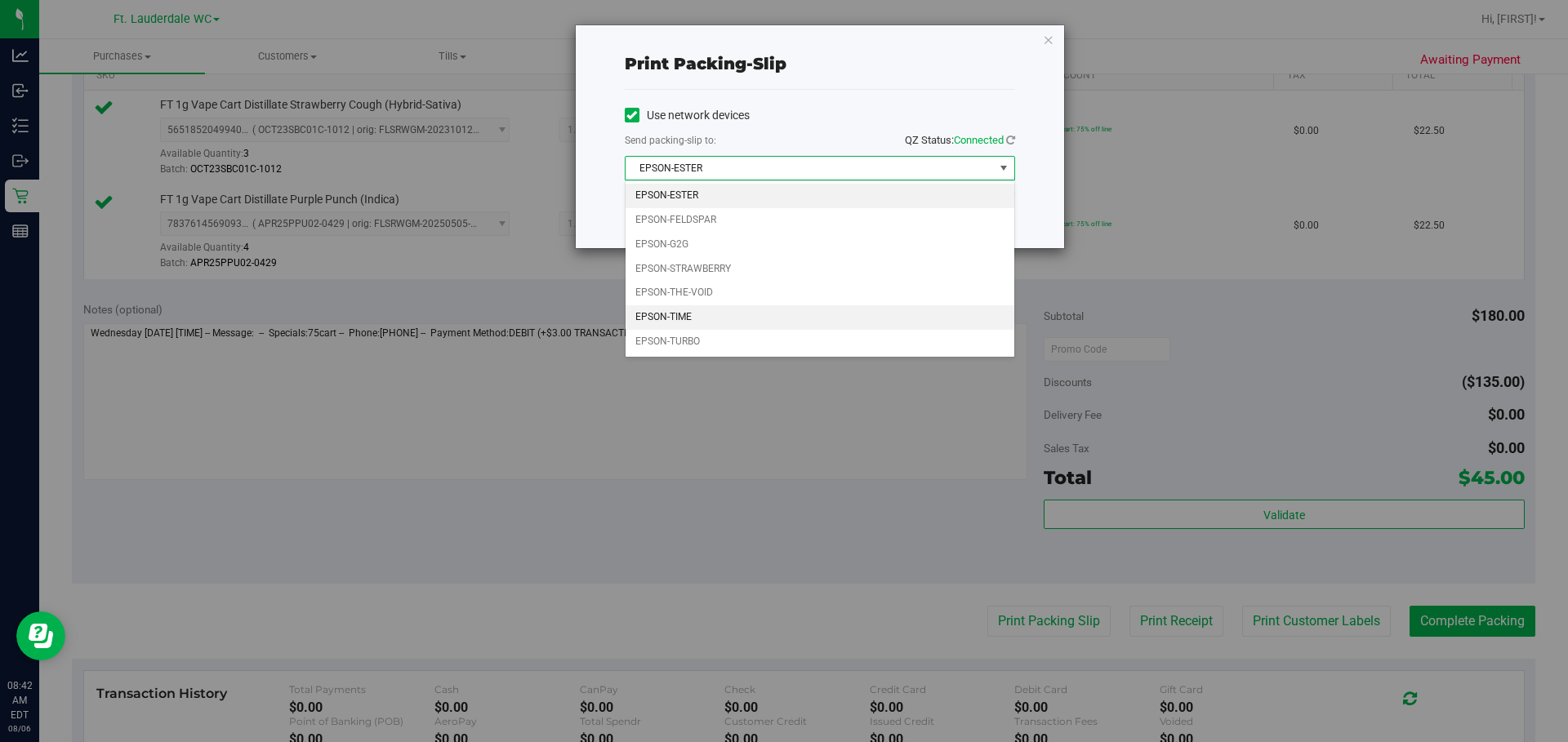 click on "EPSON-TIME" at bounding box center (820, 318) 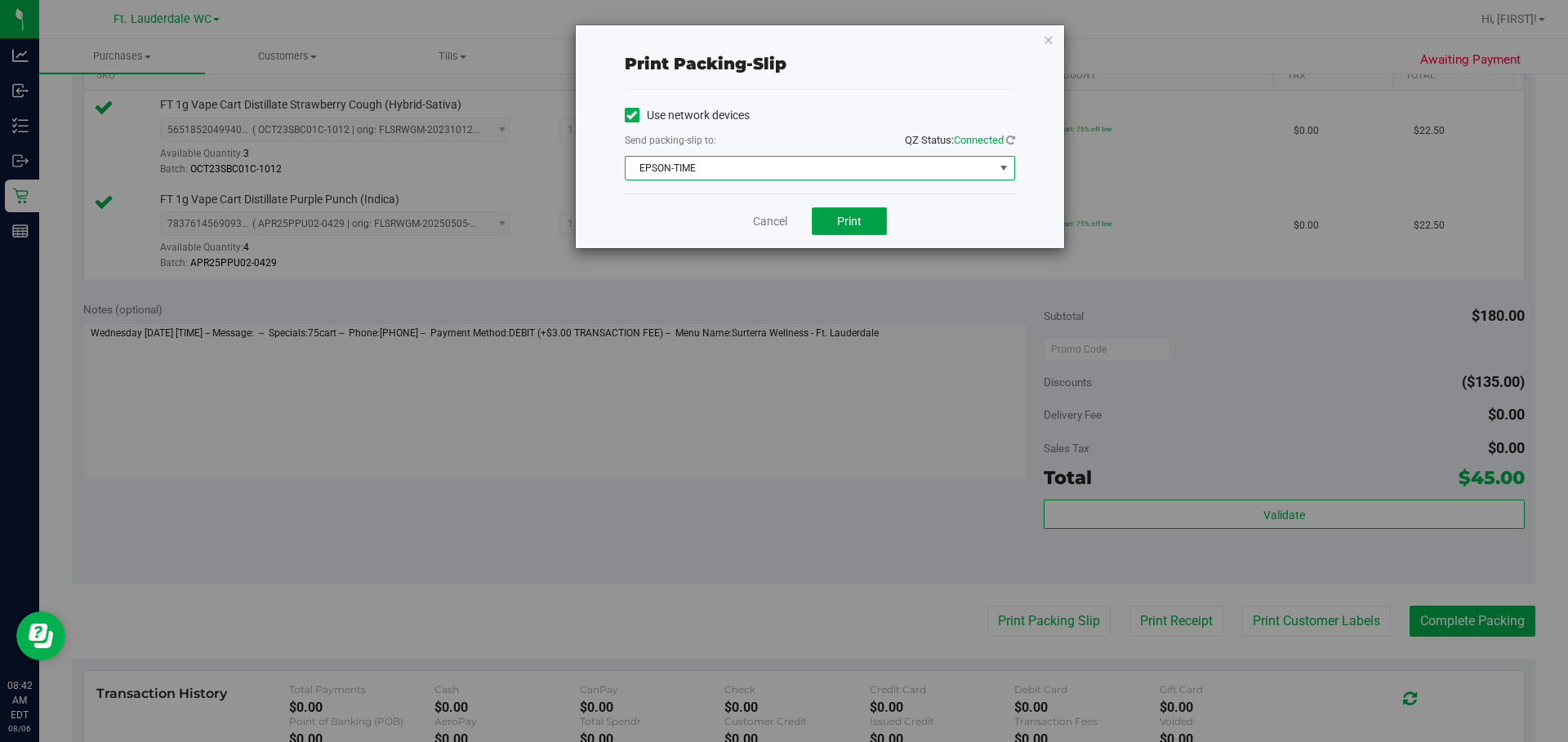 click on "Print" at bounding box center (849, 221) 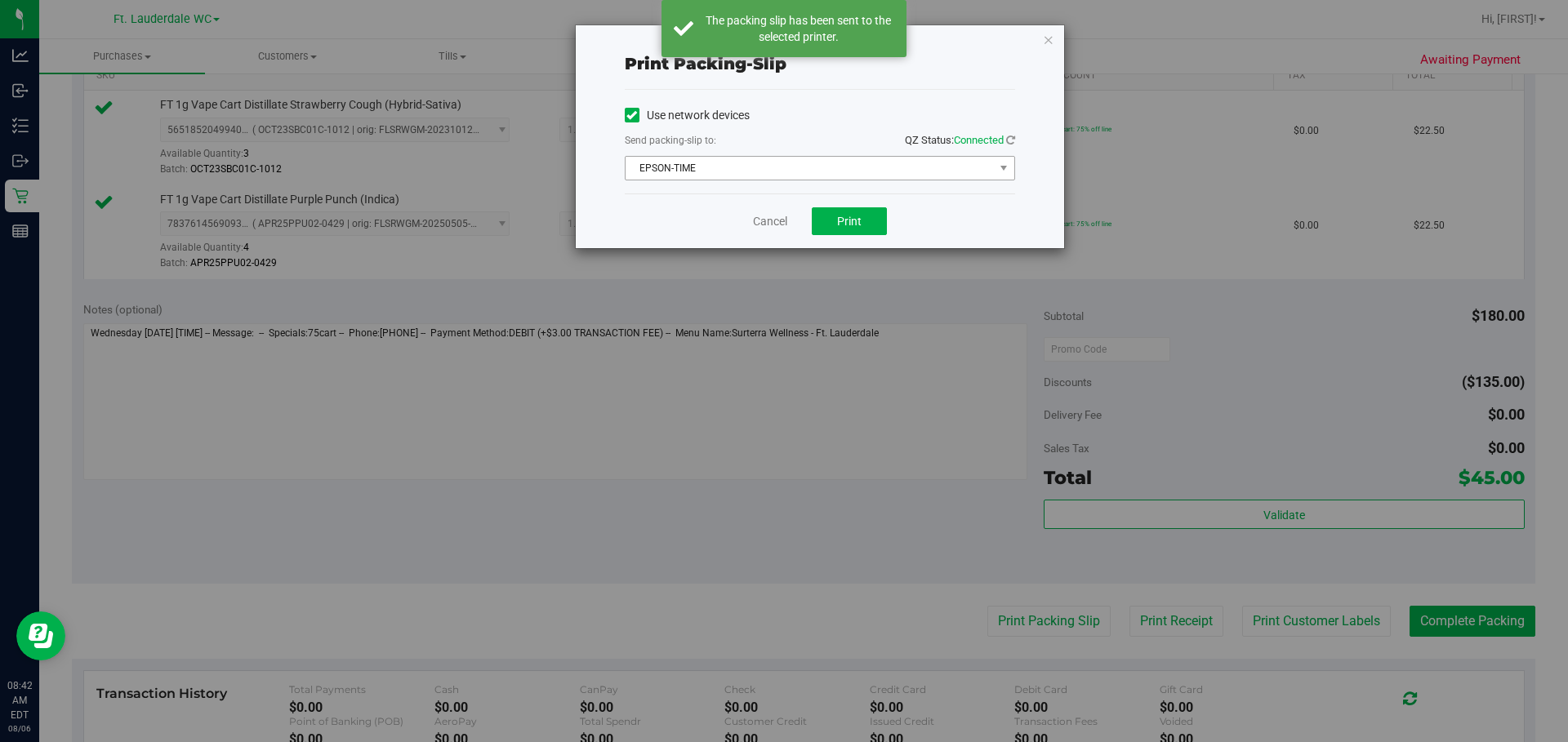 click on "EPSON-TIME" at bounding box center (809, 168) 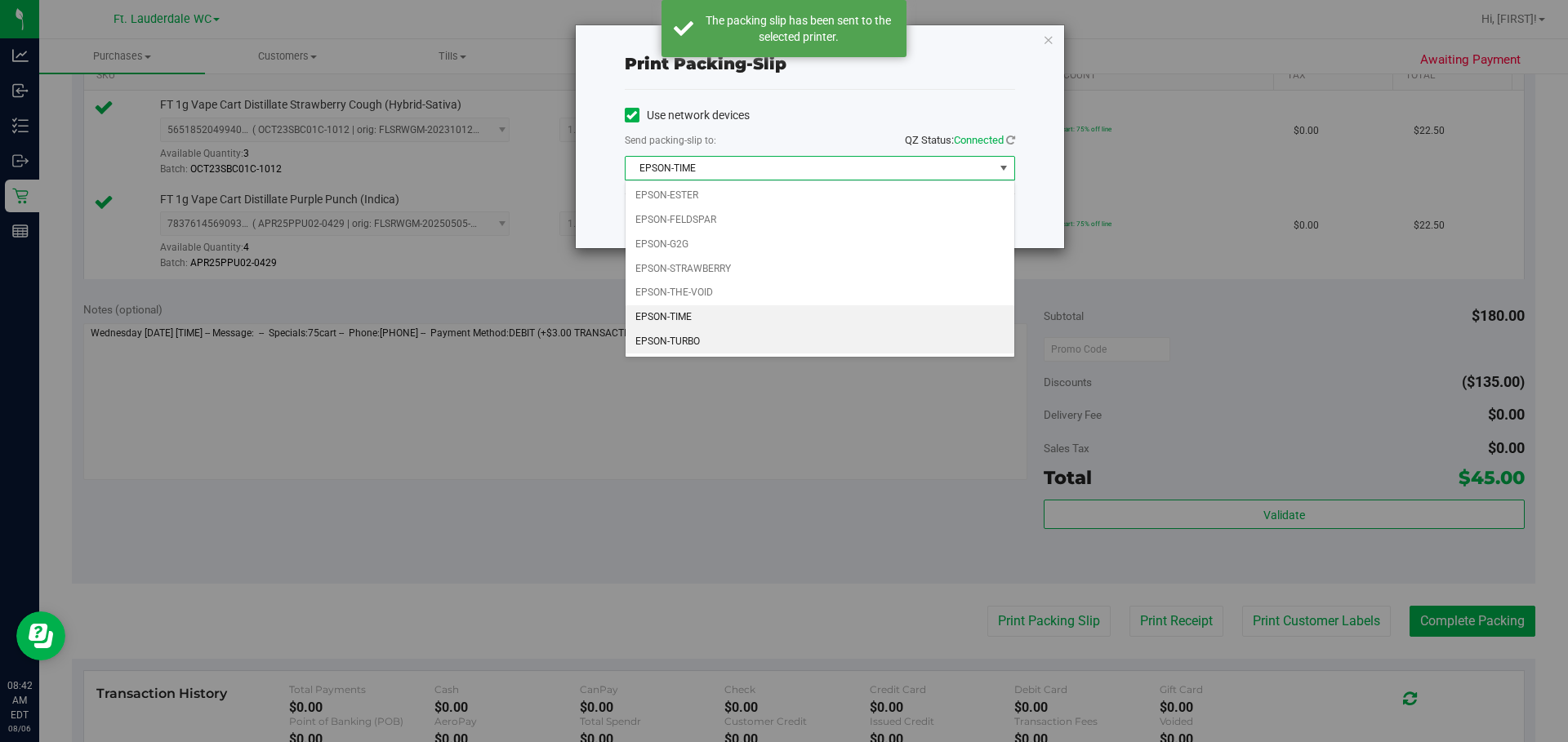 click on "EPSON-TURBO" at bounding box center (820, 342) 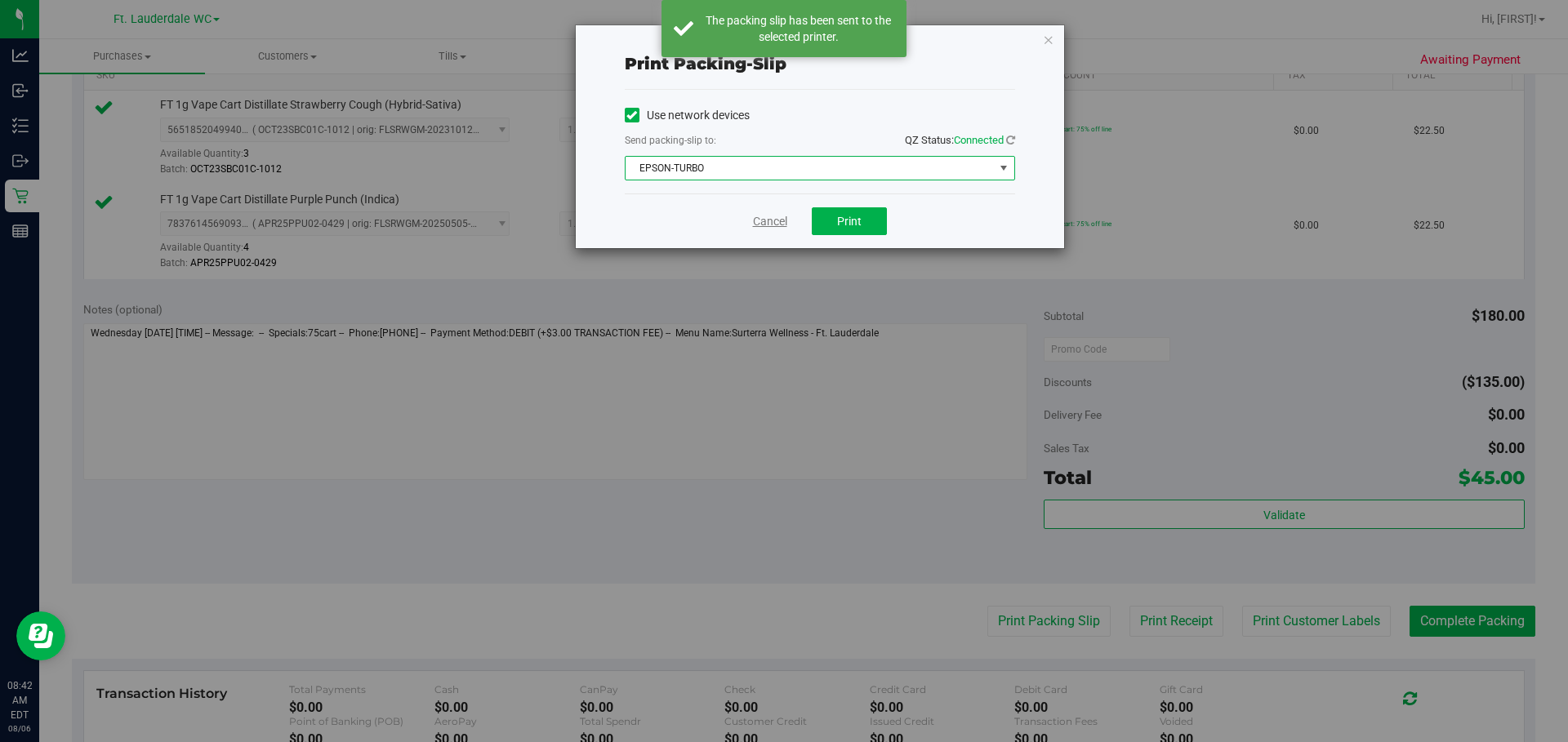 click on "Cancel" at bounding box center (770, 221) 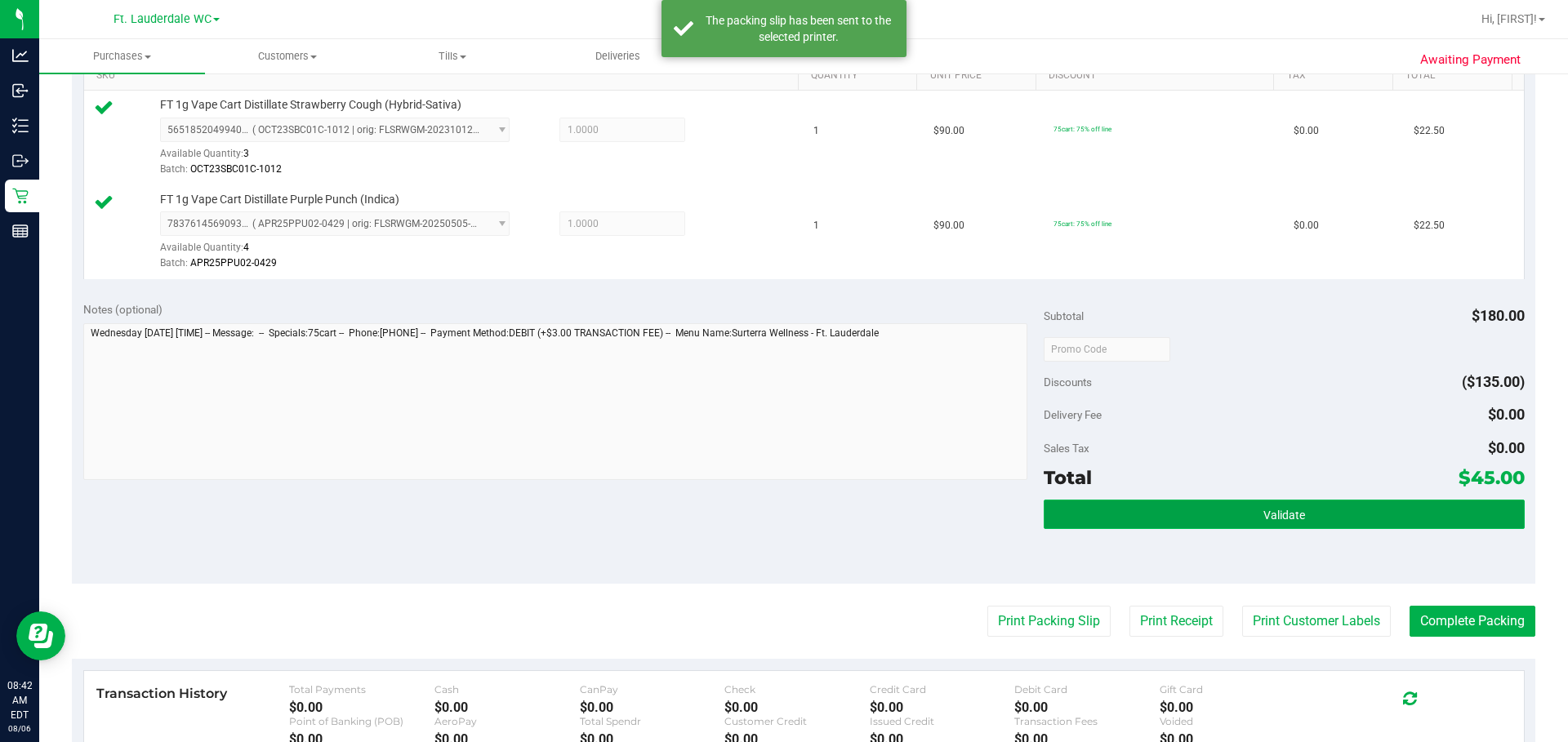 click on "Validate" at bounding box center (1284, 514) 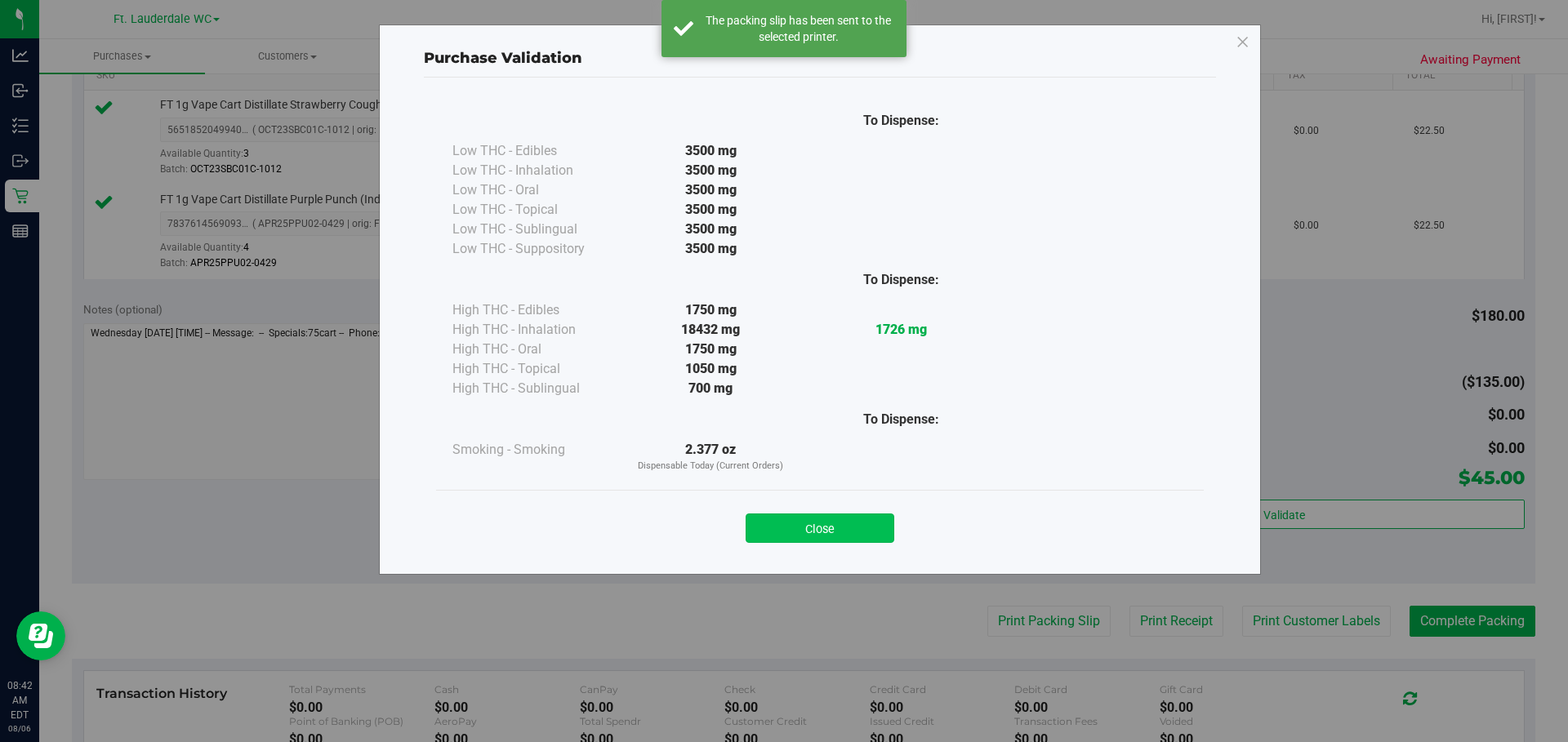 click on "Close" at bounding box center [820, 528] 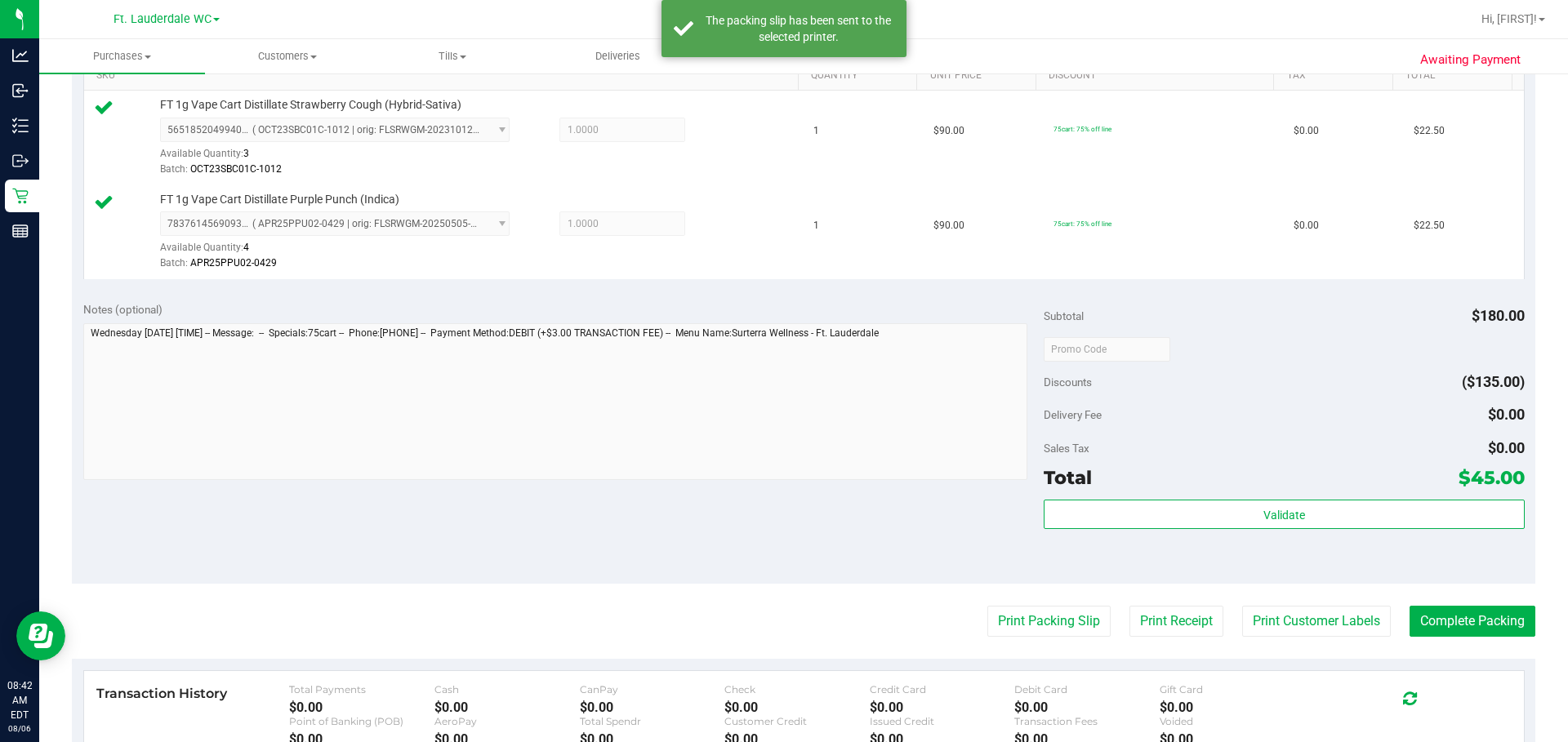 click on "Back
Edit Purchase
Cancel Purchase
View Profile
# 11745076
BioTrack ID:
-
Submitted
Needs review
Last Modified
[PERSON]
[MONTH] 5, 2025 [TIME] EDT" at bounding box center [804, 309] 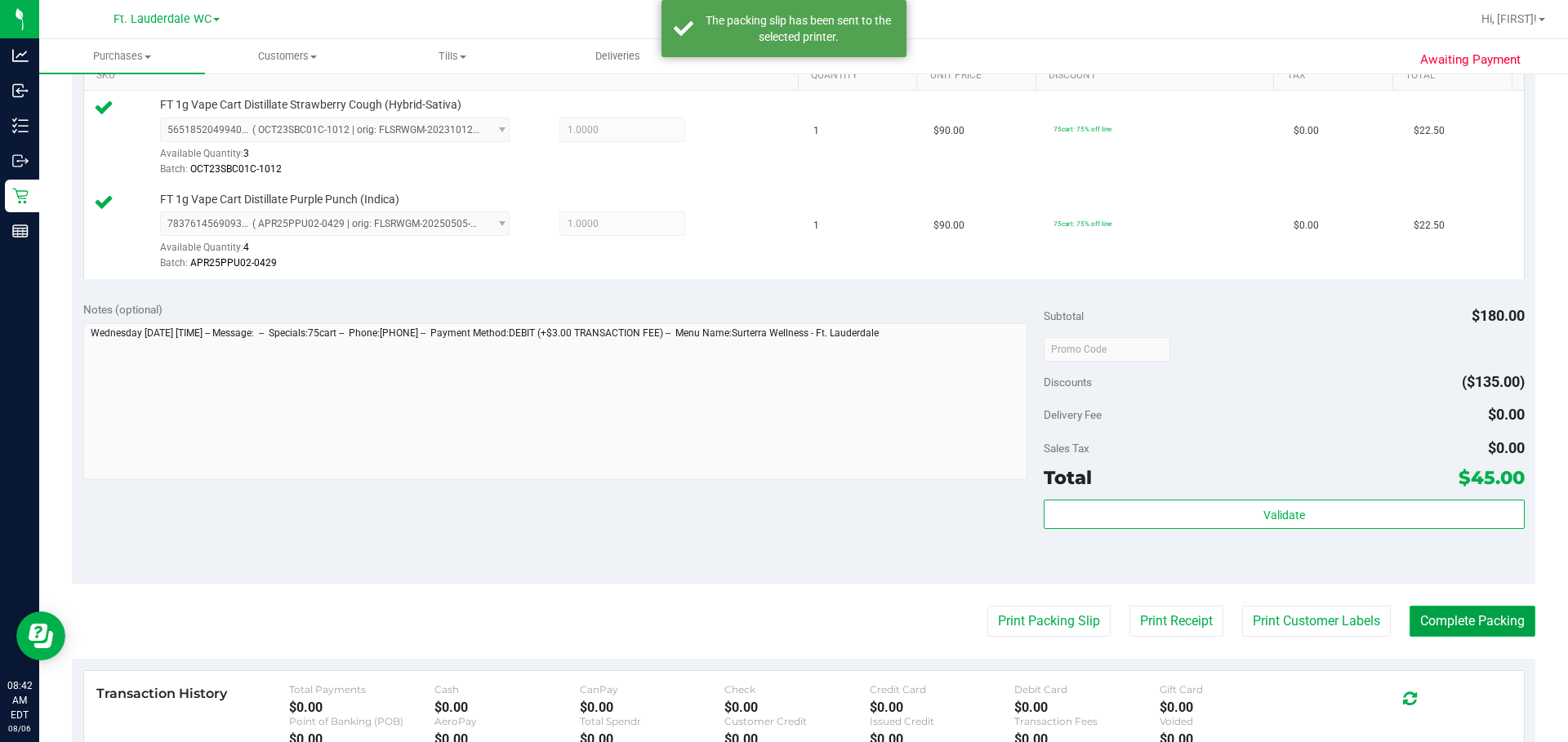 click on "Complete Packing" at bounding box center (1472, 621) 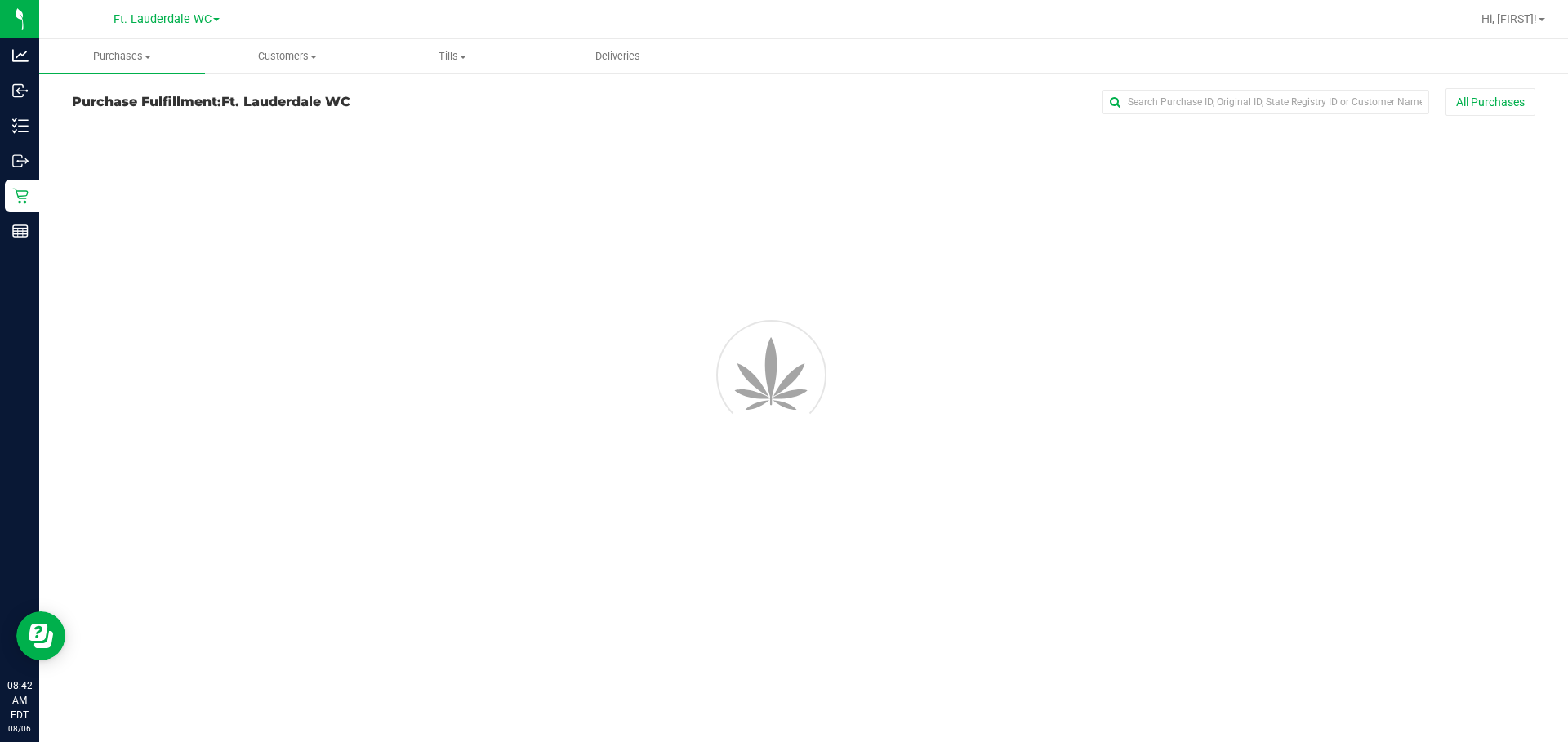 scroll, scrollTop: 0, scrollLeft: 0, axis: both 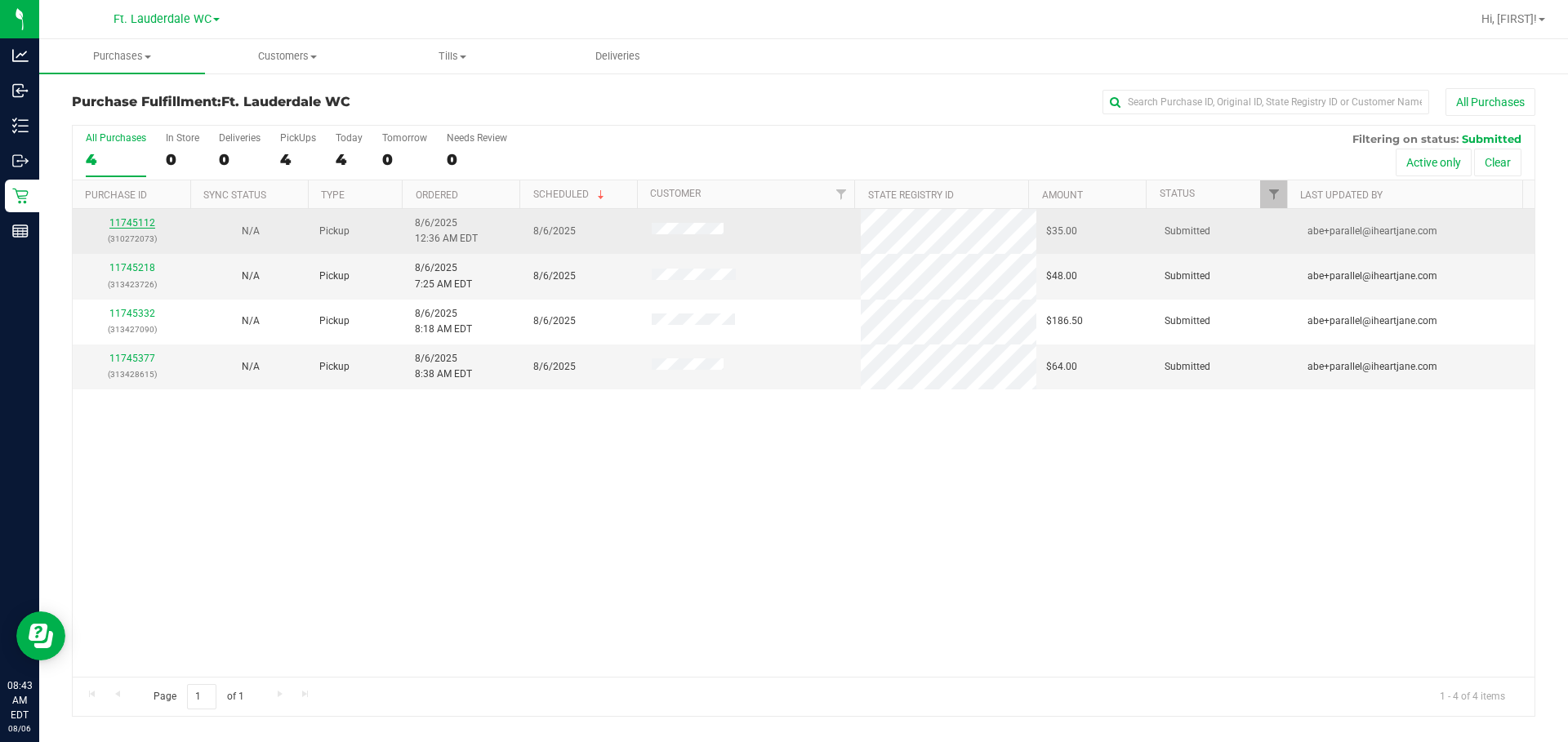 click on "11745112" at bounding box center (132, 223) 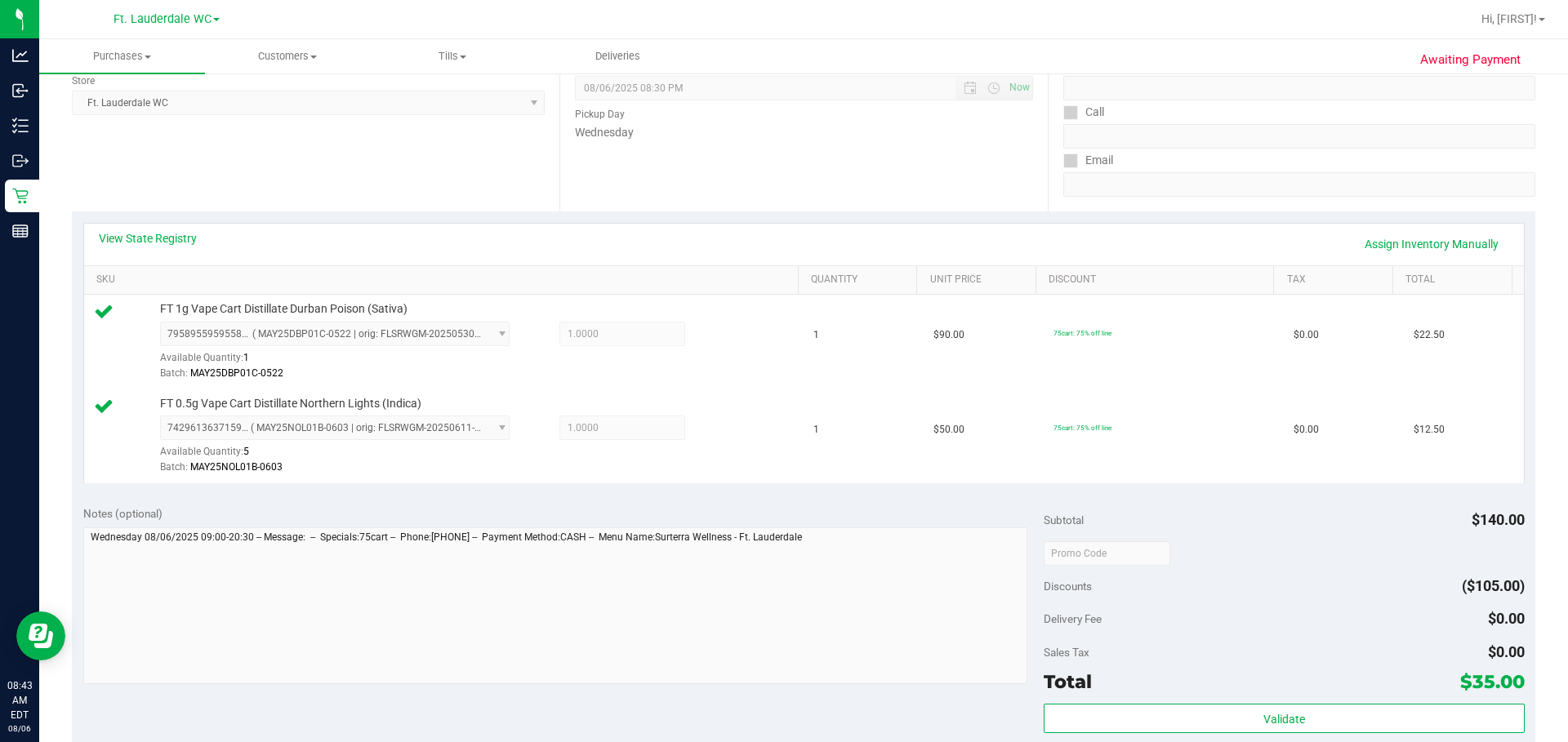 scroll, scrollTop: 455, scrollLeft: 0, axis: vertical 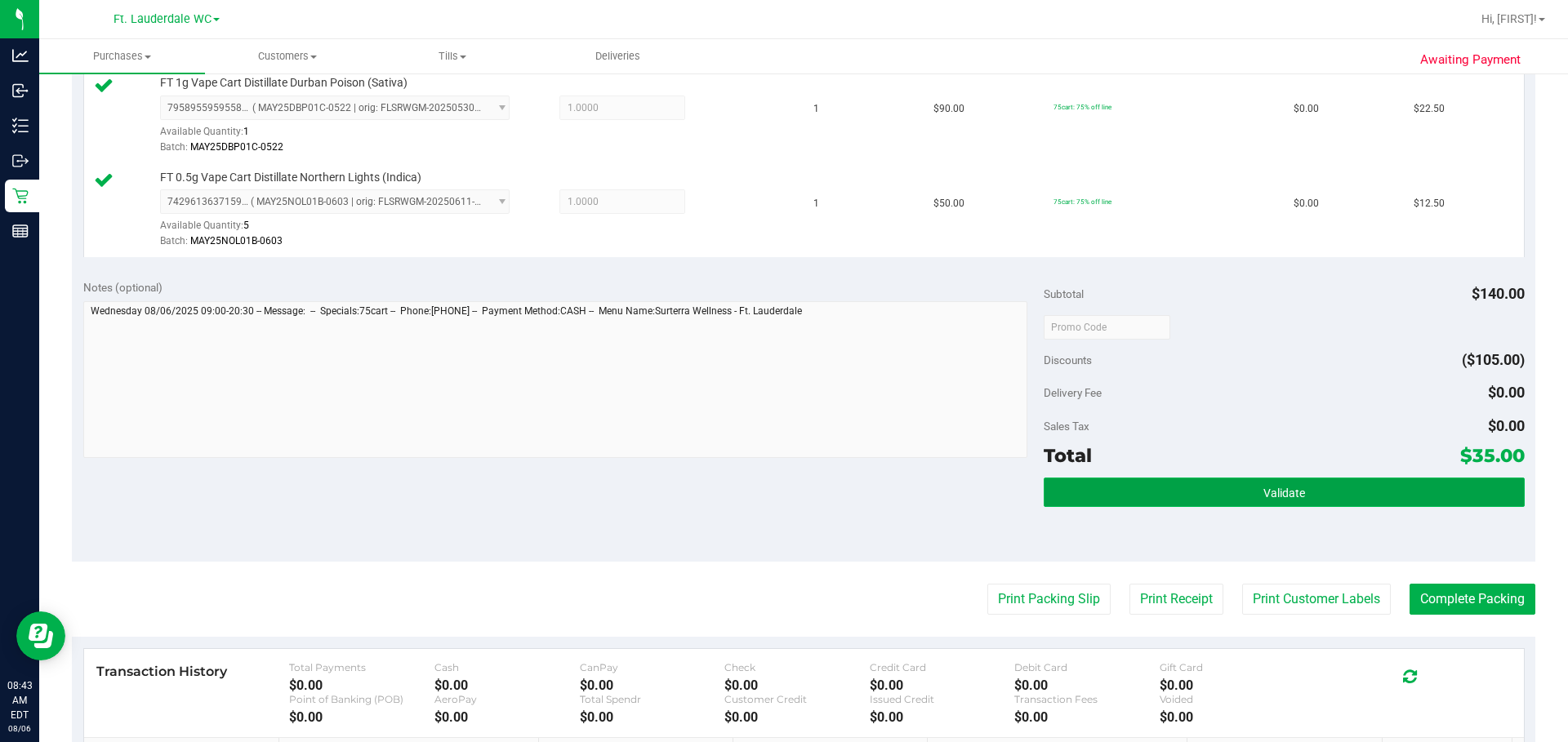 click on "Validate" at bounding box center [1284, 493] 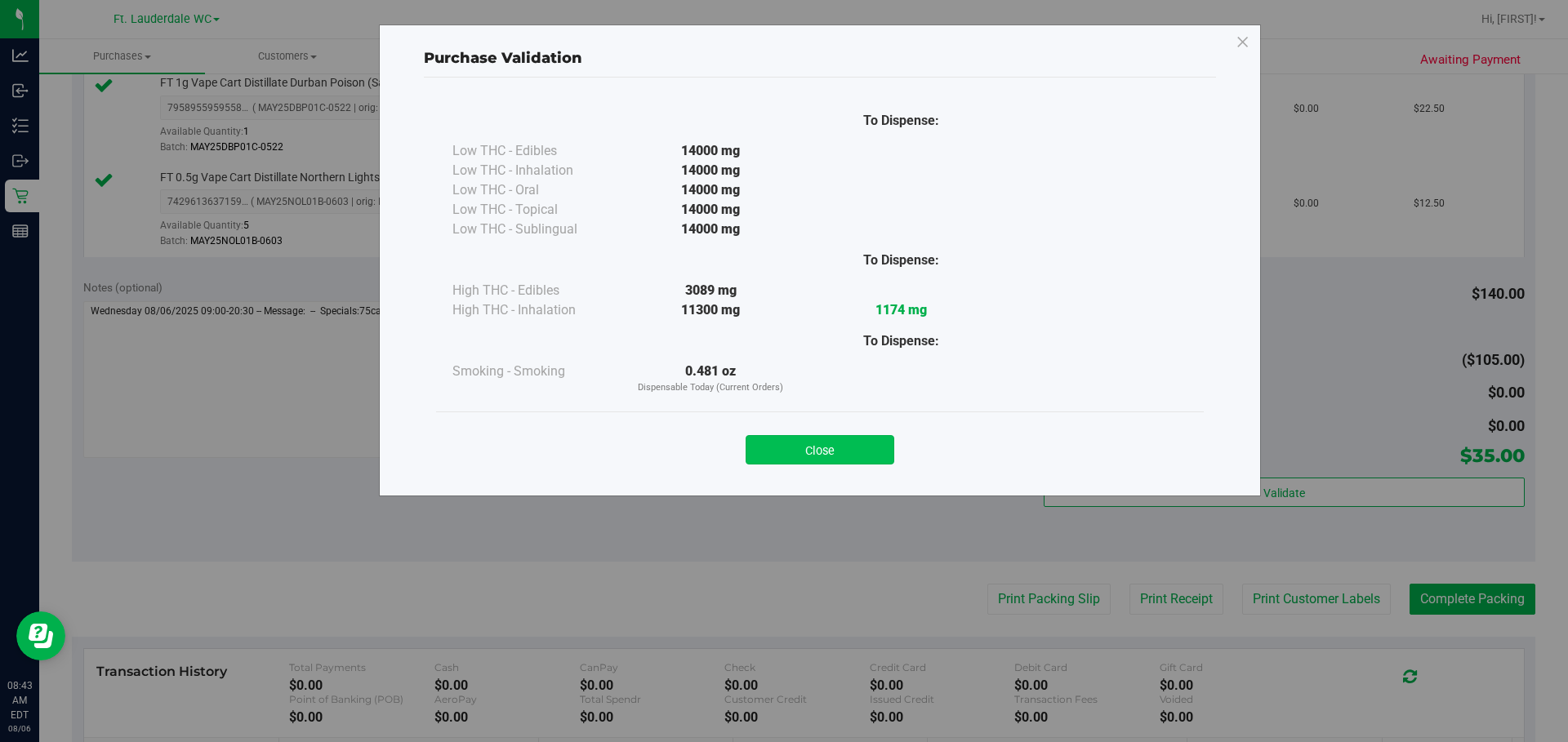click on "Close" at bounding box center [820, 450] 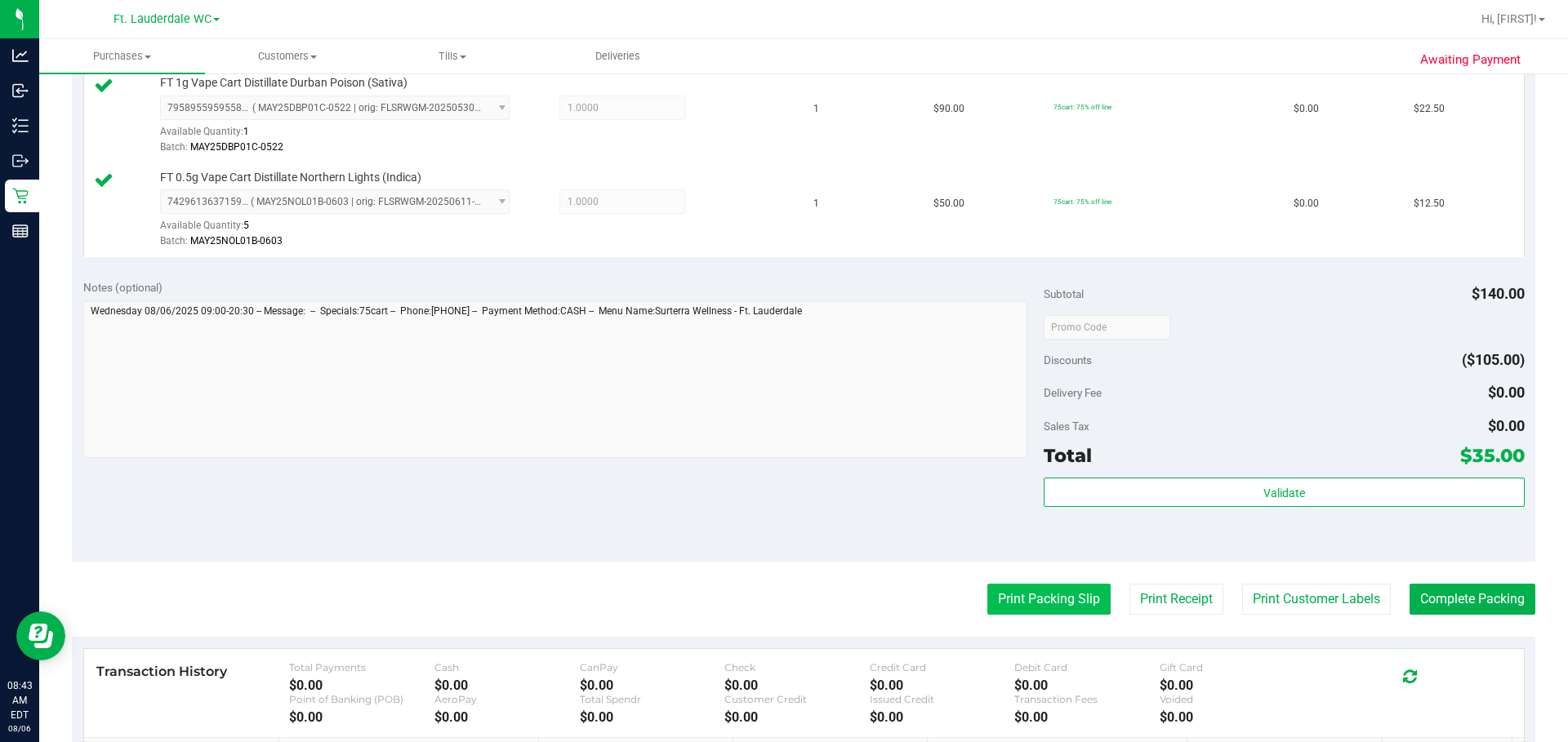 click on "Print Packing Slip" at bounding box center [1049, 599] 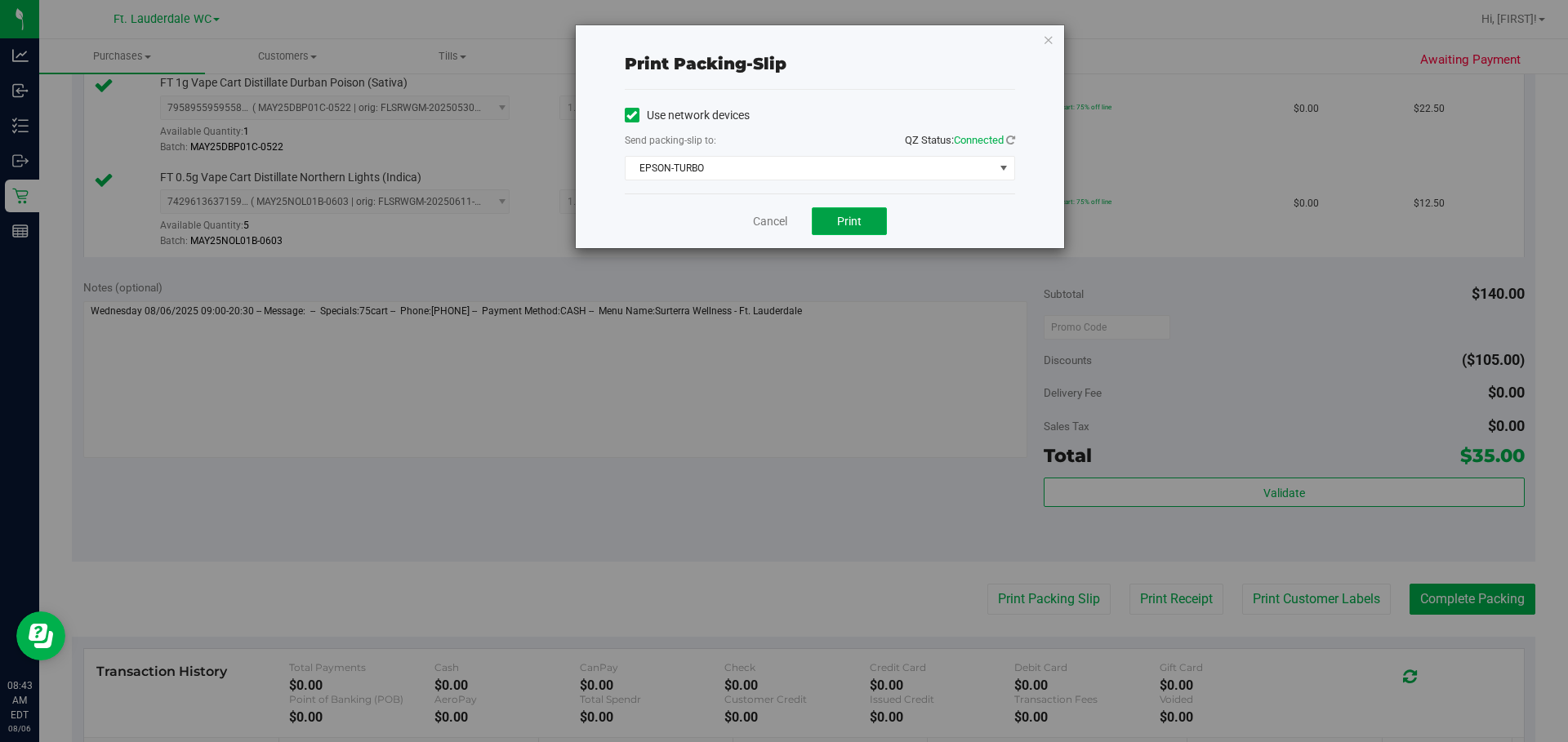 click on "Print" at bounding box center [849, 221] 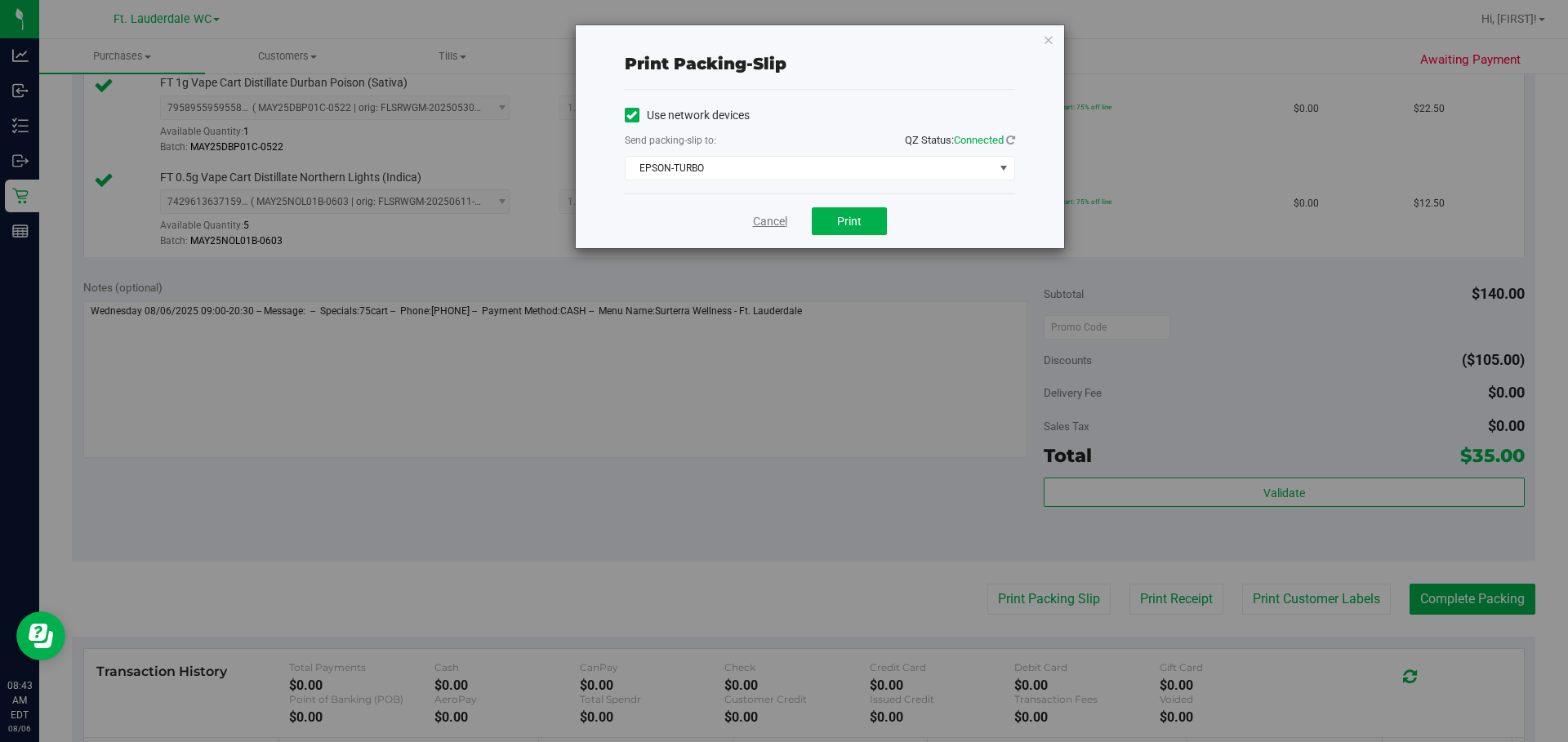 click on "Cancel" at bounding box center [770, 221] 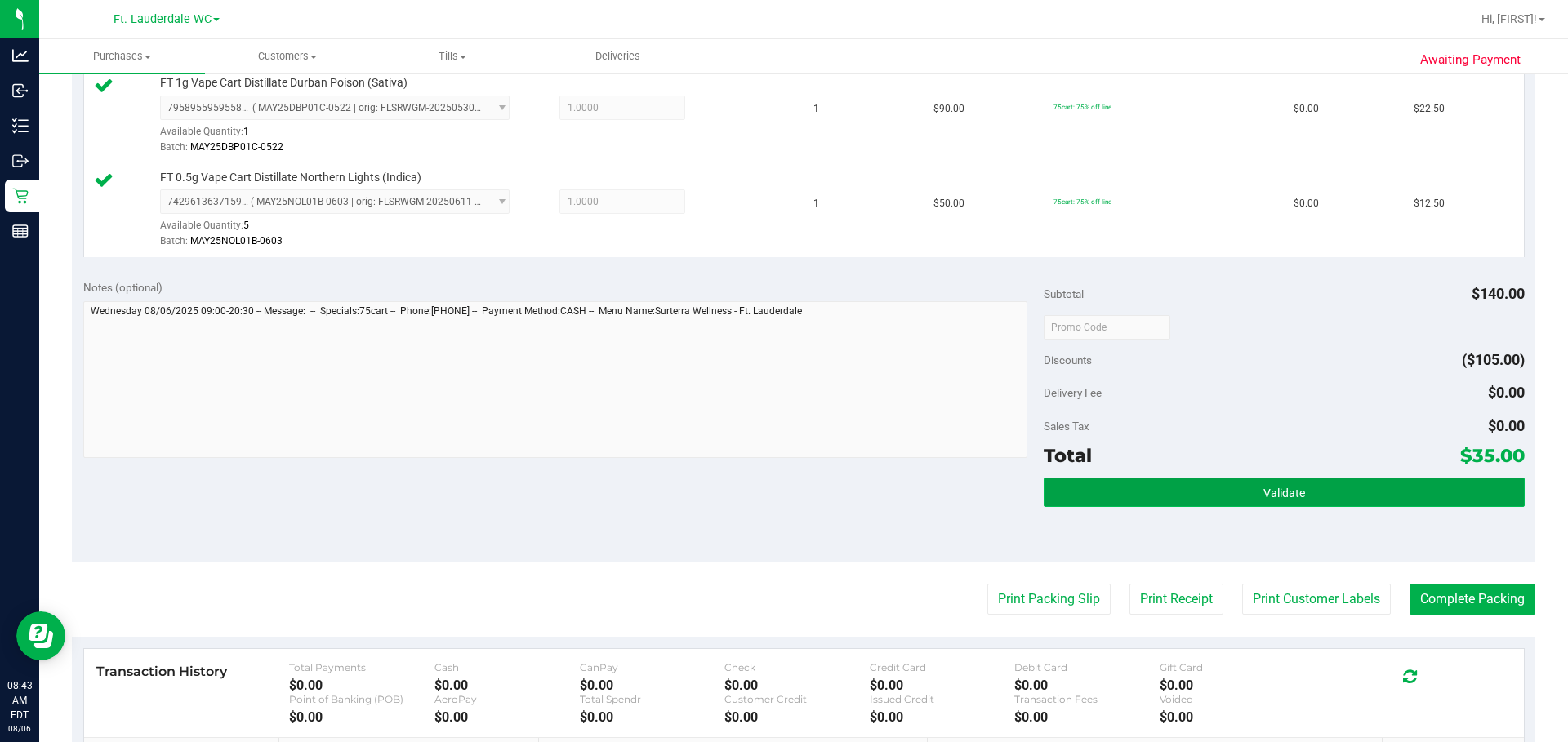 click on "Validate" at bounding box center [1284, 492] 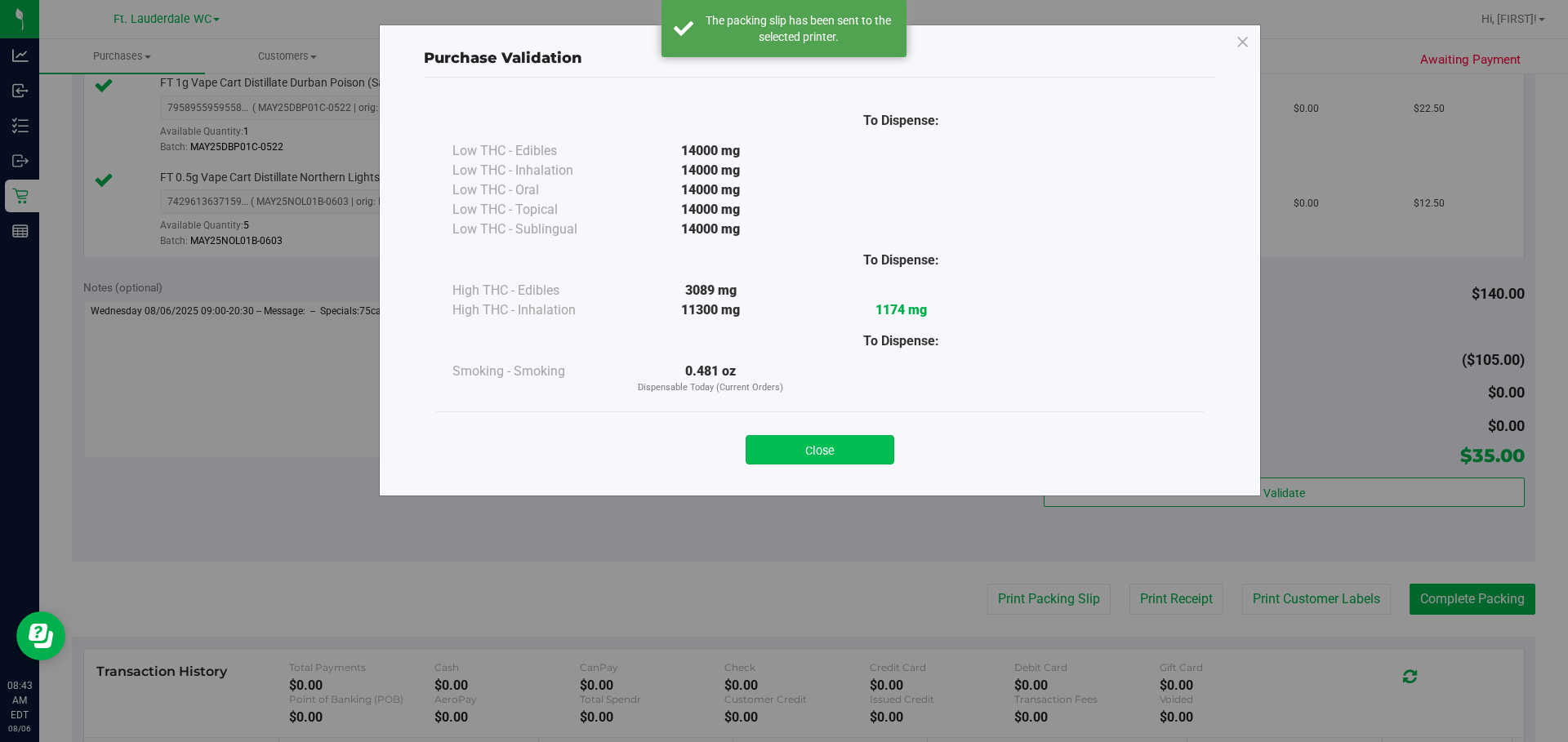 click on "Close" at bounding box center (820, 450) 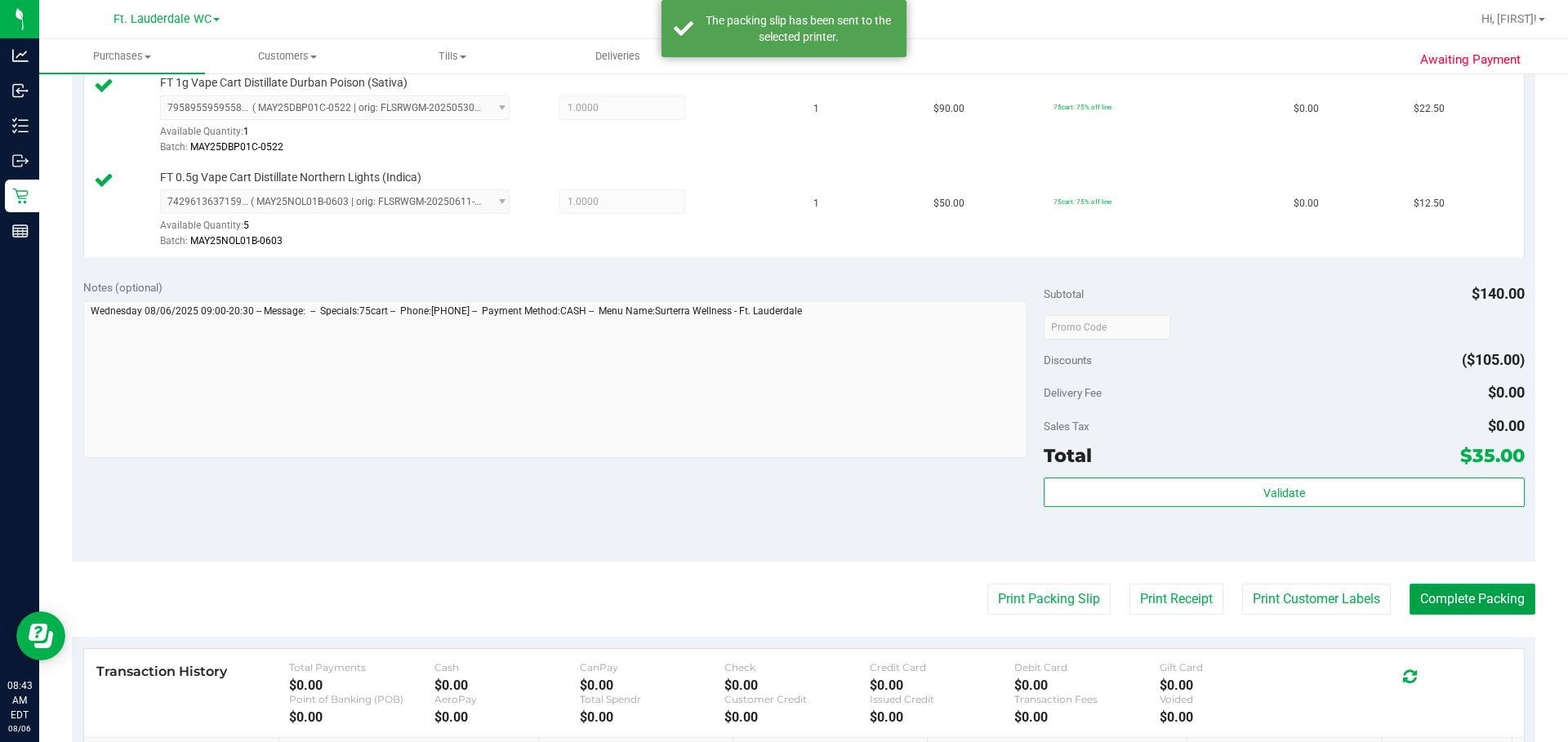 click on "Complete Packing" at bounding box center [1472, 599] 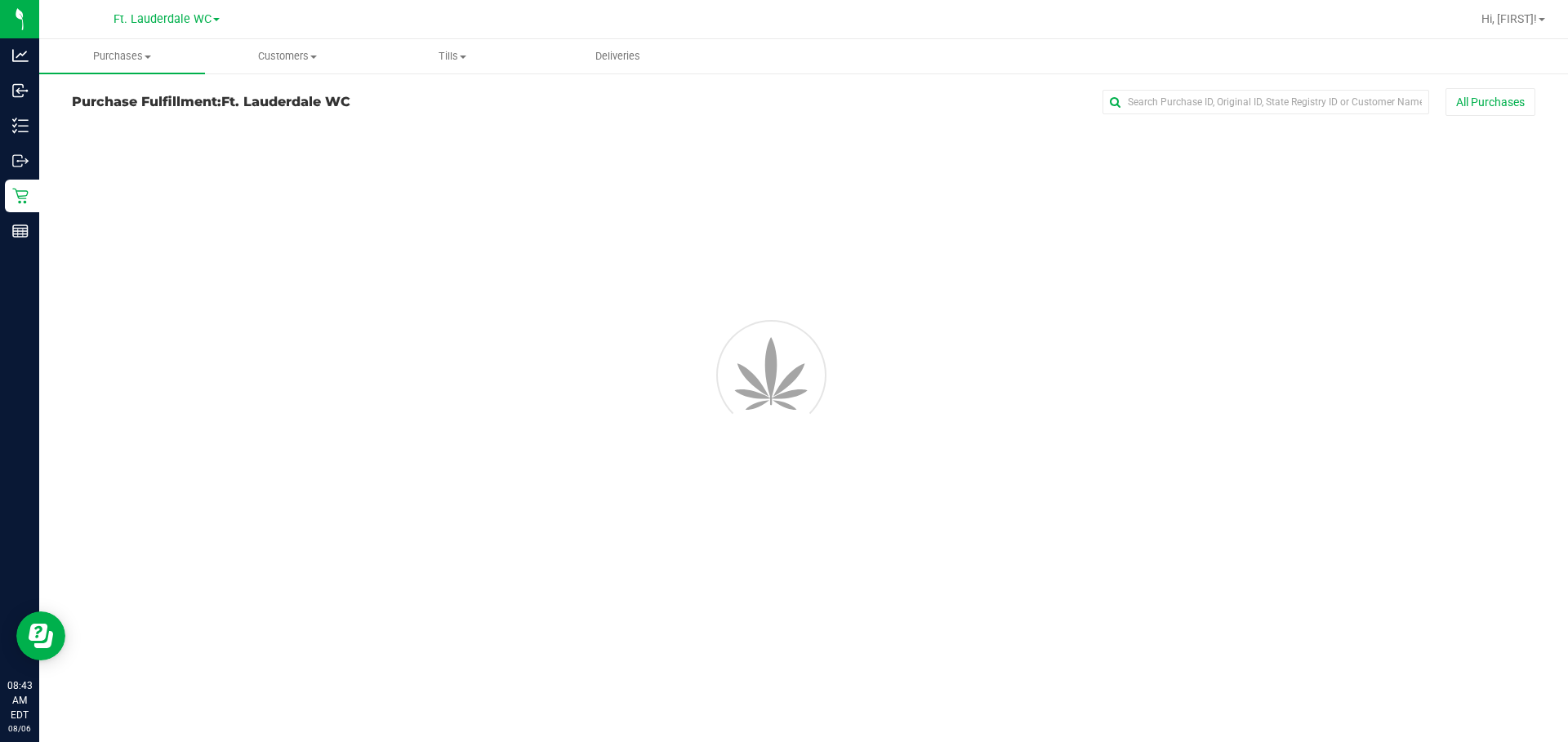 scroll, scrollTop: 0, scrollLeft: 0, axis: both 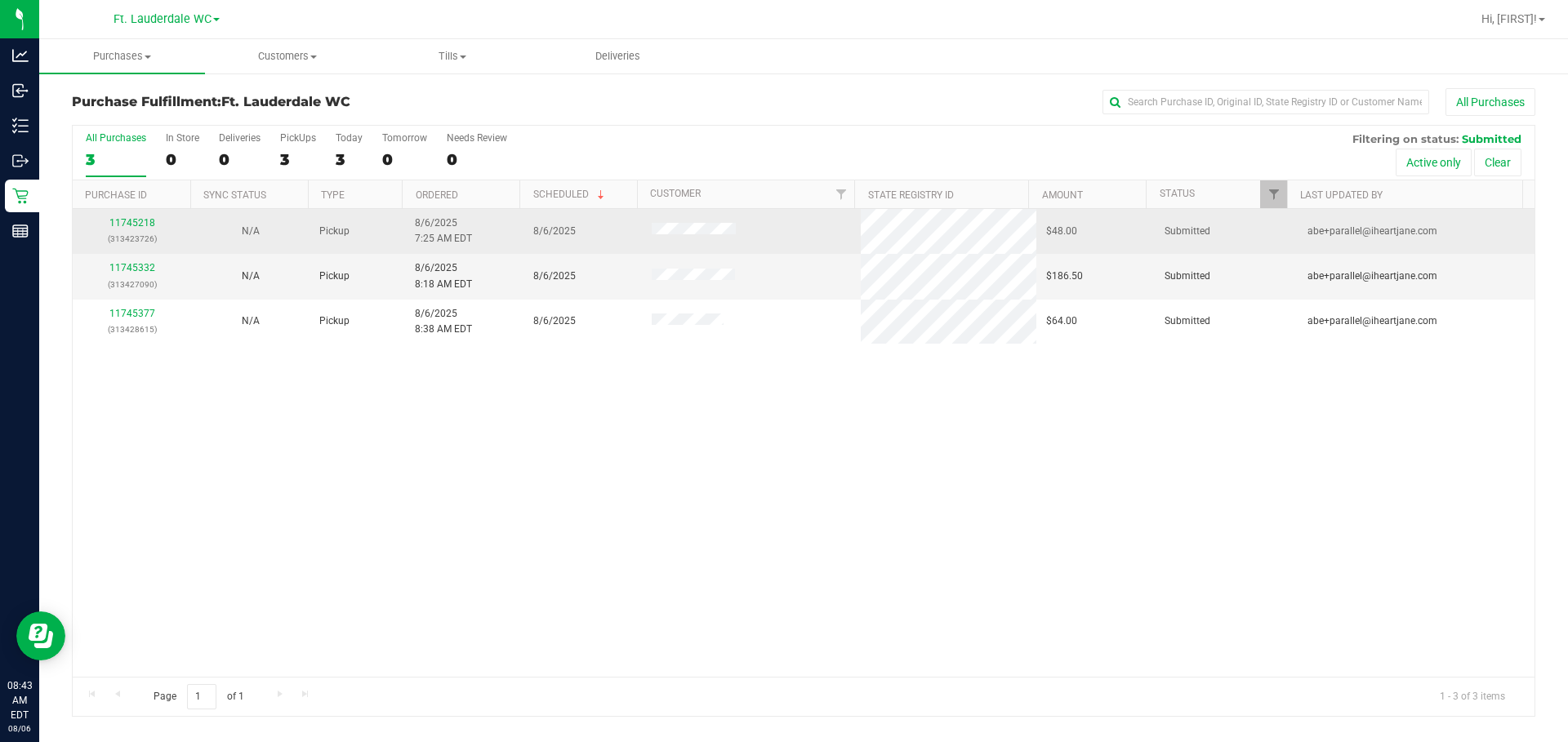 click on "11745218
(313423726)" at bounding box center (131, 231) 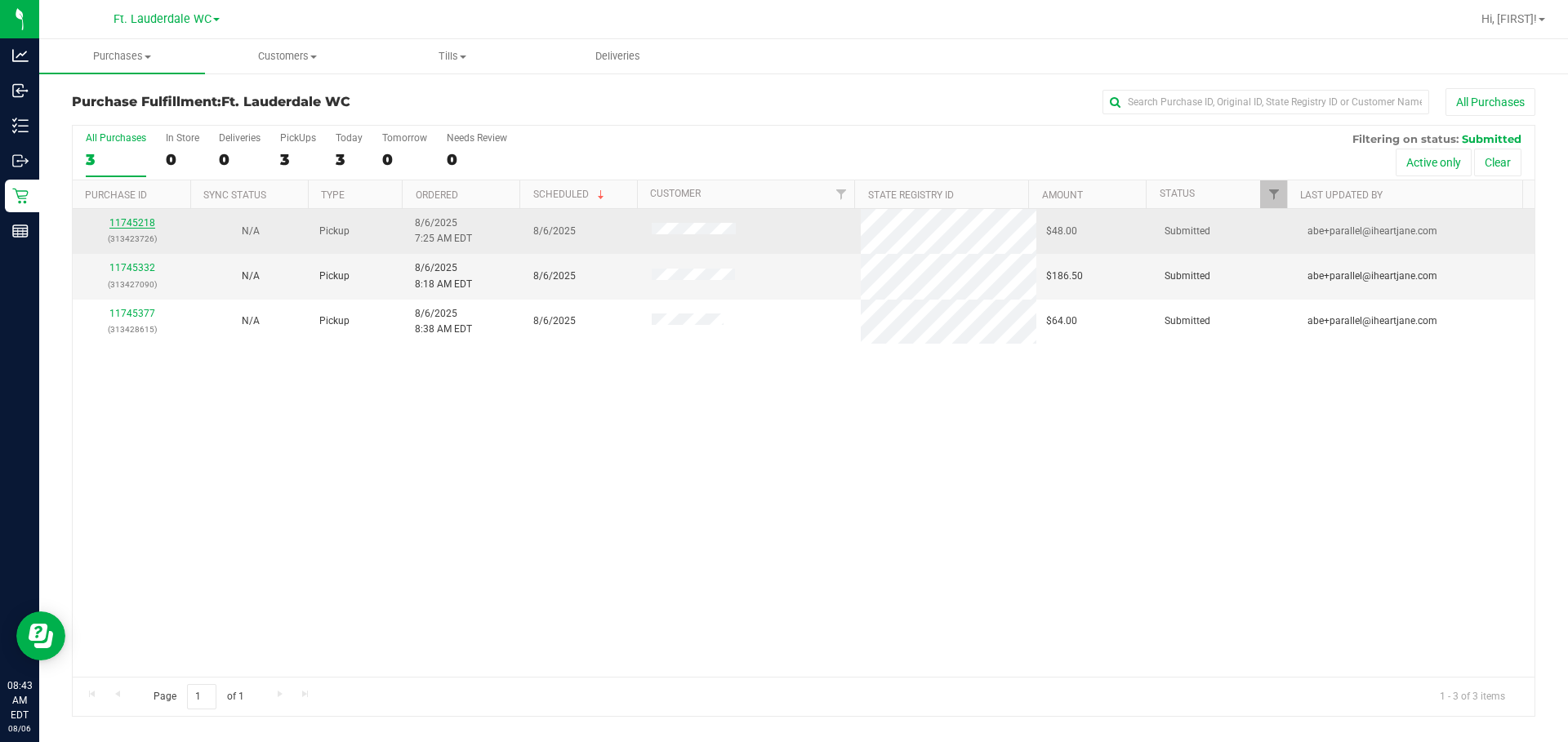 click on "11745218" at bounding box center [132, 223] 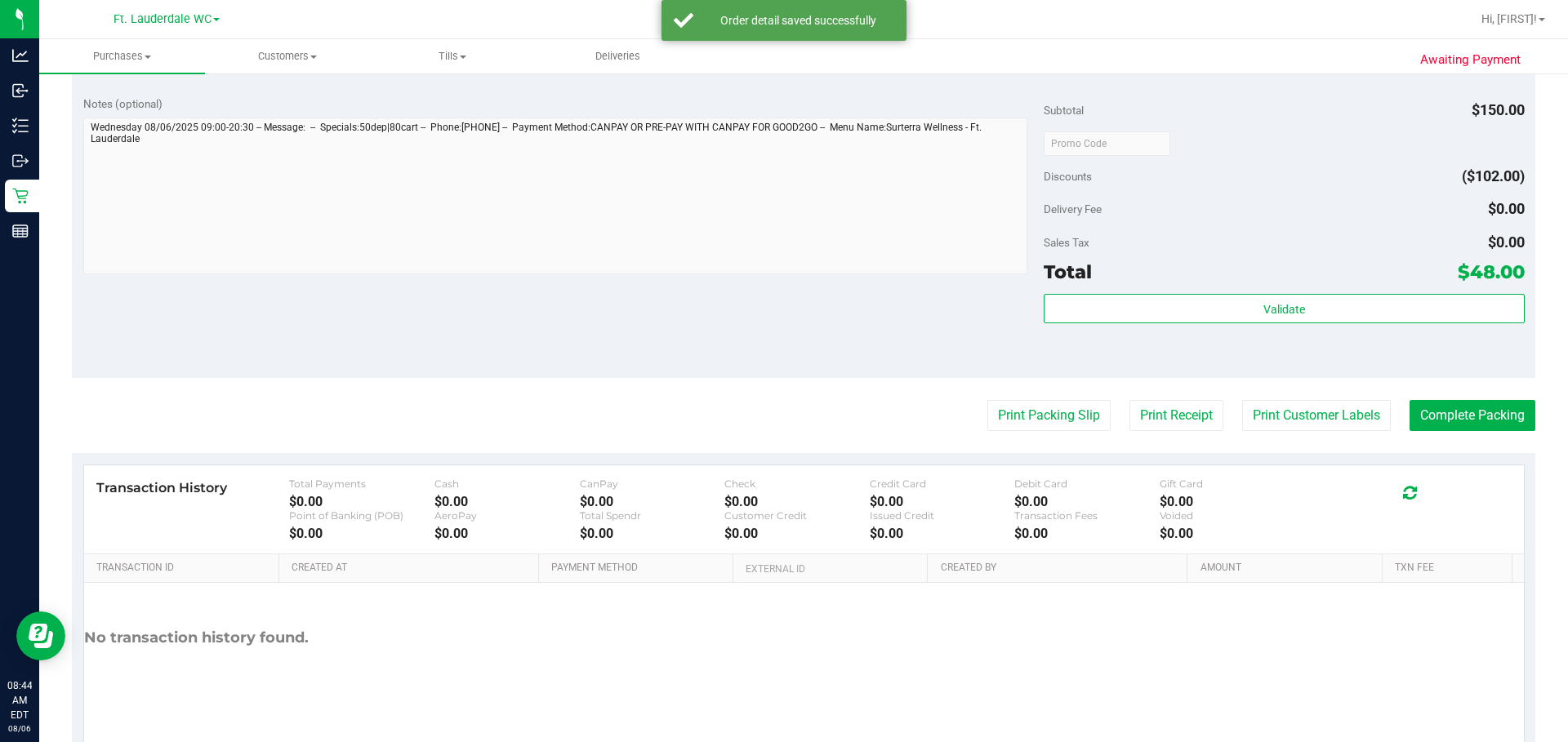 scroll, scrollTop: 687, scrollLeft: 0, axis: vertical 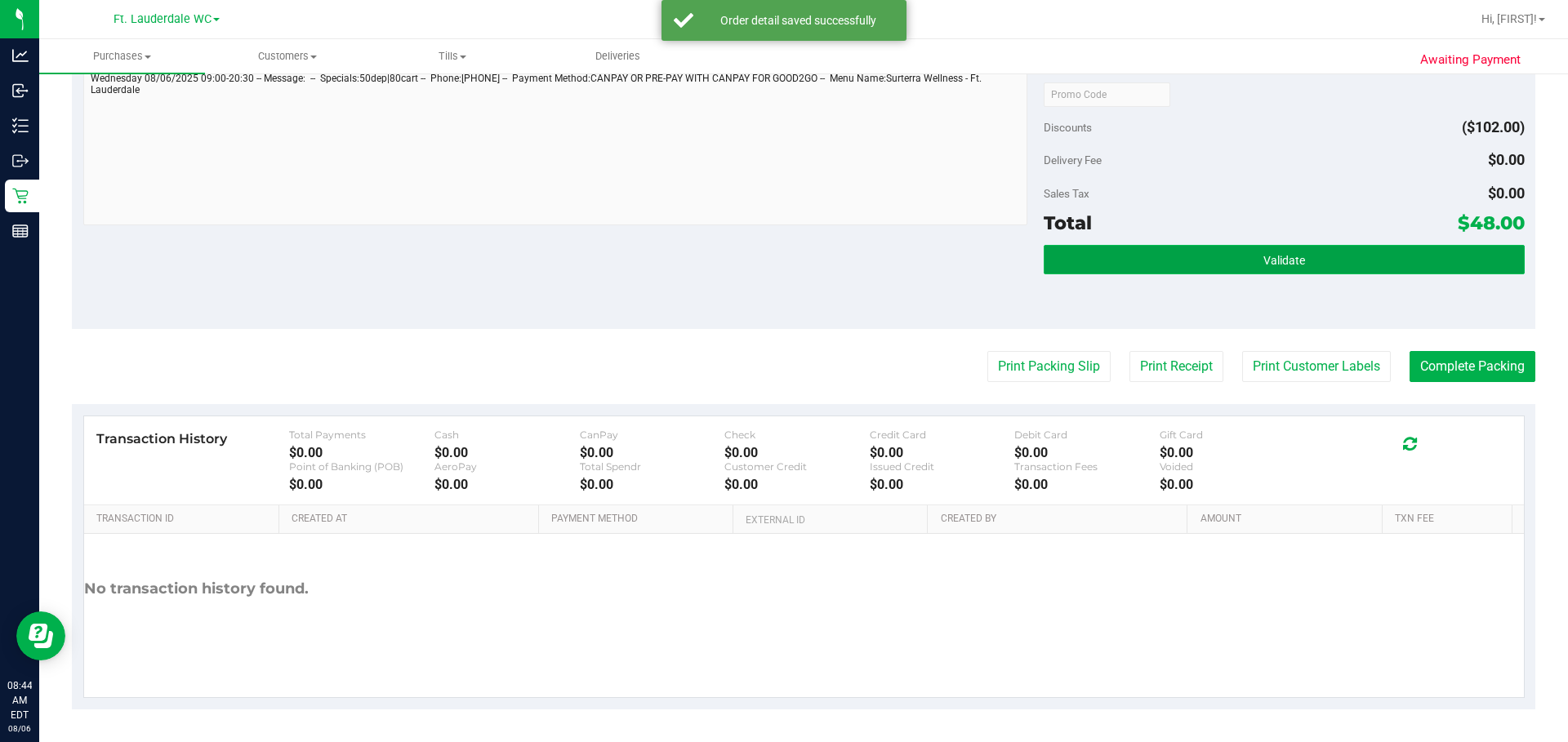click on "Validate" at bounding box center [1284, 260] 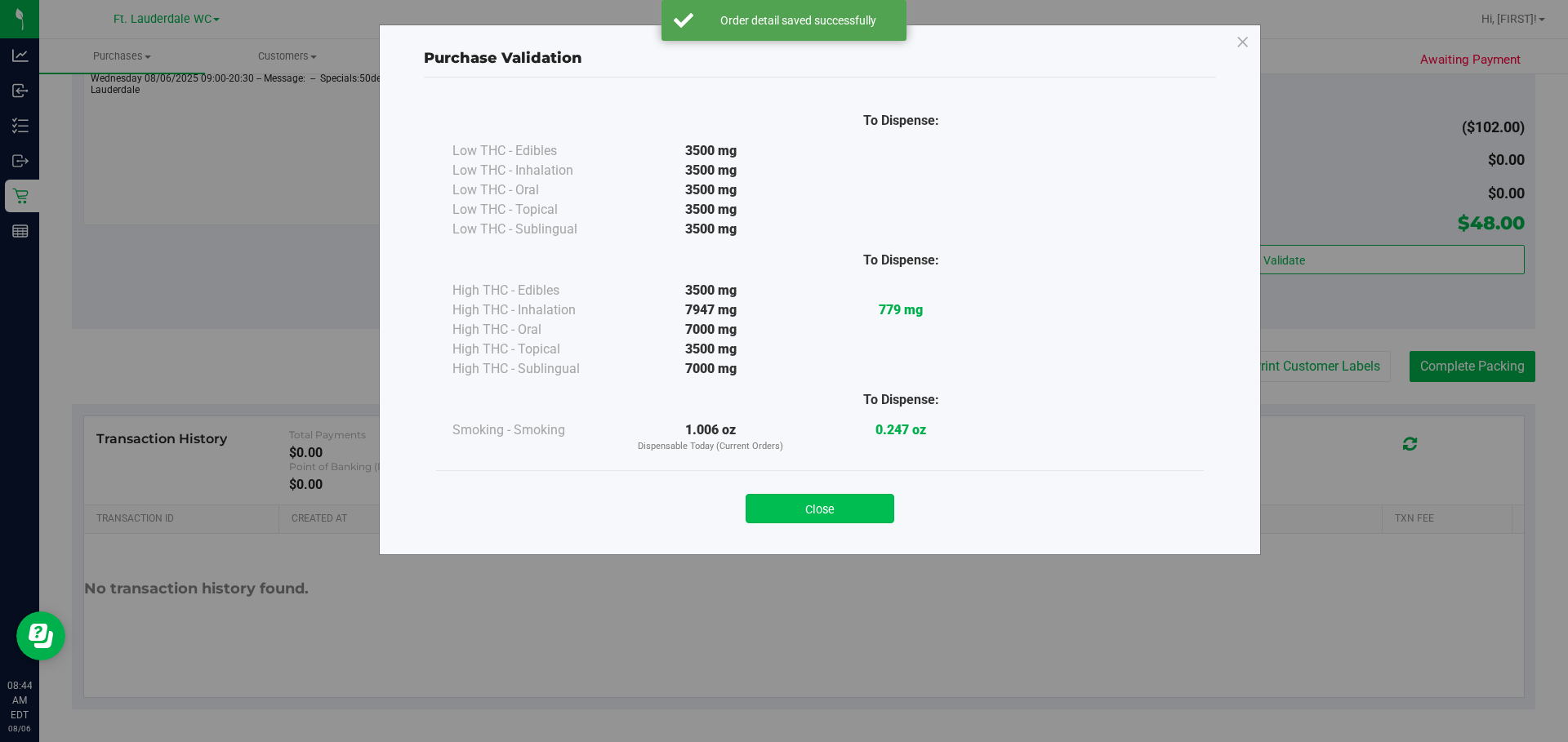 click on "Close" at bounding box center [820, 509] 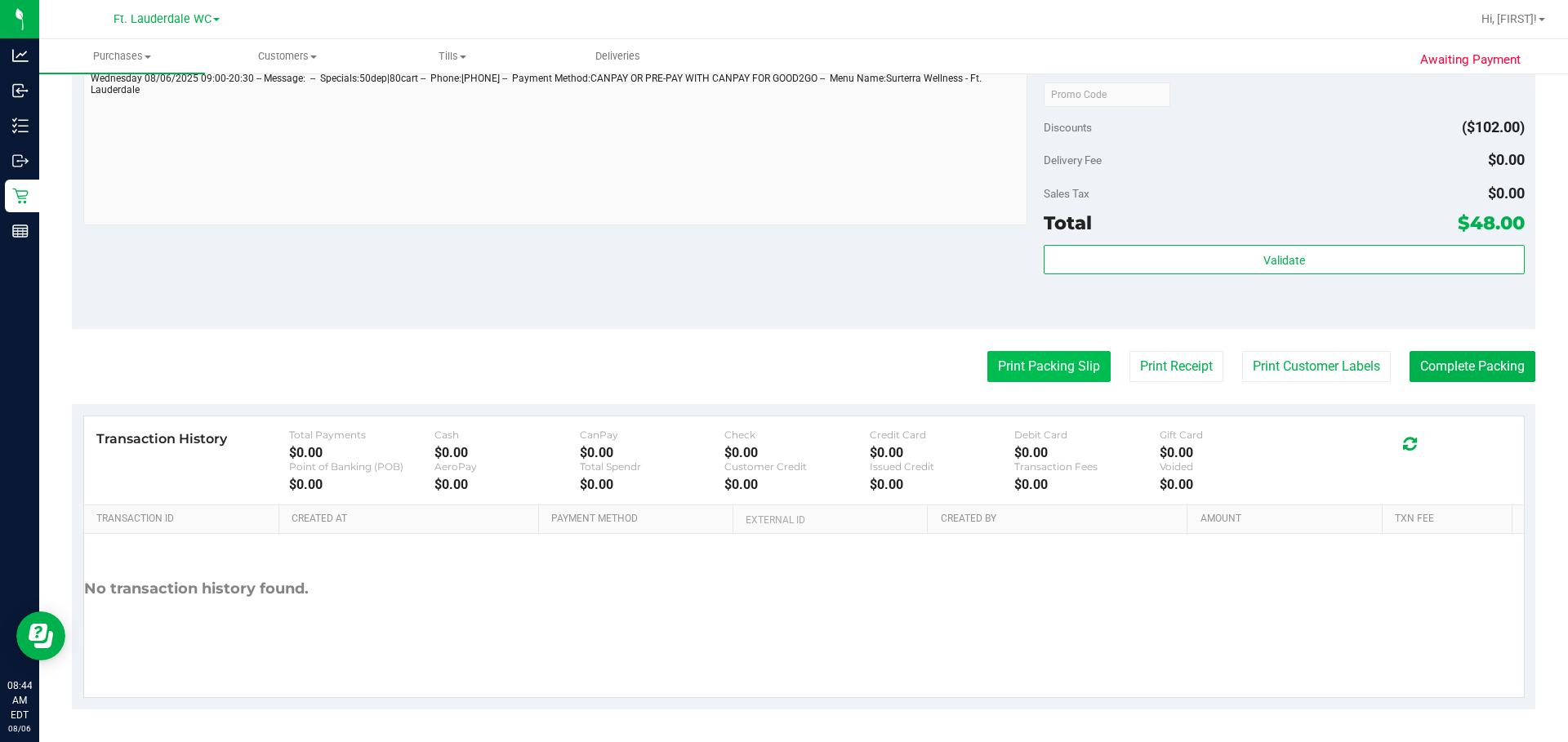 click on "Print Packing Slip" at bounding box center (1049, 367) 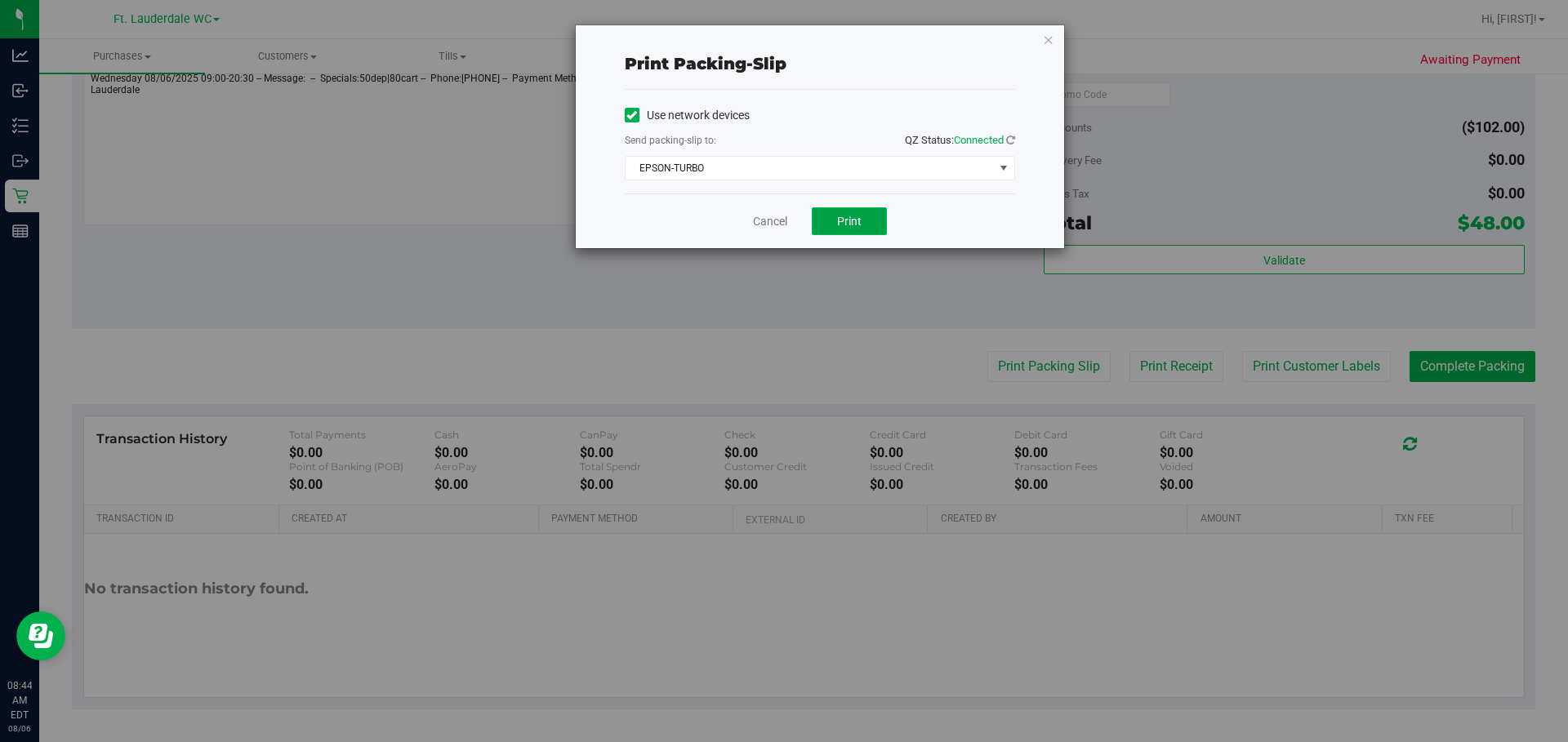 click on "Print" at bounding box center [849, 221] 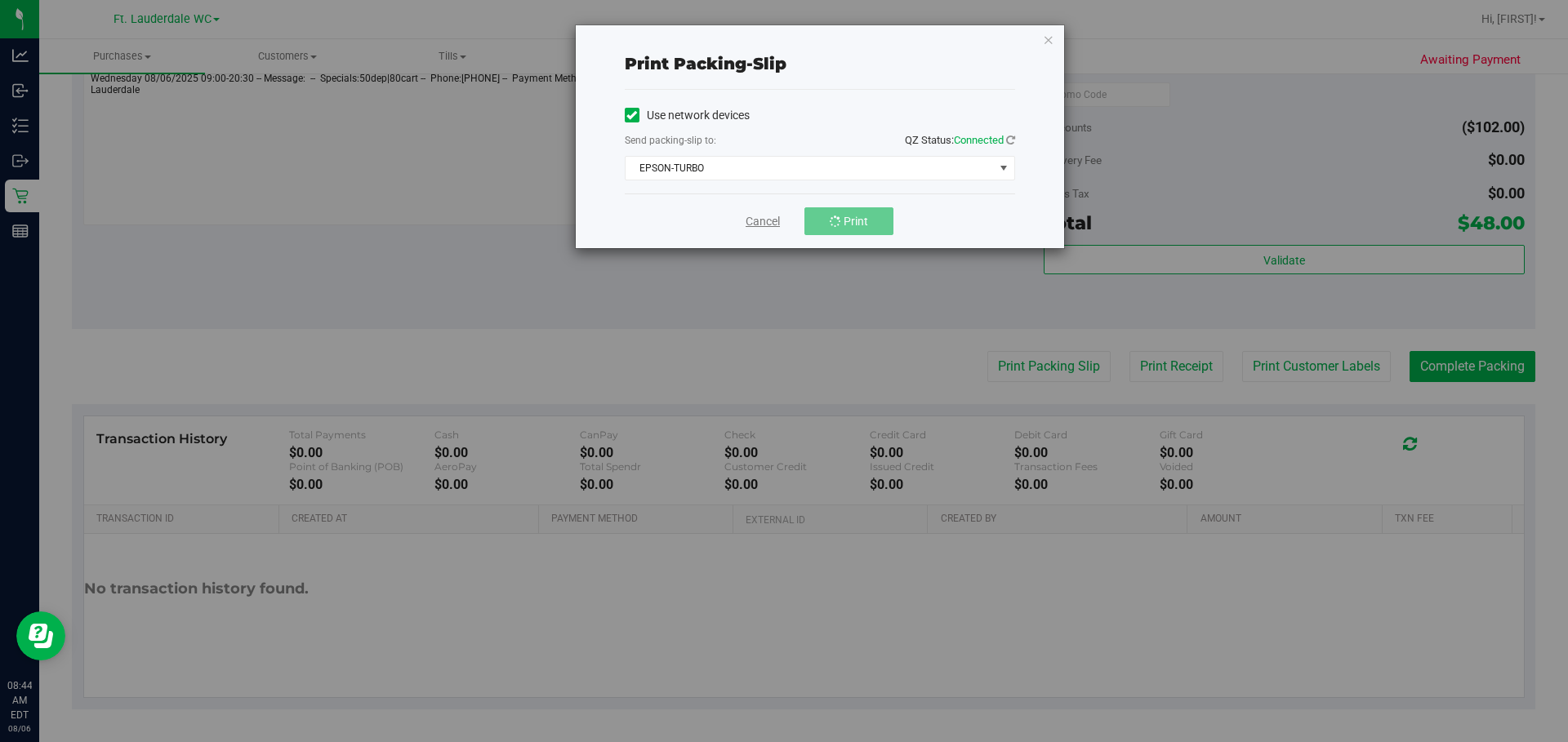 click on "Cancel" at bounding box center (763, 221) 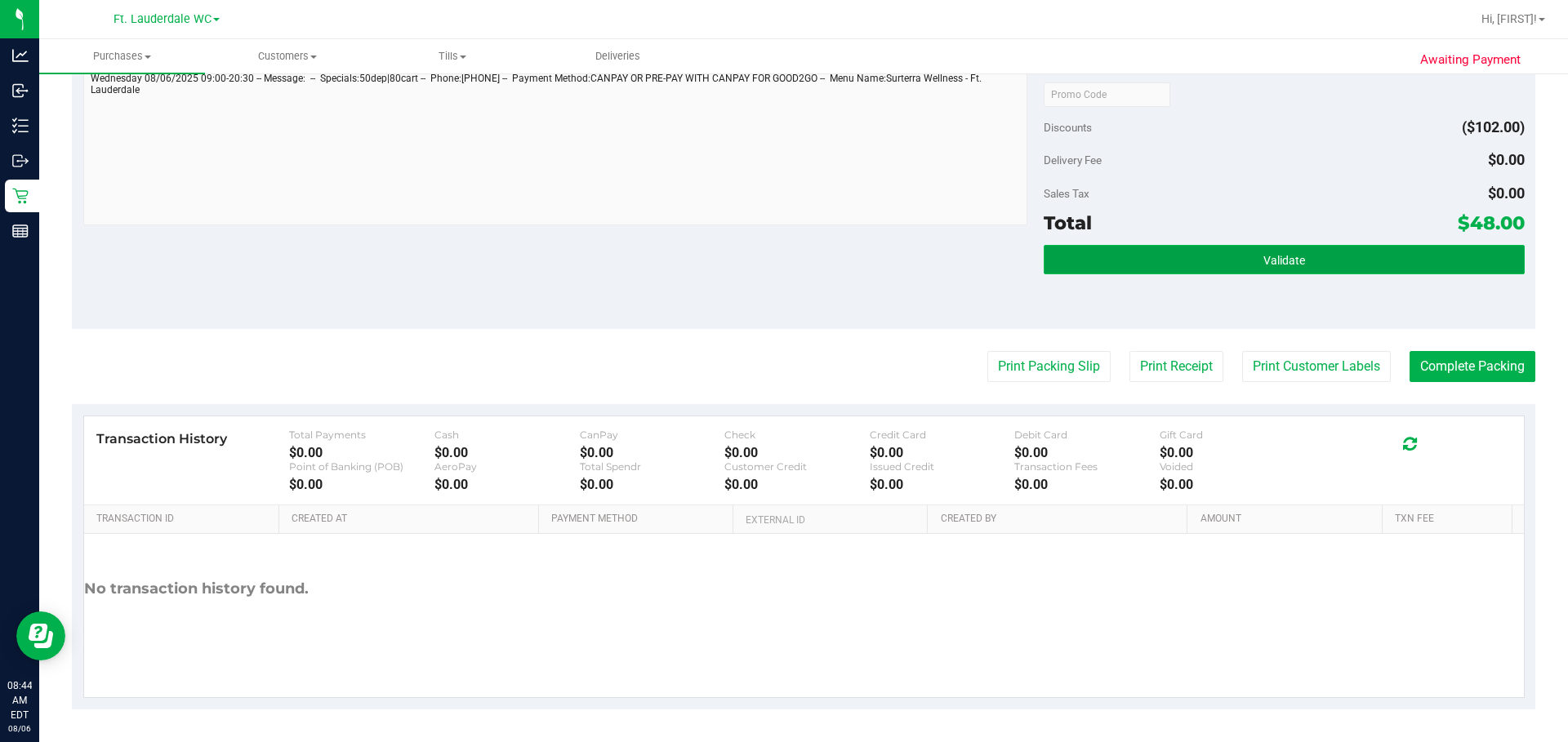 click on "Validate" at bounding box center (1284, 260) 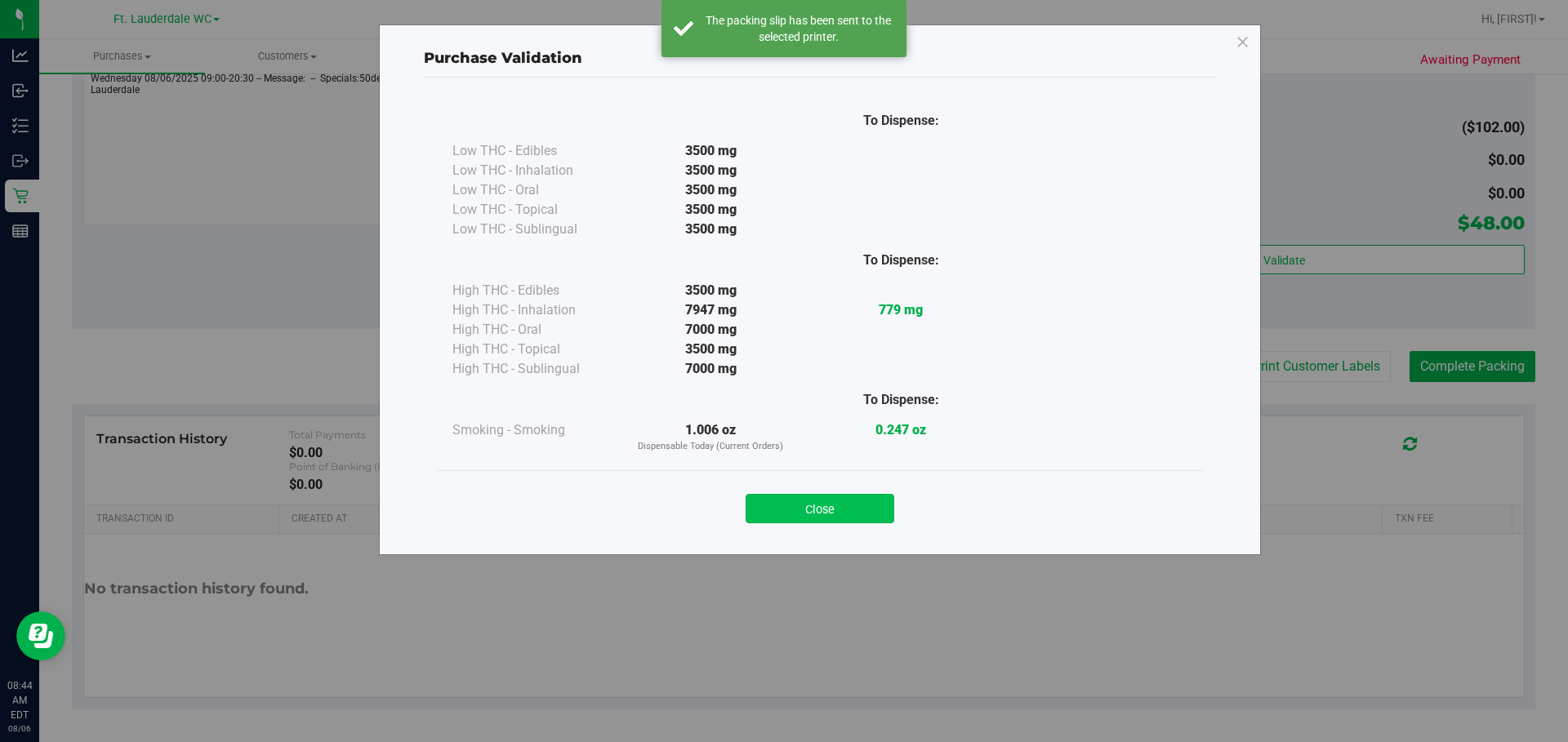 click on "Close" at bounding box center (820, 509) 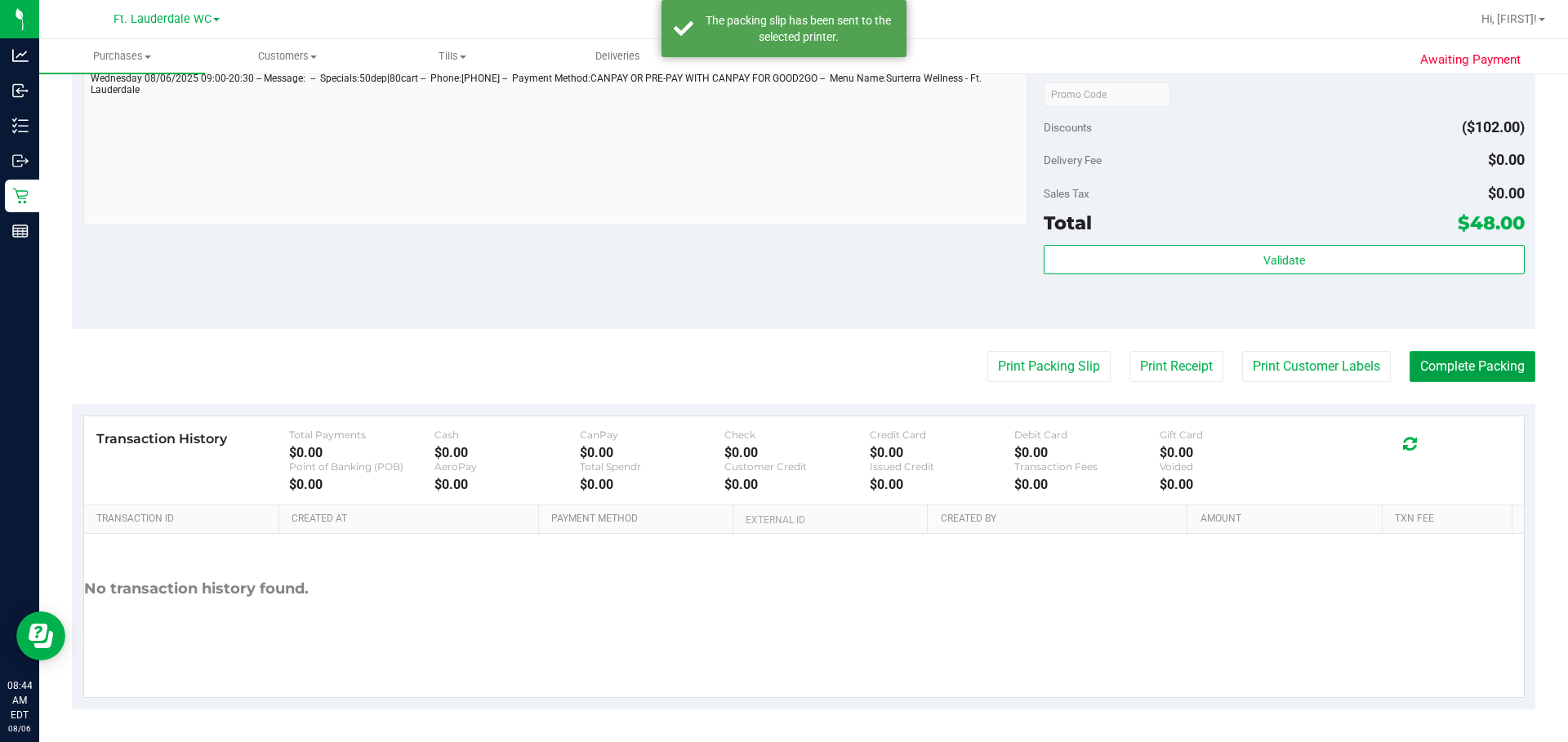 click on "Complete Packing" at bounding box center (1472, 367) 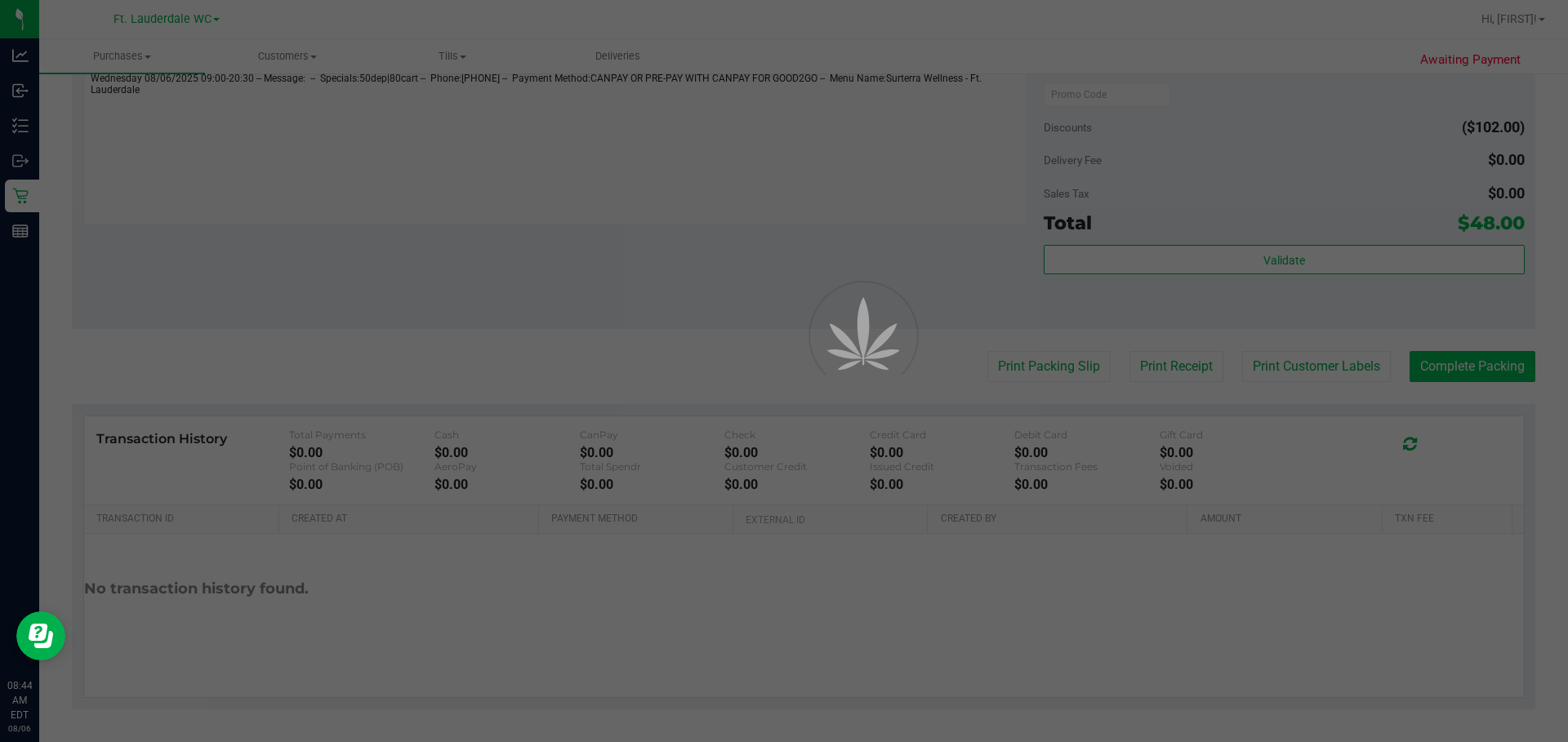 scroll, scrollTop: 0, scrollLeft: 0, axis: both 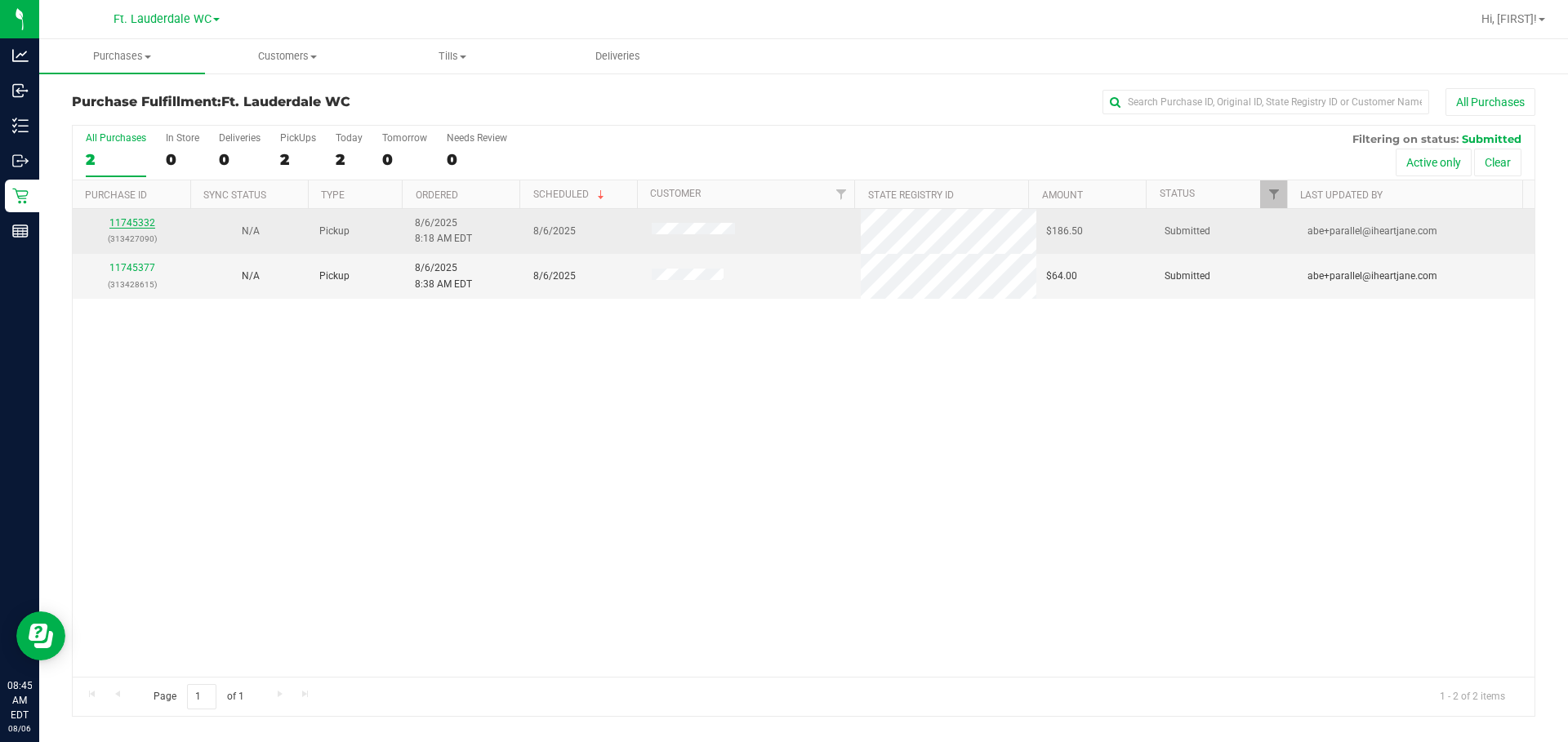 click on "11745332" at bounding box center (132, 223) 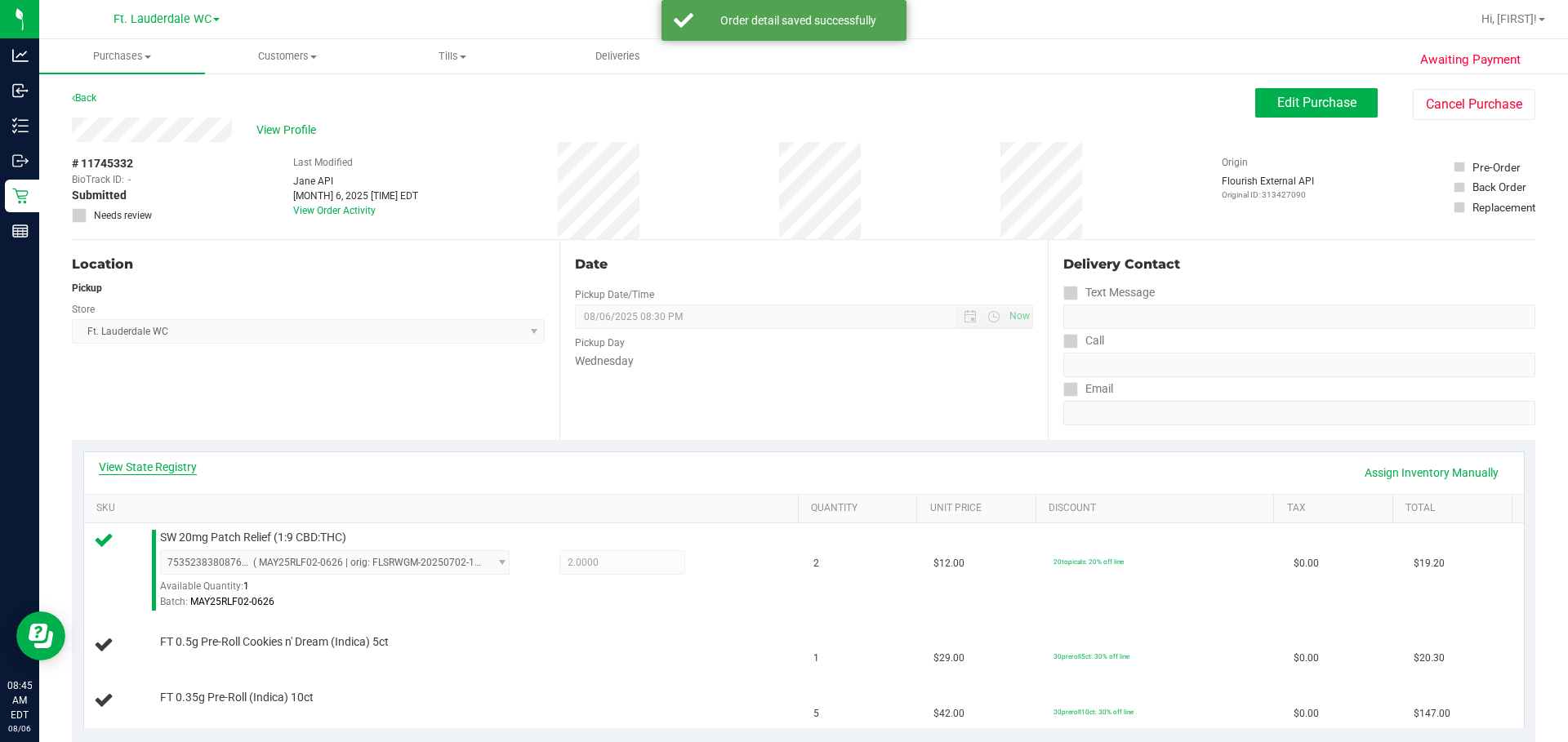 click on "View State Registry" at bounding box center [148, 467] 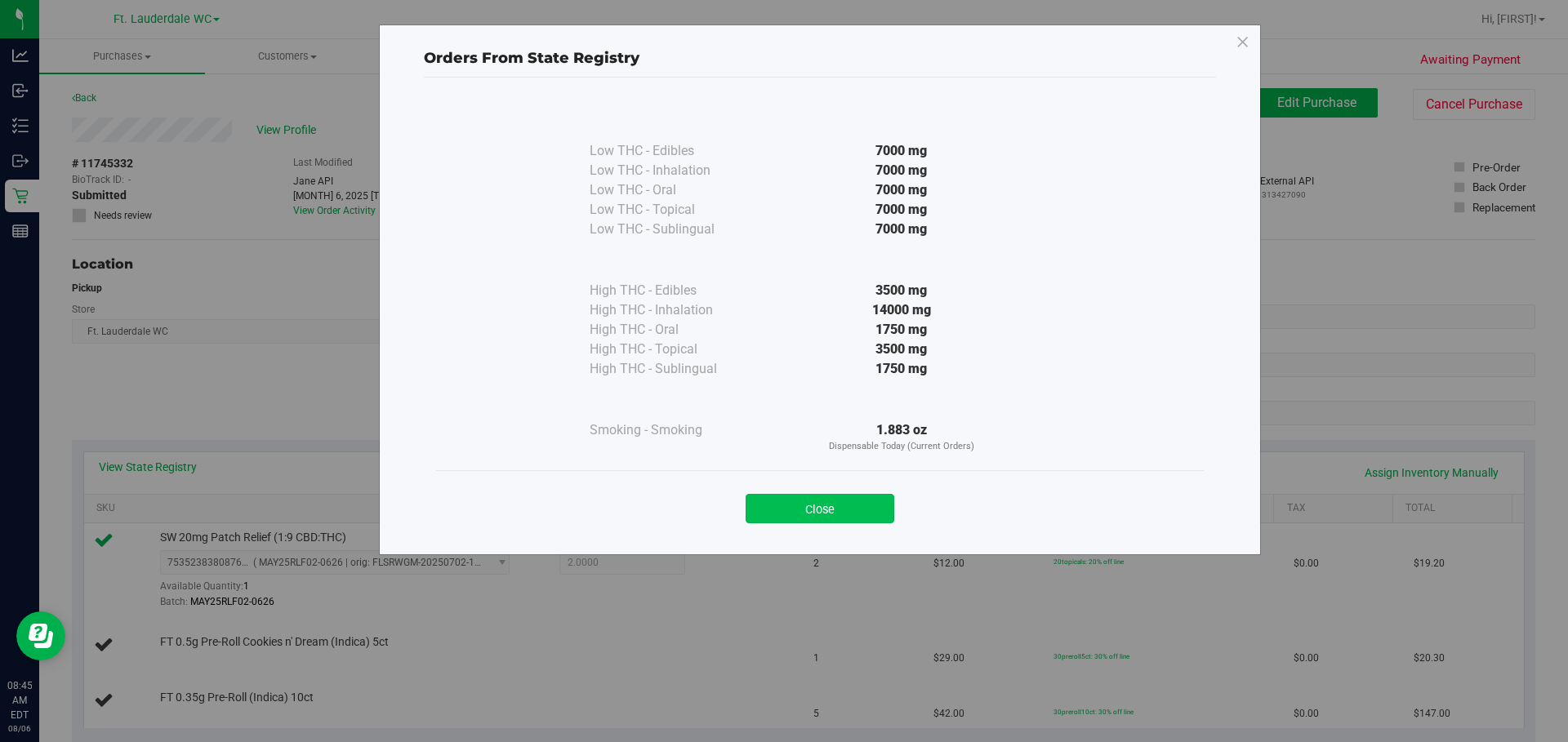 click on "Close" at bounding box center [820, 509] 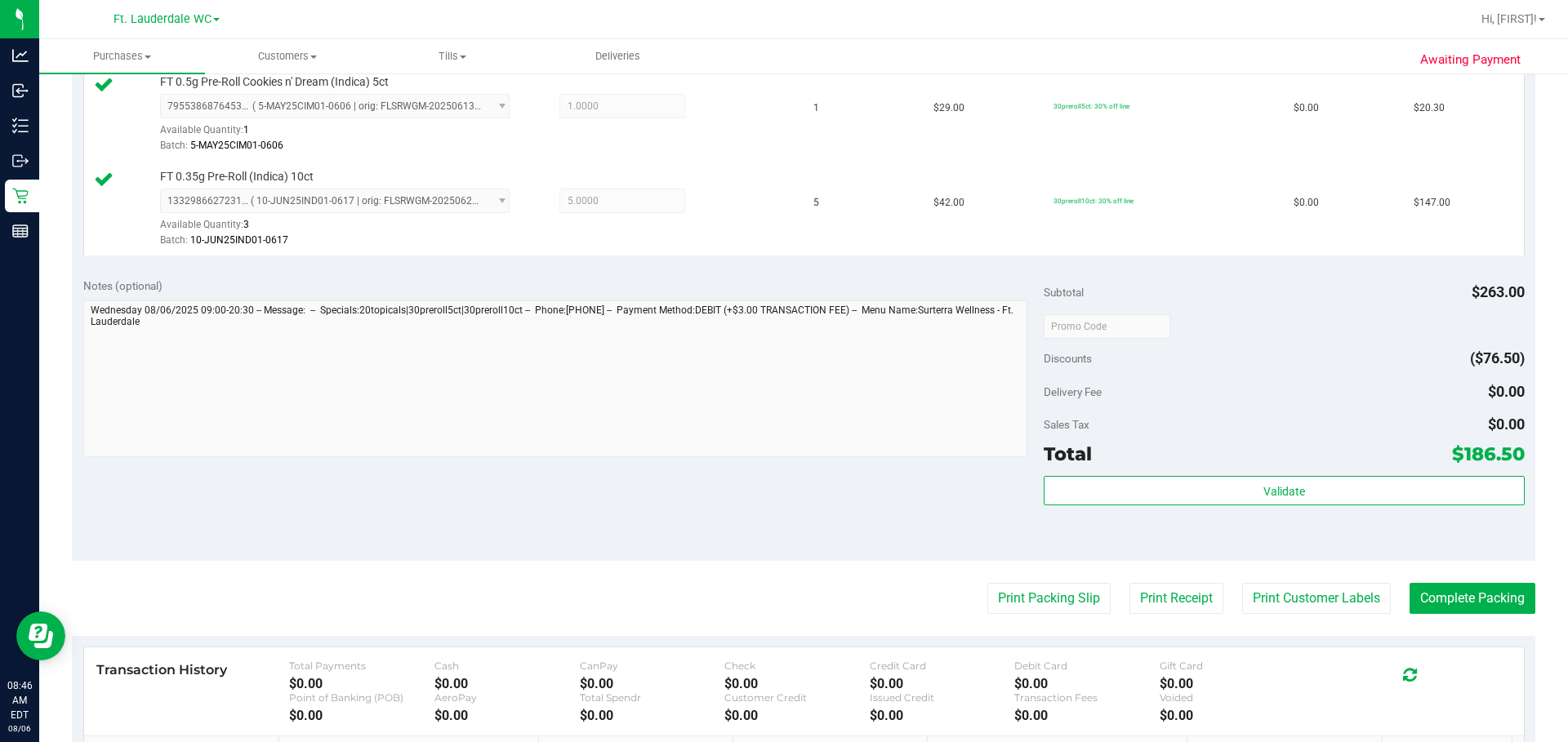 scroll, scrollTop: 613, scrollLeft: 0, axis: vertical 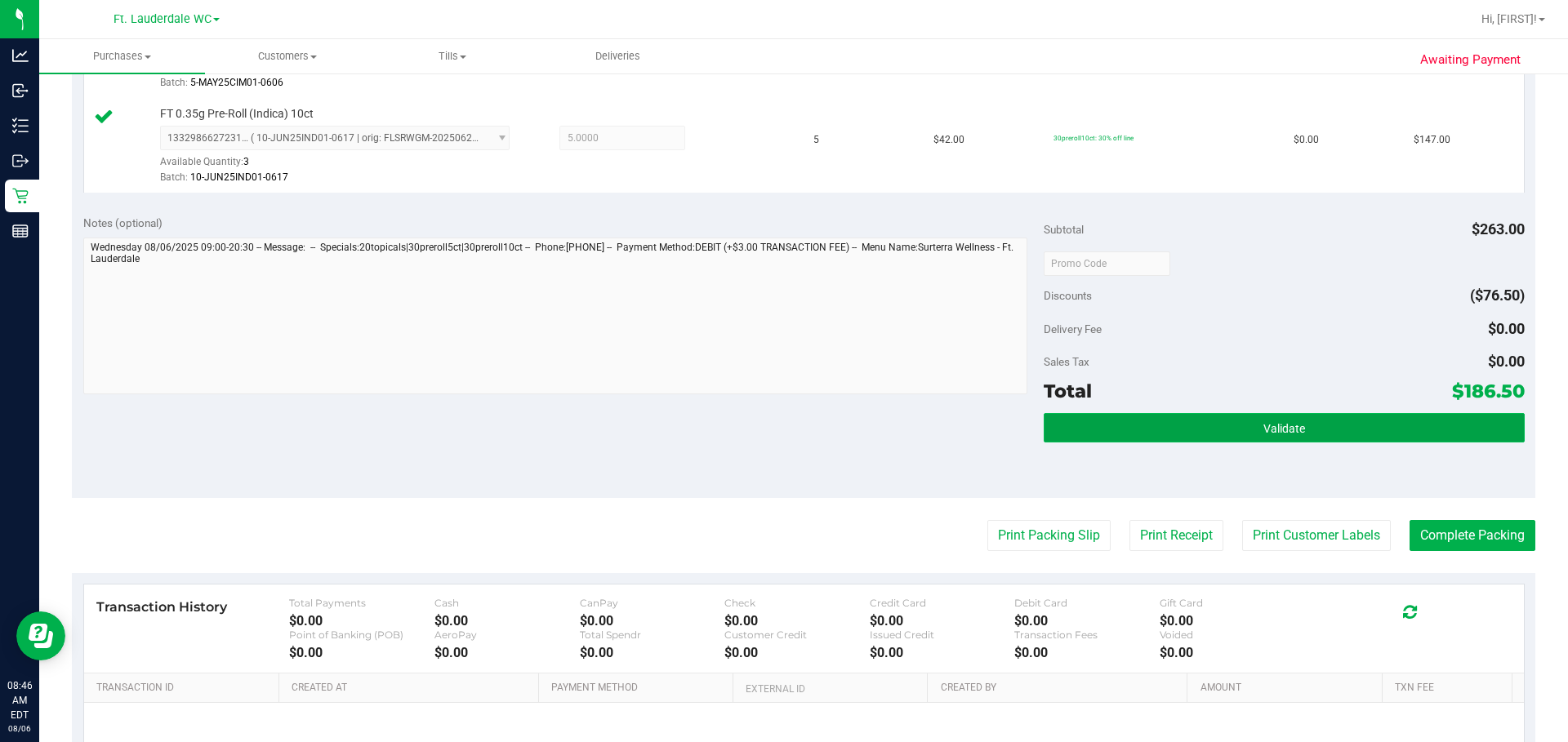 click on "Validate" at bounding box center [1284, 428] 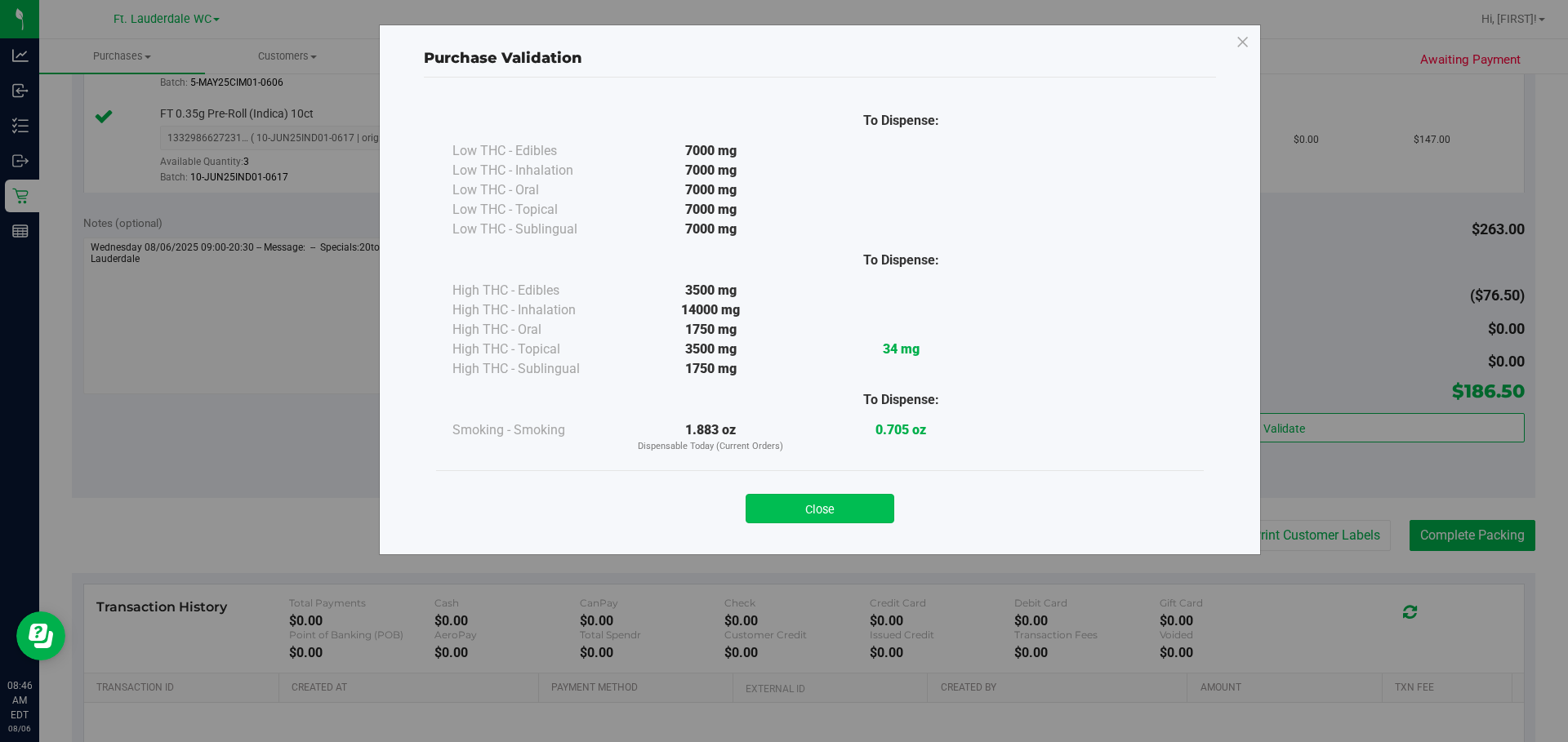 click on "Close" at bounding box center (820, 509) 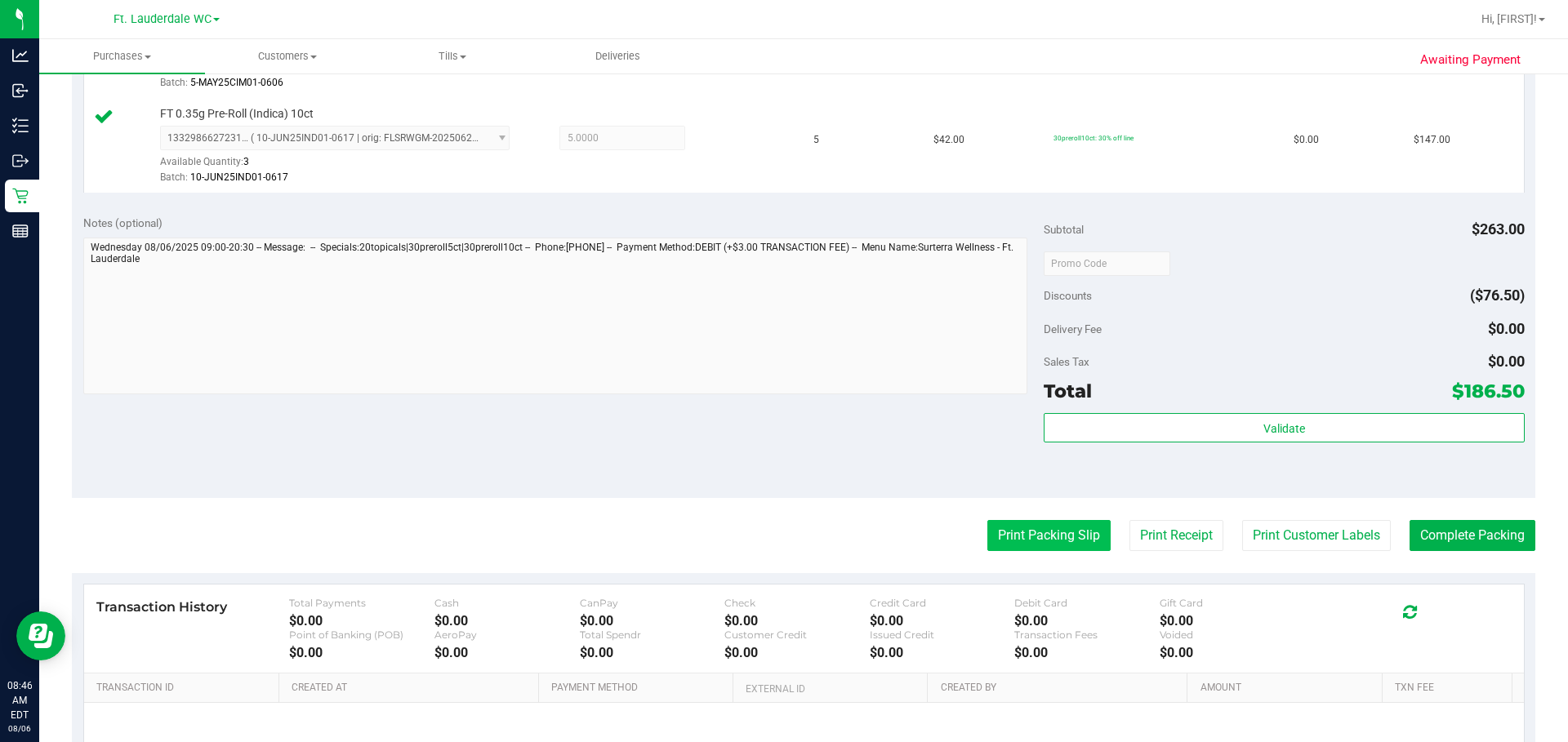 click on "Print Packing Slip" at bounding box center [1049, 535] 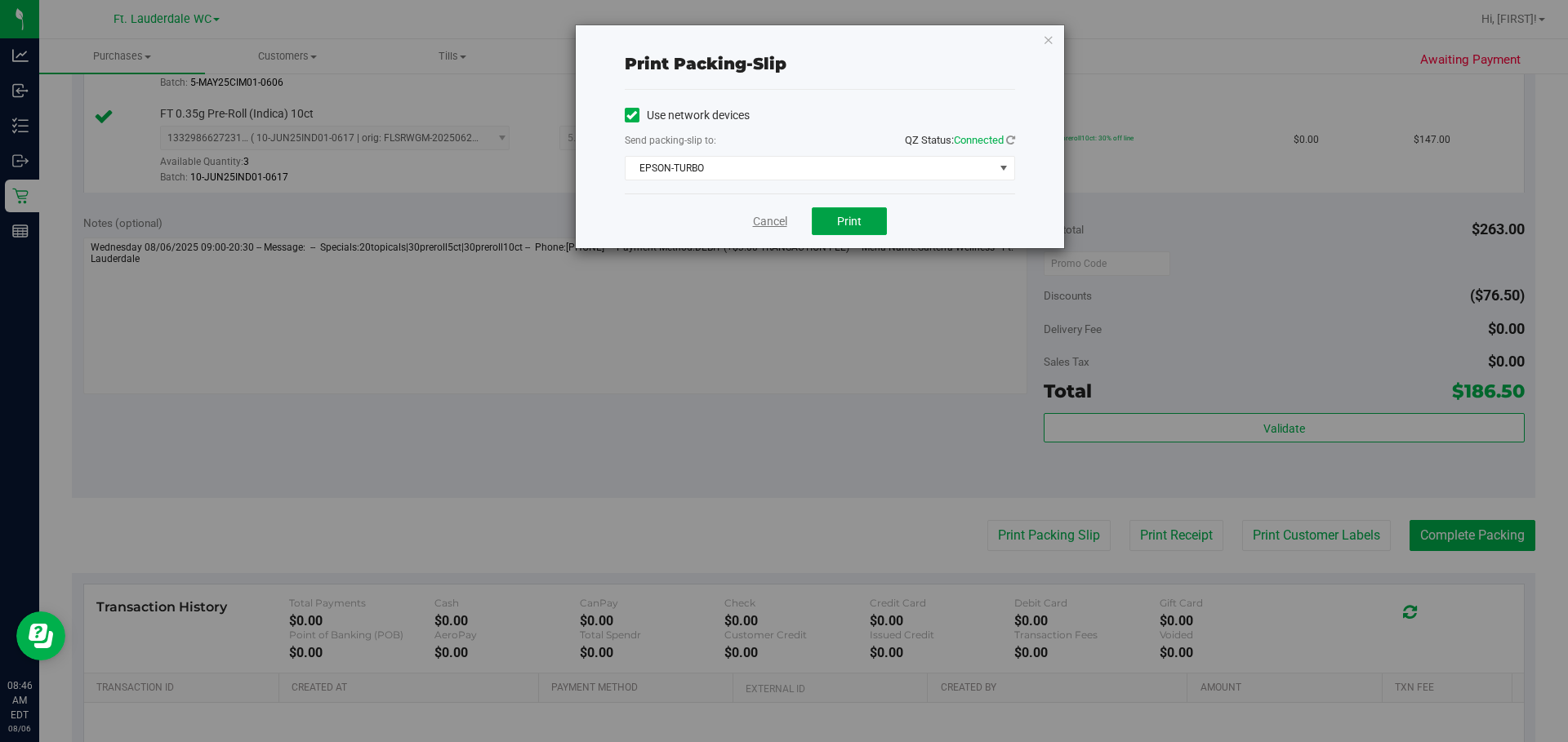 click on "Print" at bounding box center (849, 221) 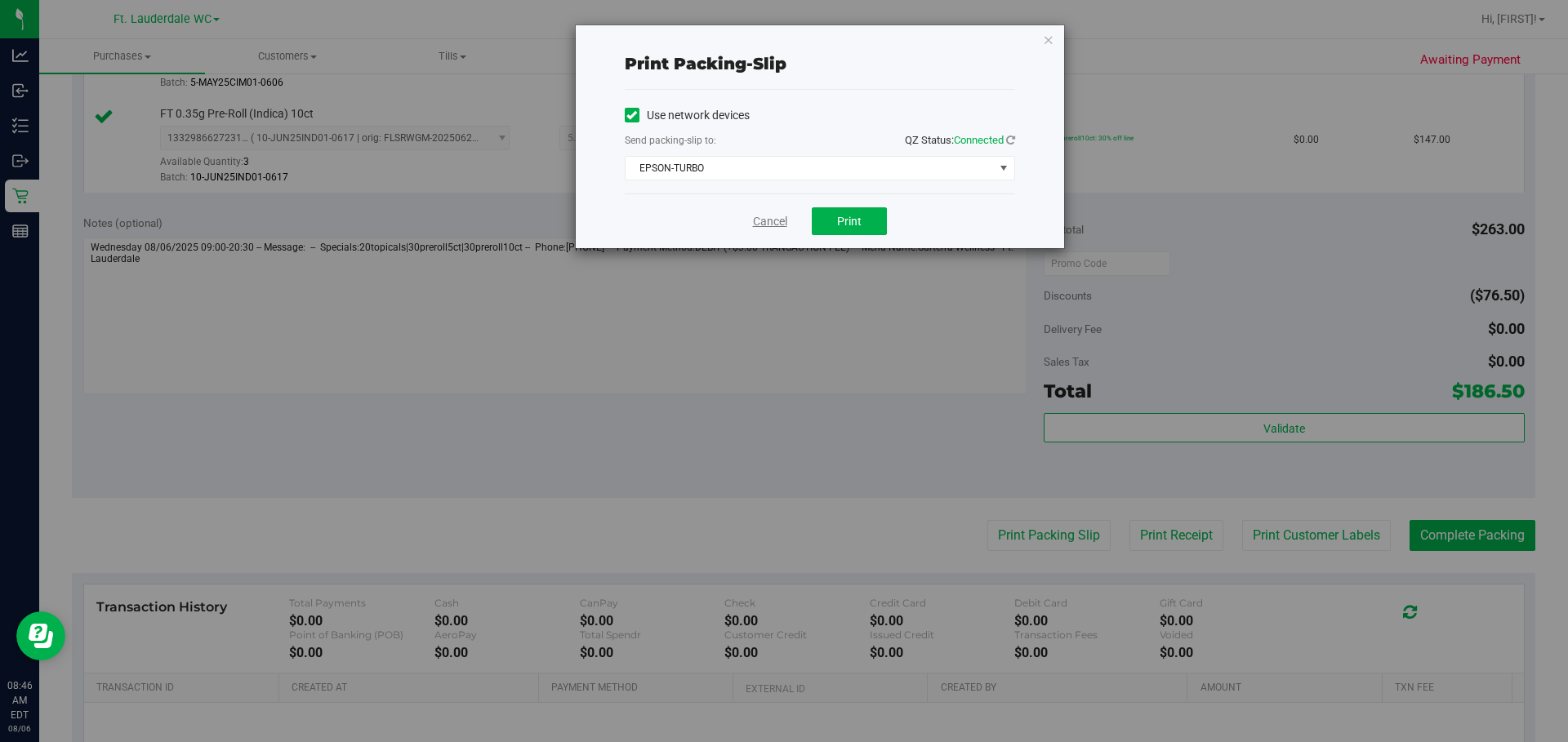 click on "Cancel" at bounding box center (770, 221) 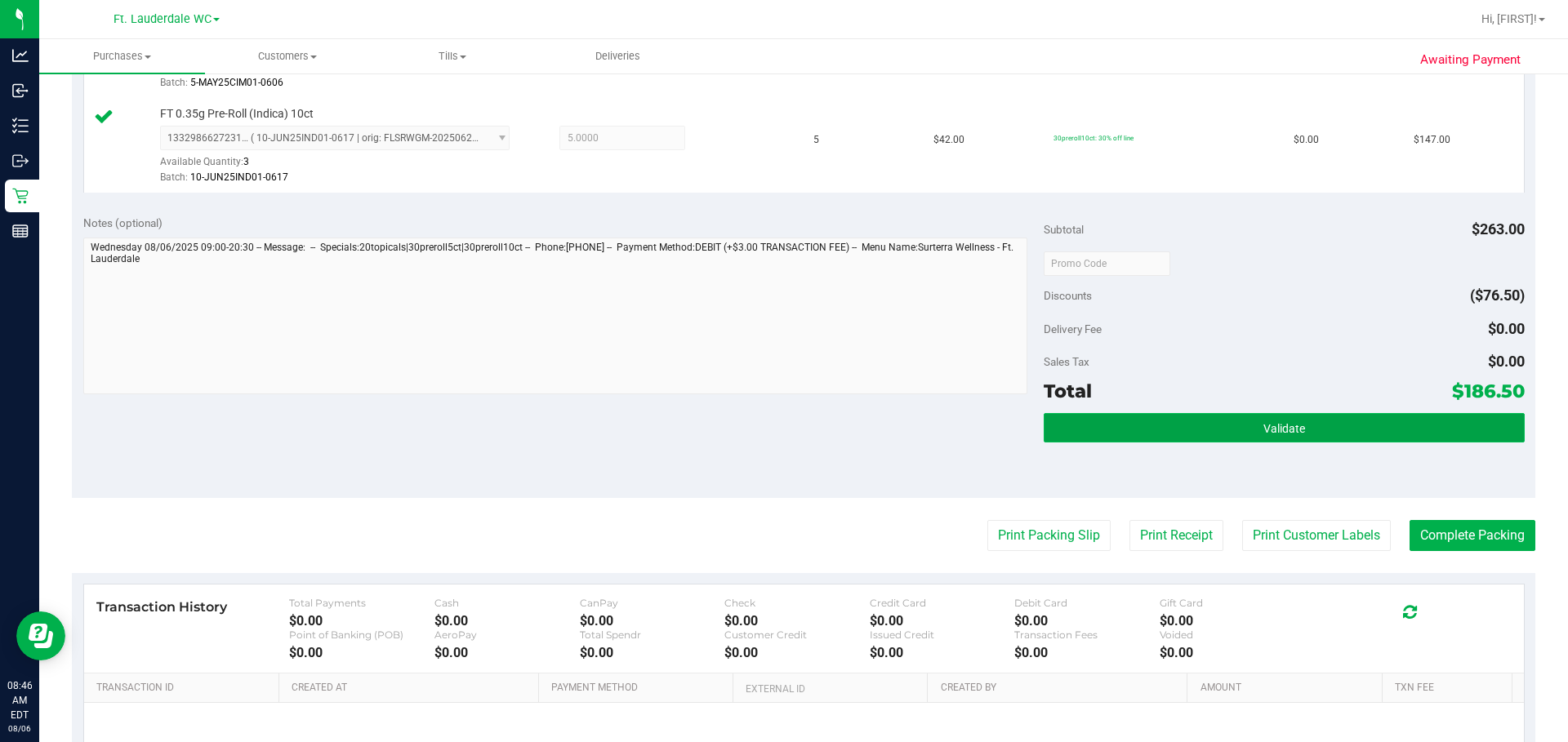 click on "Validate" at bounding box center (1284, 428) 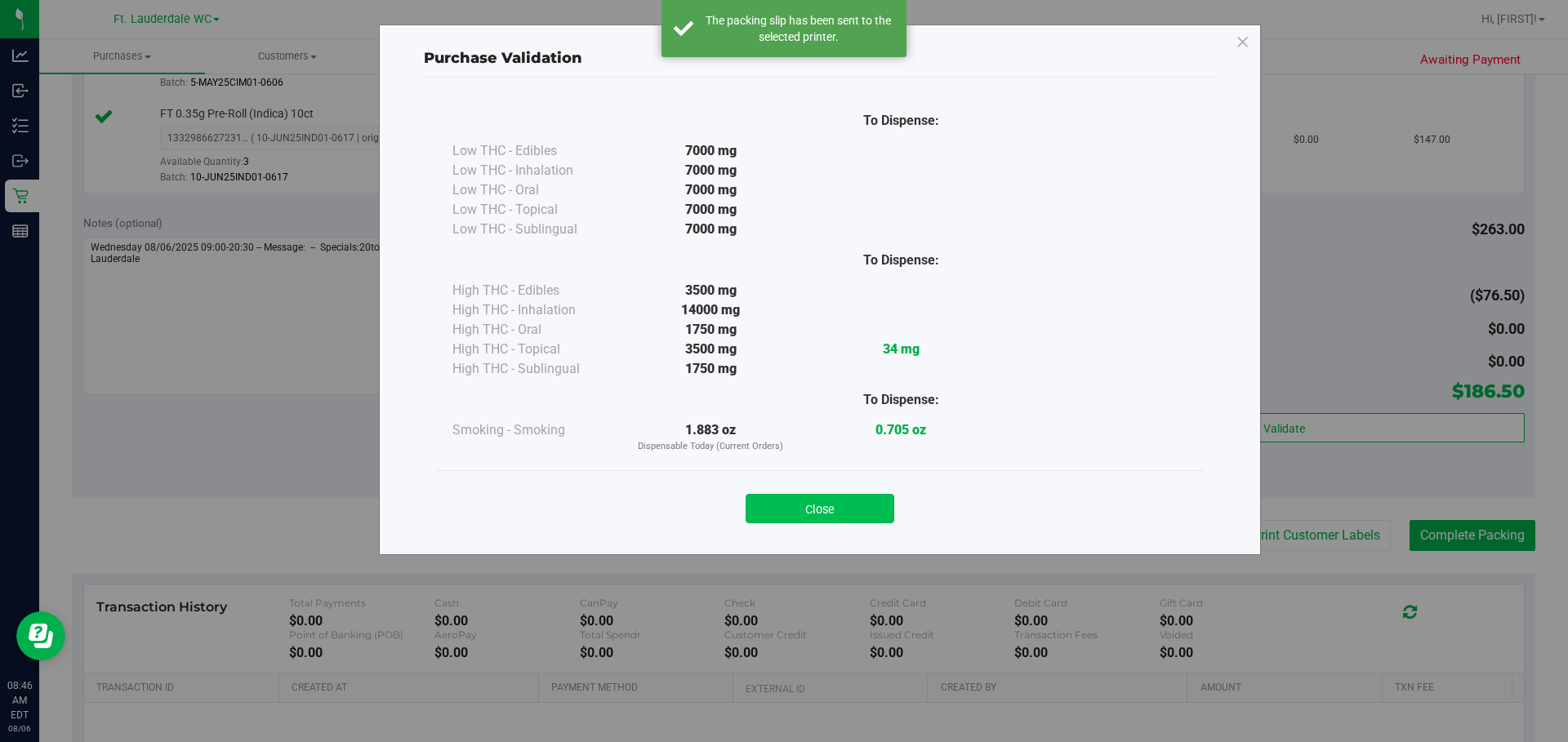 click on "Close" at bounding box center [820, 509] 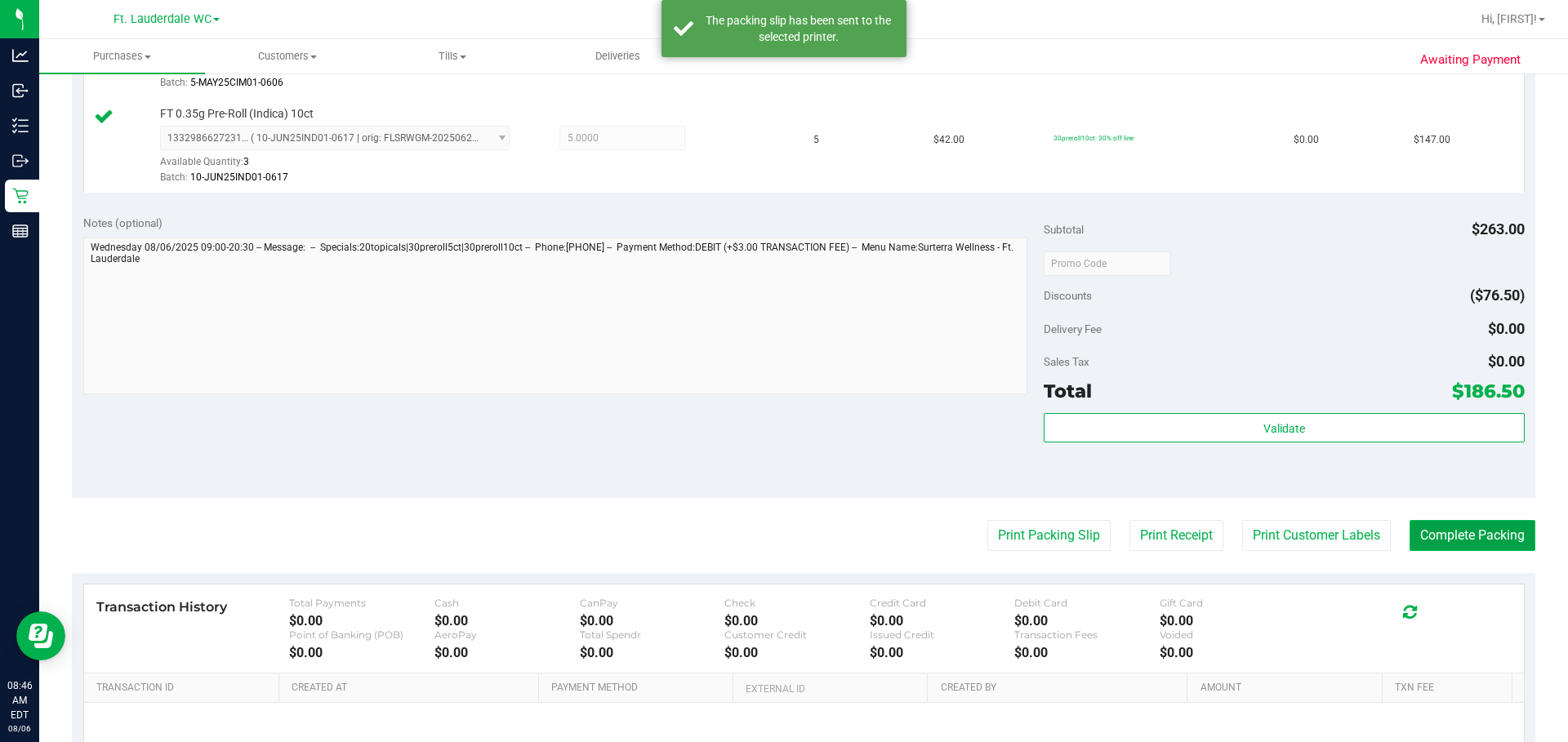 click on "Complete Packing" at bounding box center (1472, 535) 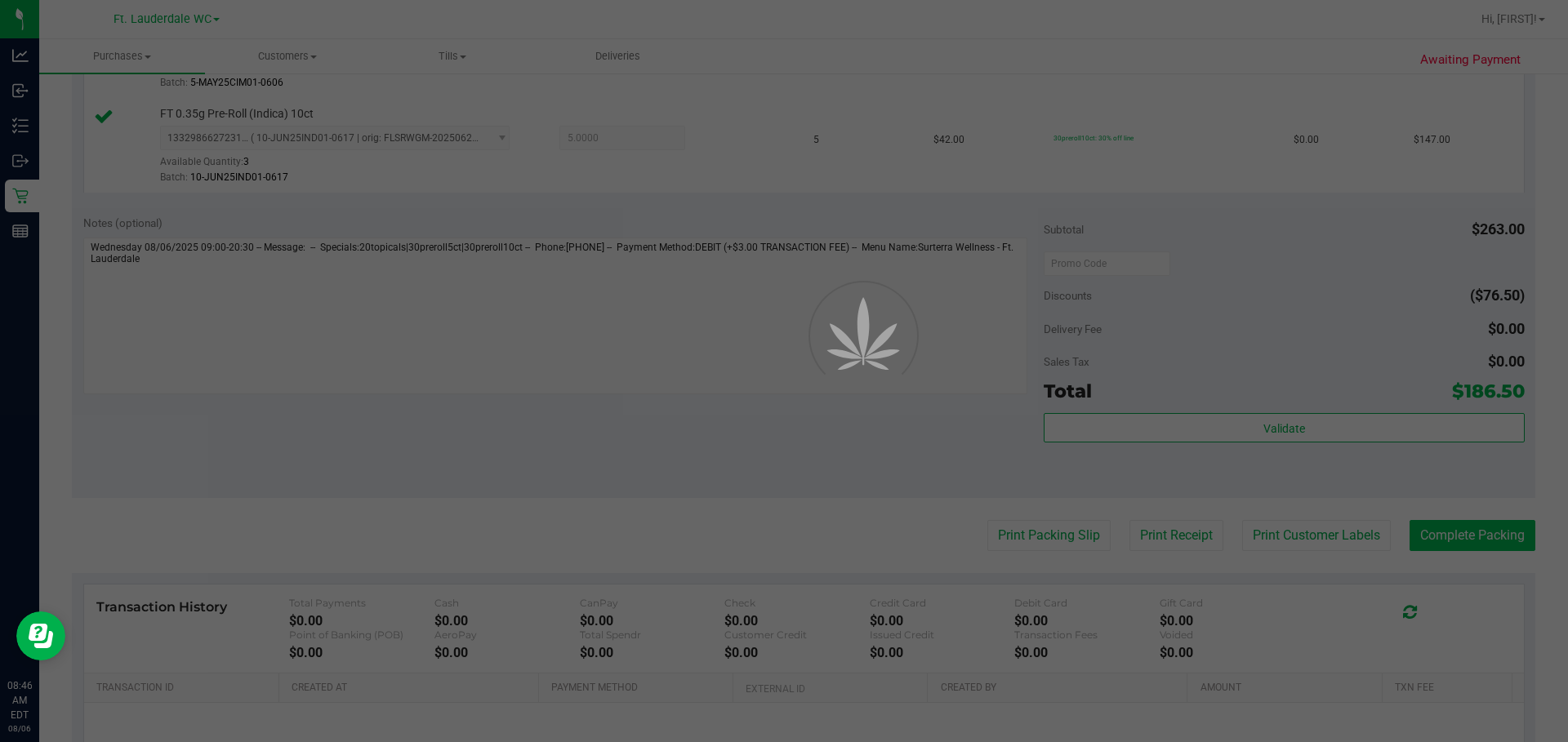 scroll, scrollTop: 0, scrollLeft: 0, axis: both 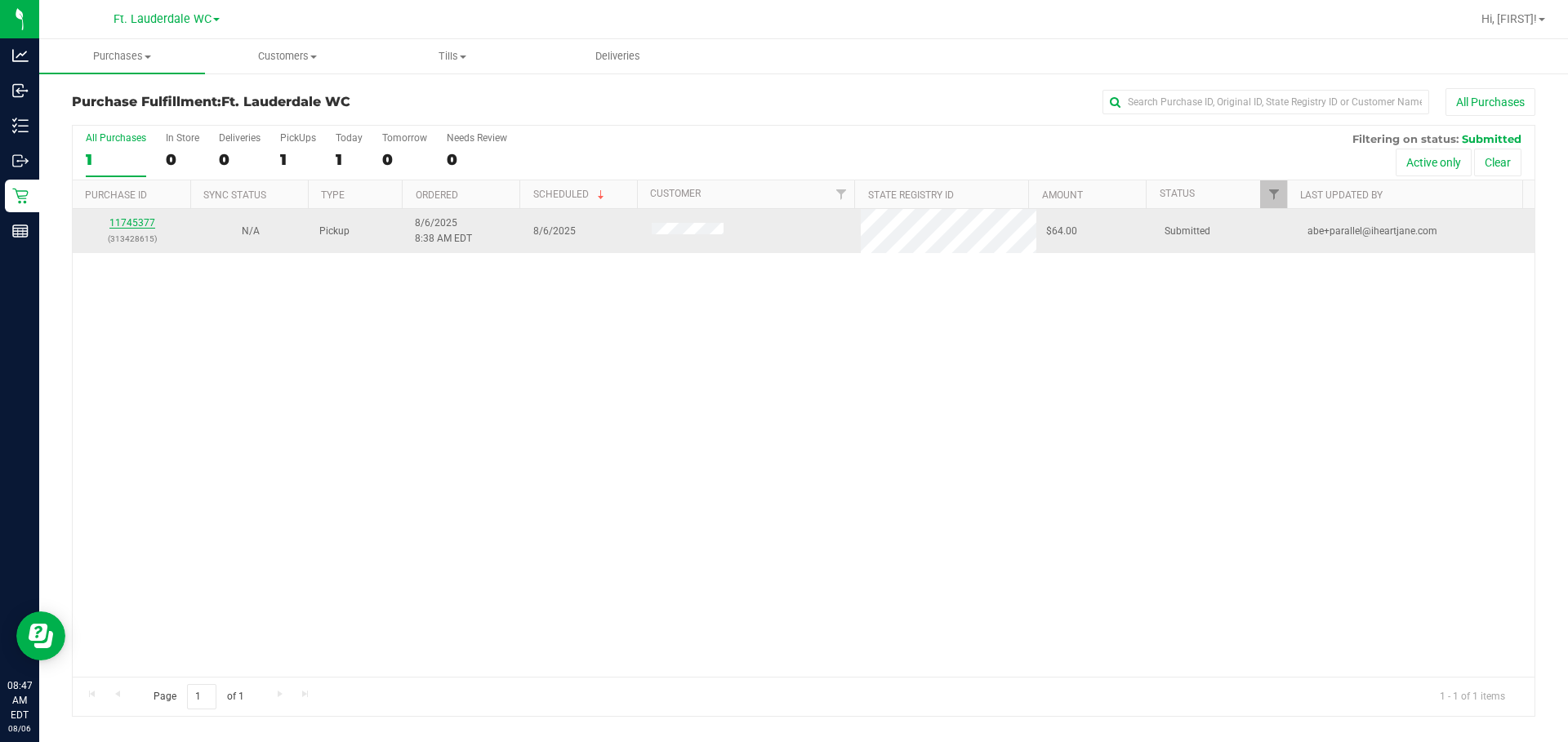 click on "11745377" at bounding box center [132, 223] 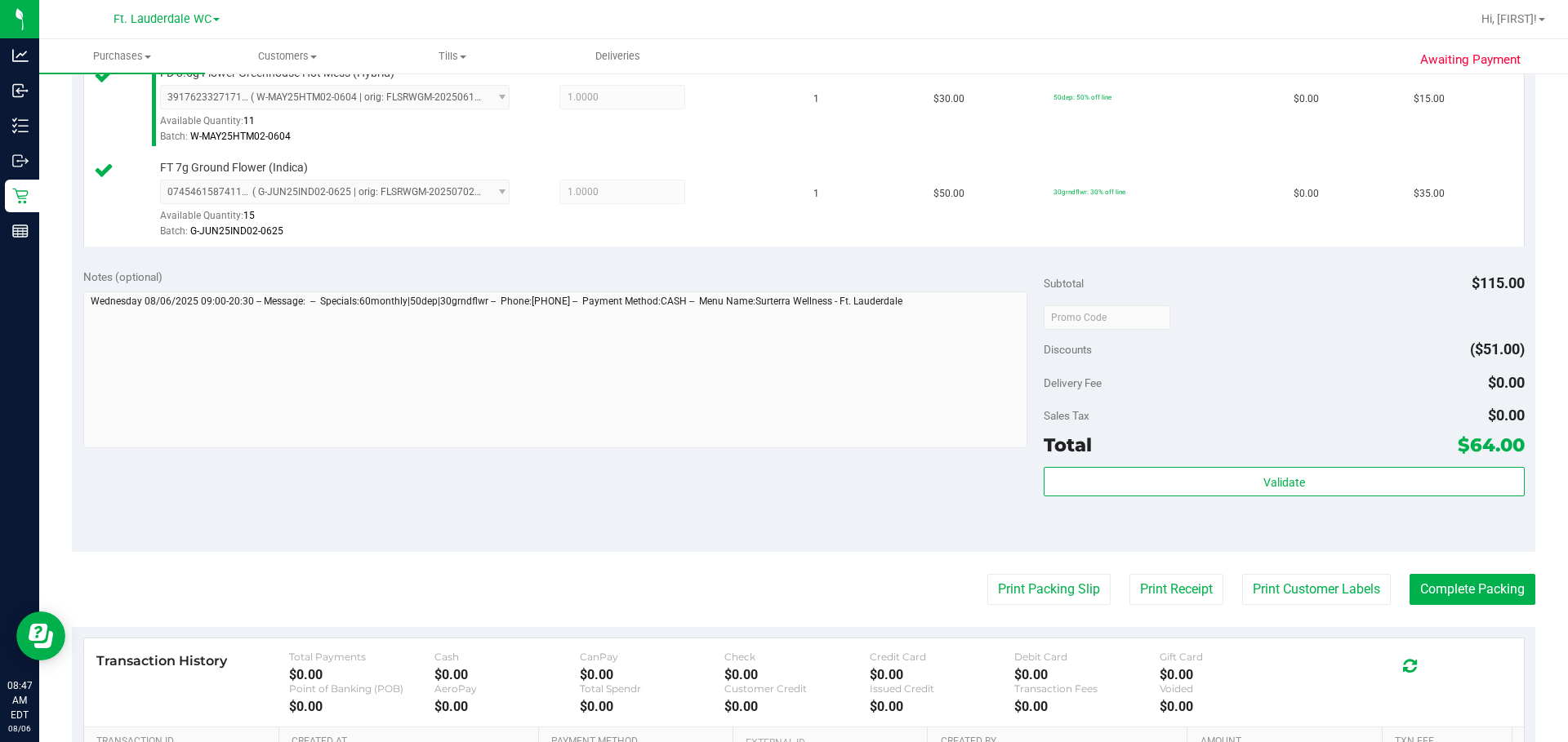 scroll, scrollTop: 646, scrollLeft: 0, axis: vertical 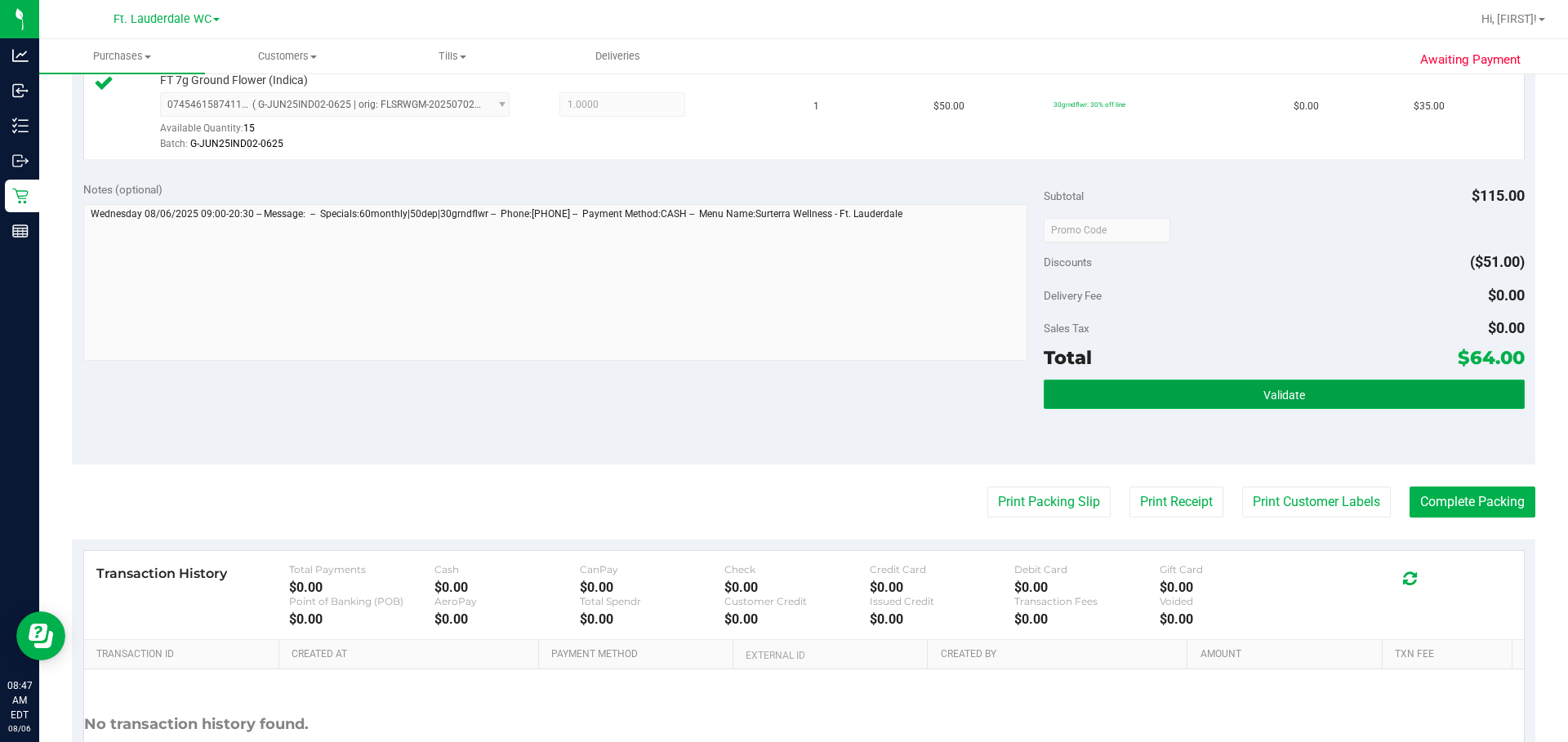 click on "Validate" at bounding box center [1284, 394] 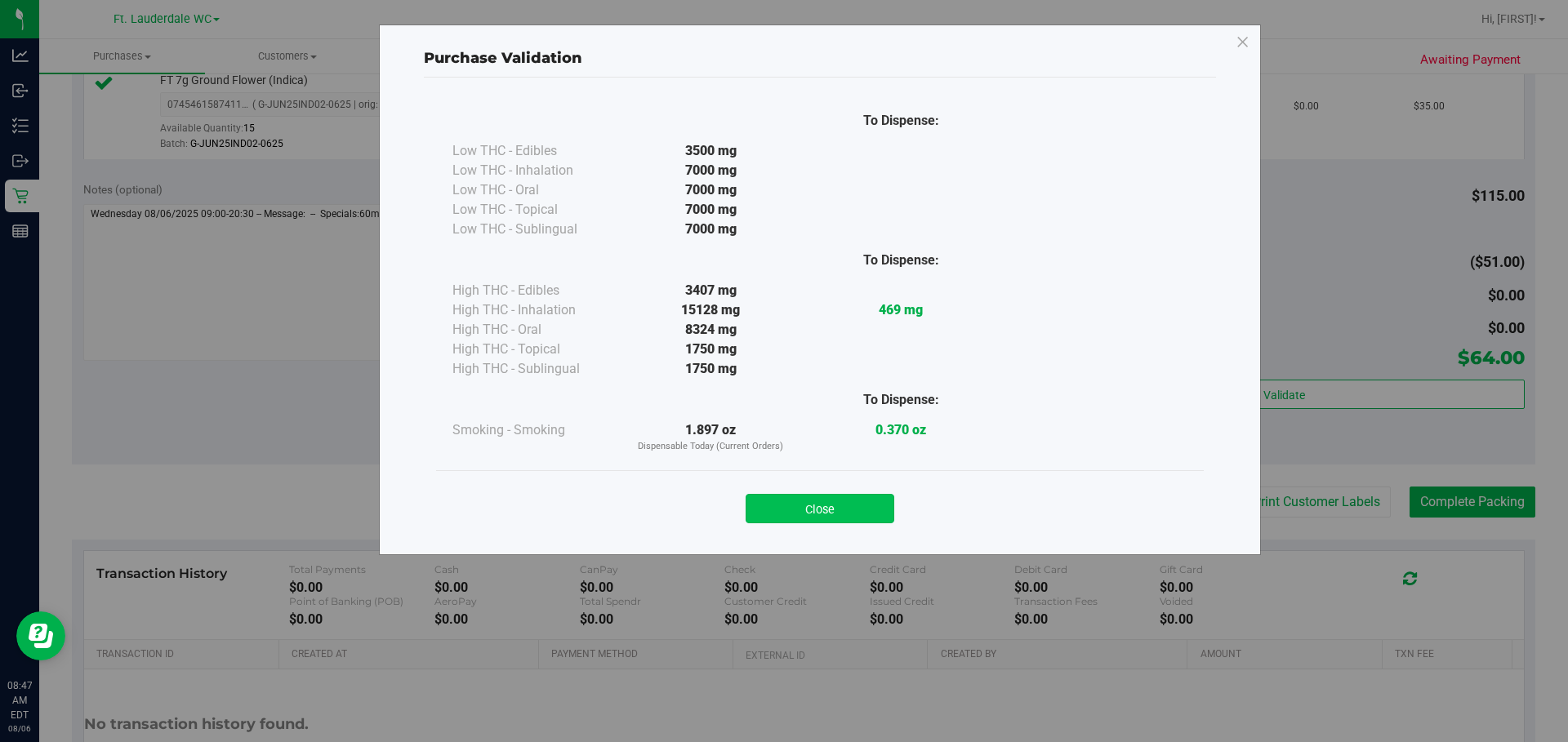 click on "Close" at bounding box center (820, 509) 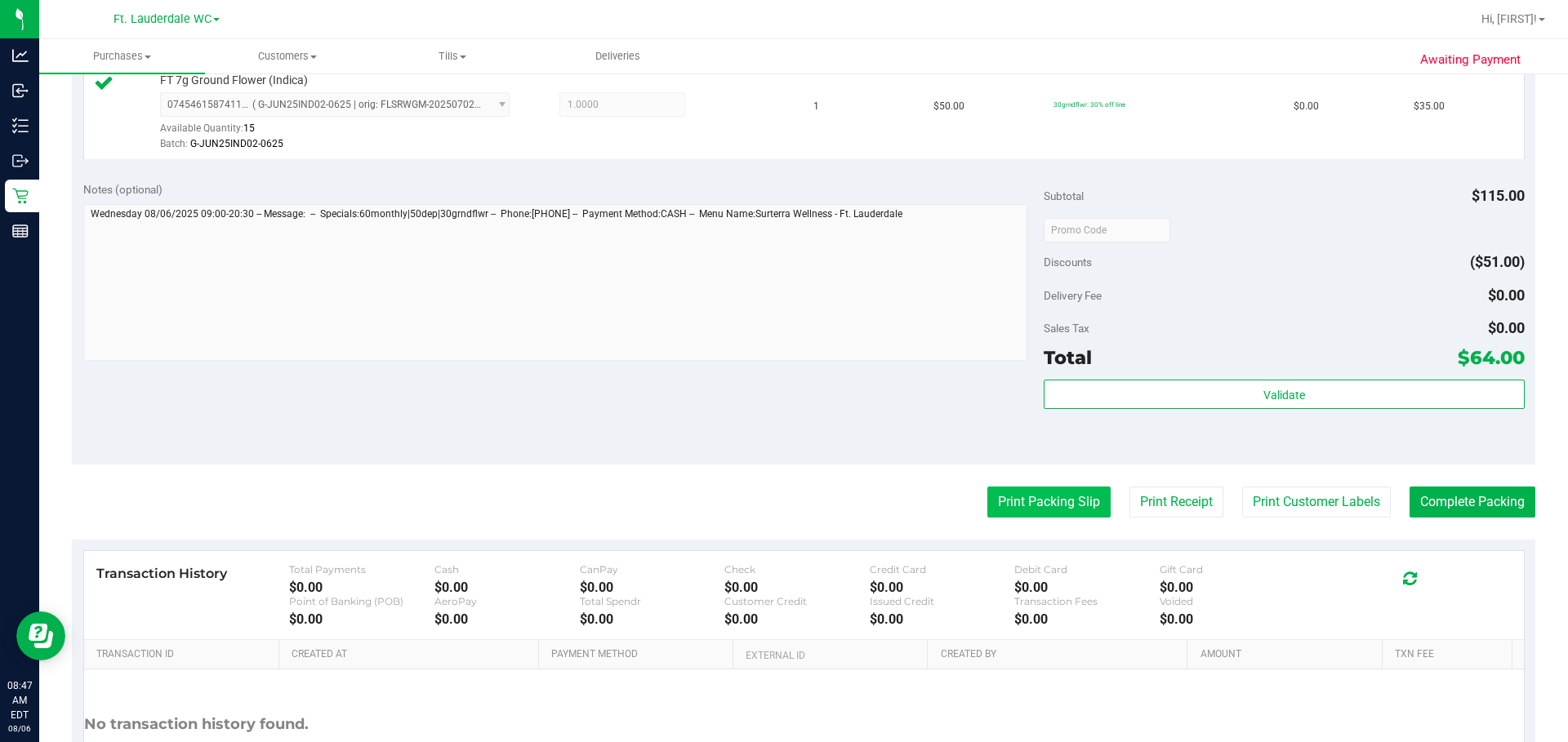 click on "Print Packing Slip" at bounding box center (1049, 502) 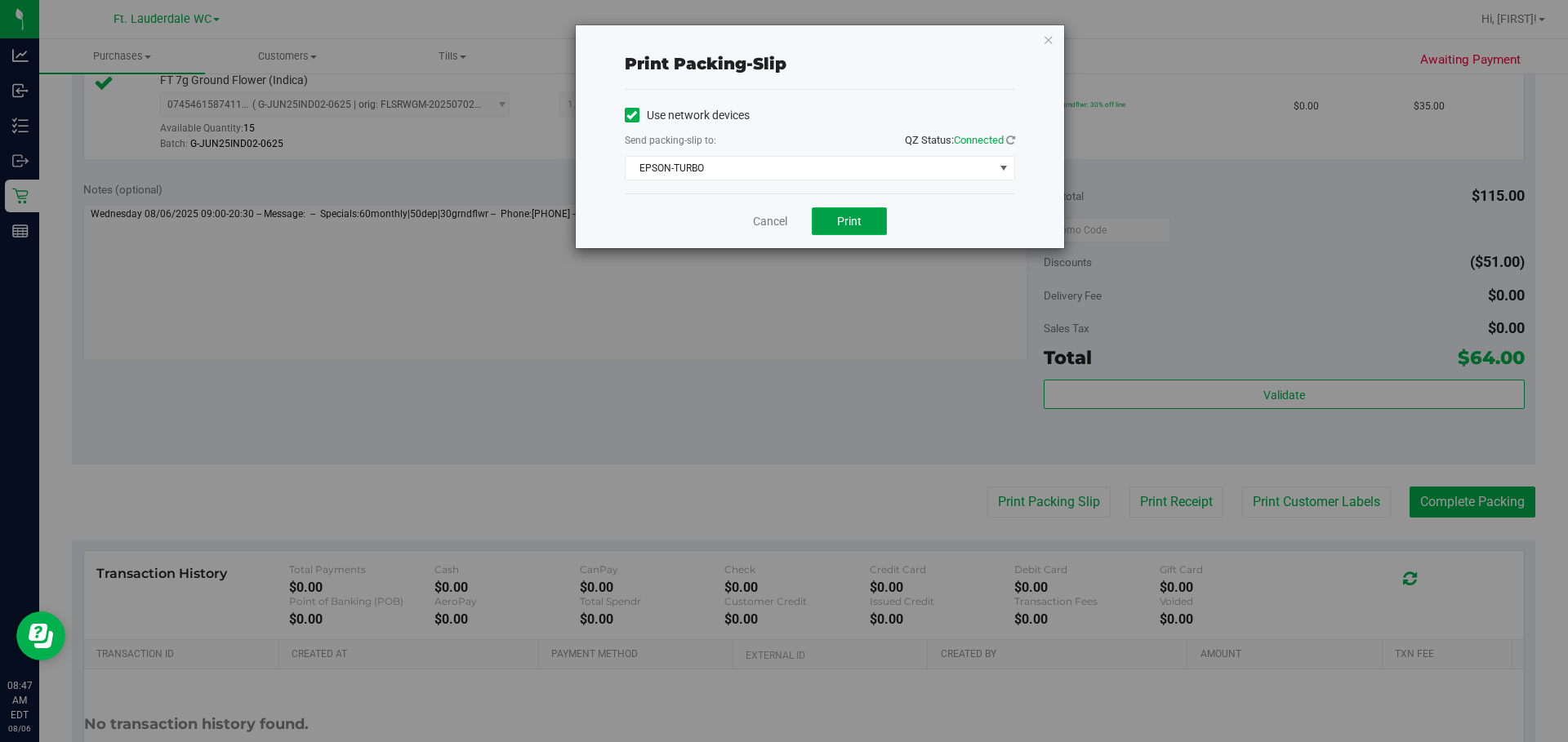 click on "Print" at bounding box center [849, 221] 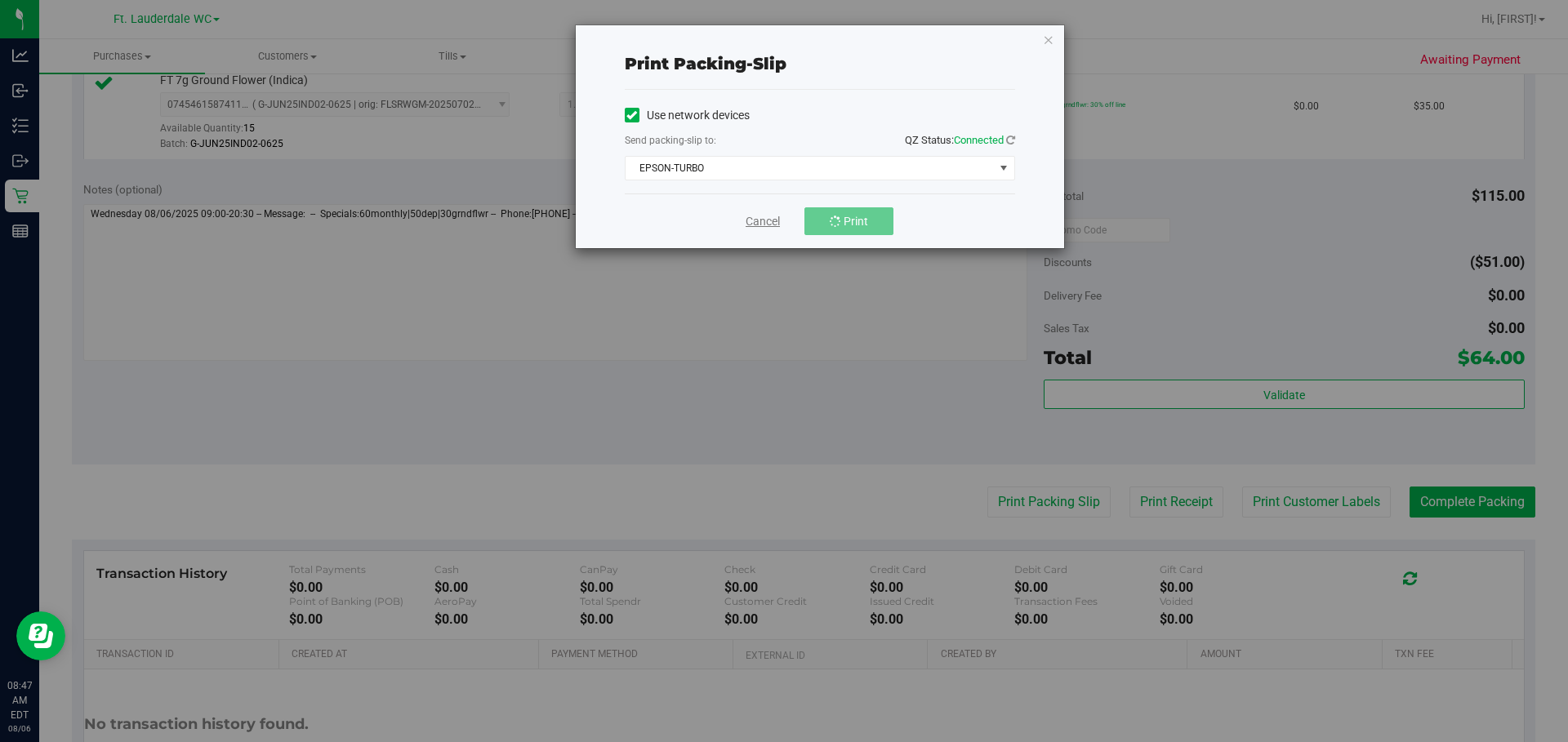click on "Cancel" at bounding box center (763, 221) 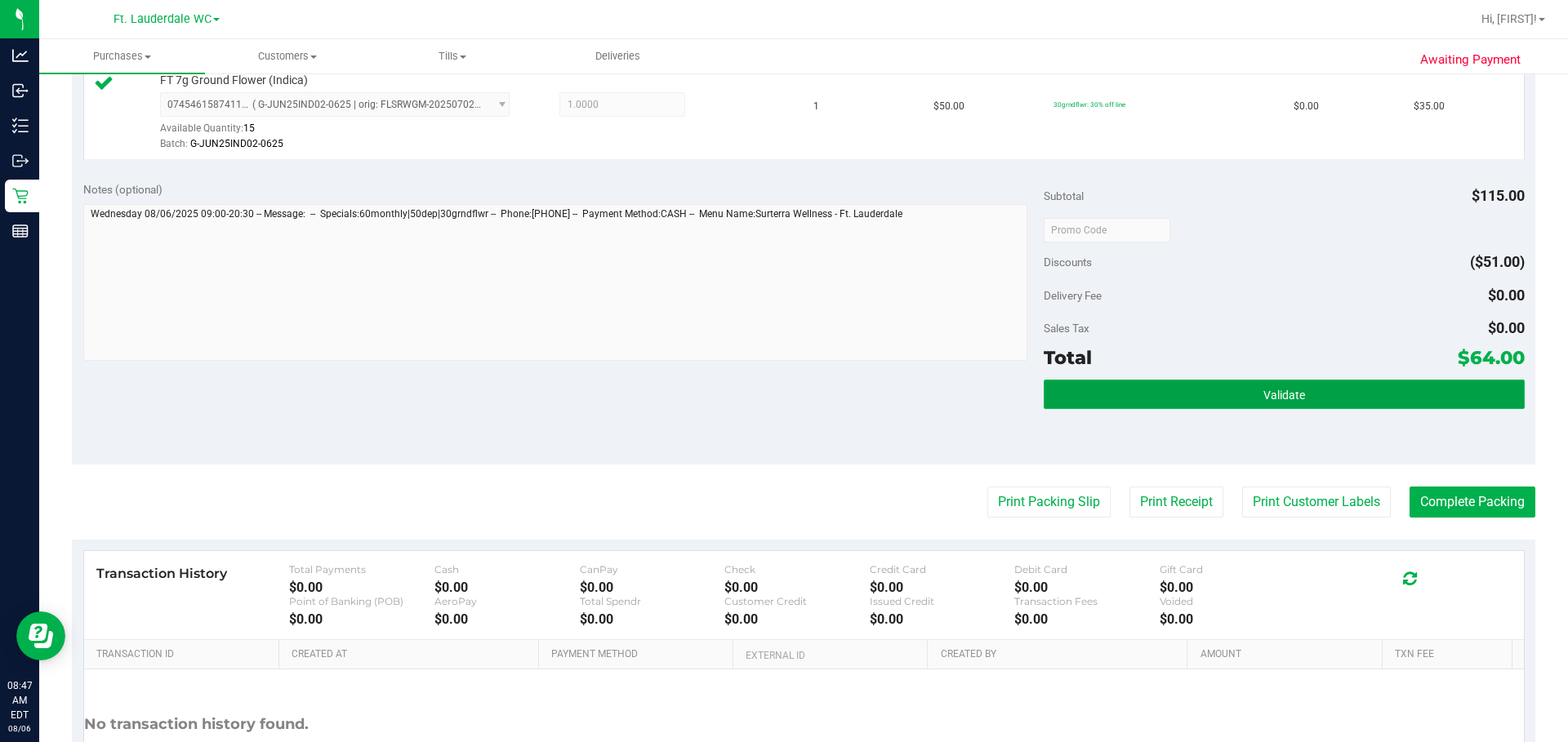 click on "Validate" at bounding box center (1284, 394) 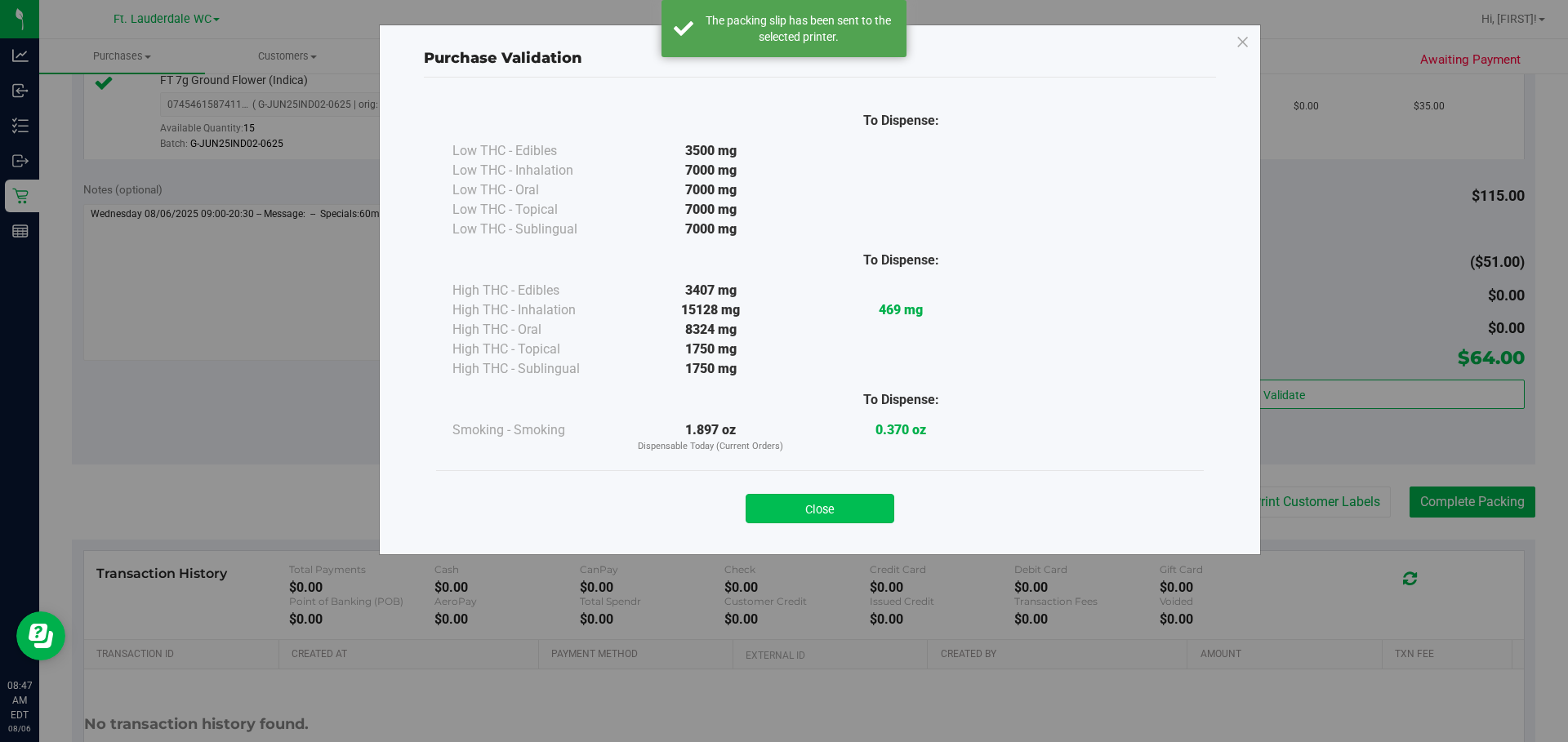 click on "Close" at bounding box center [820, 509] 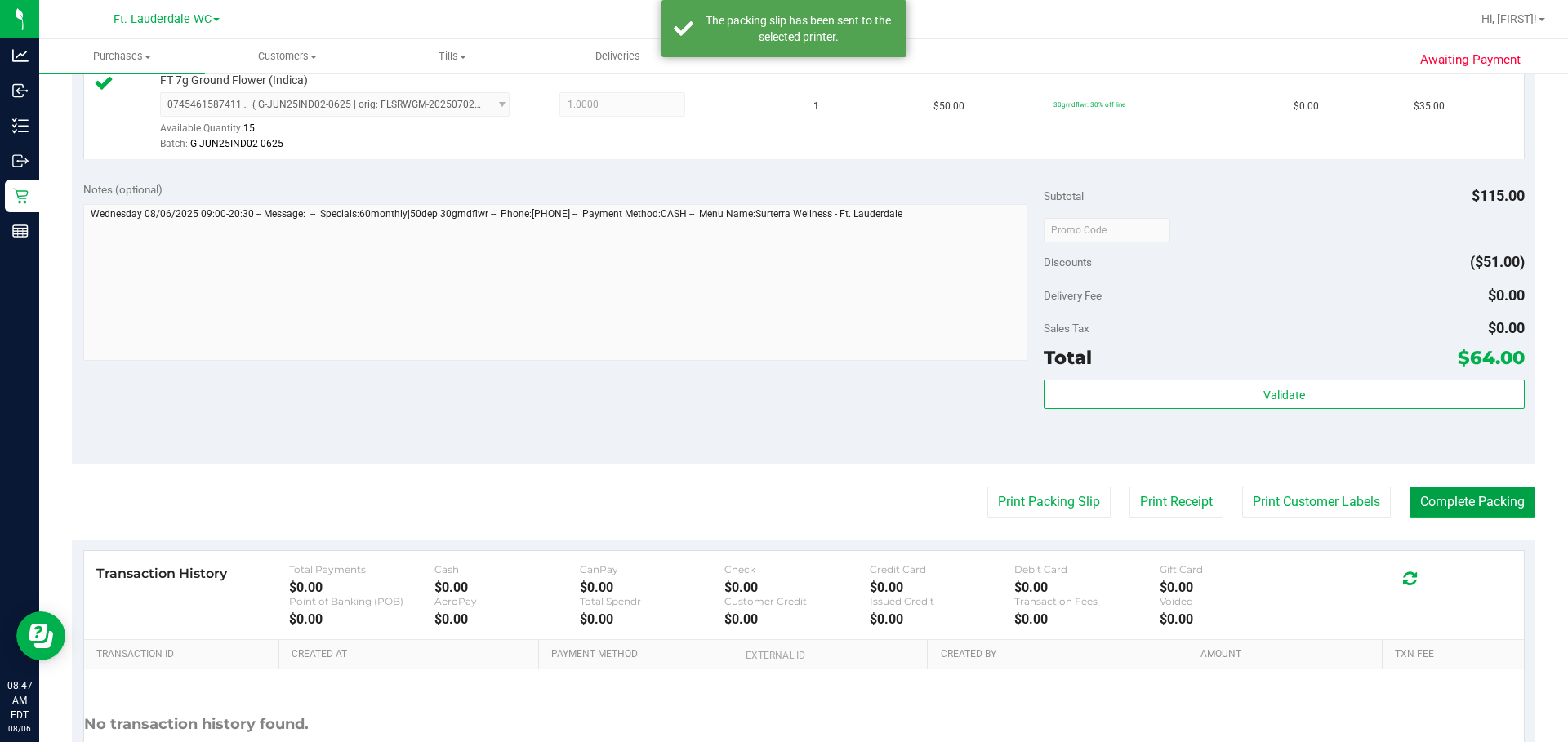 click on "Complete Packing" at bounding box center [1472, 502] 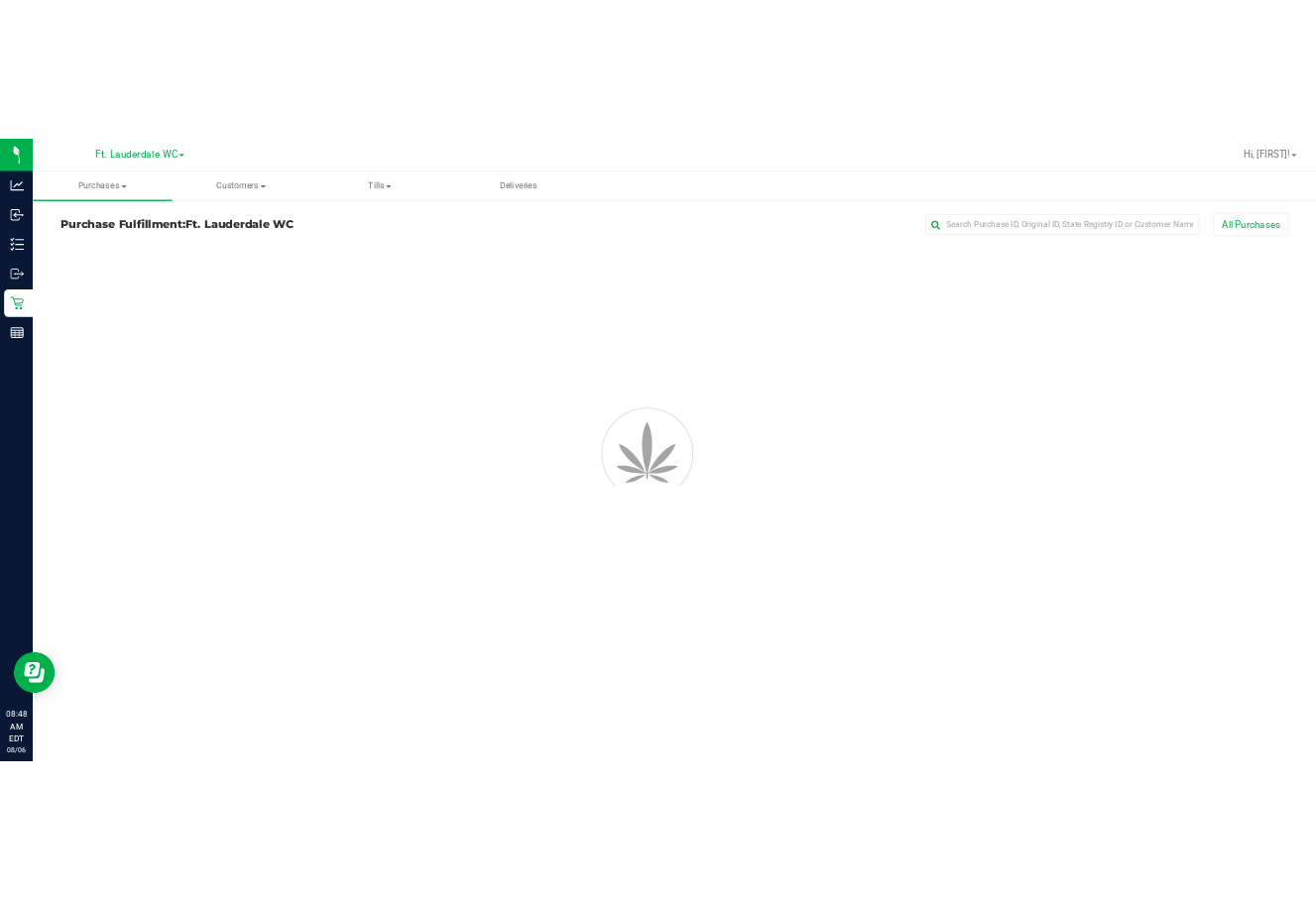scroll, scrollTop: 0, scrollLeft: 0, axis: both 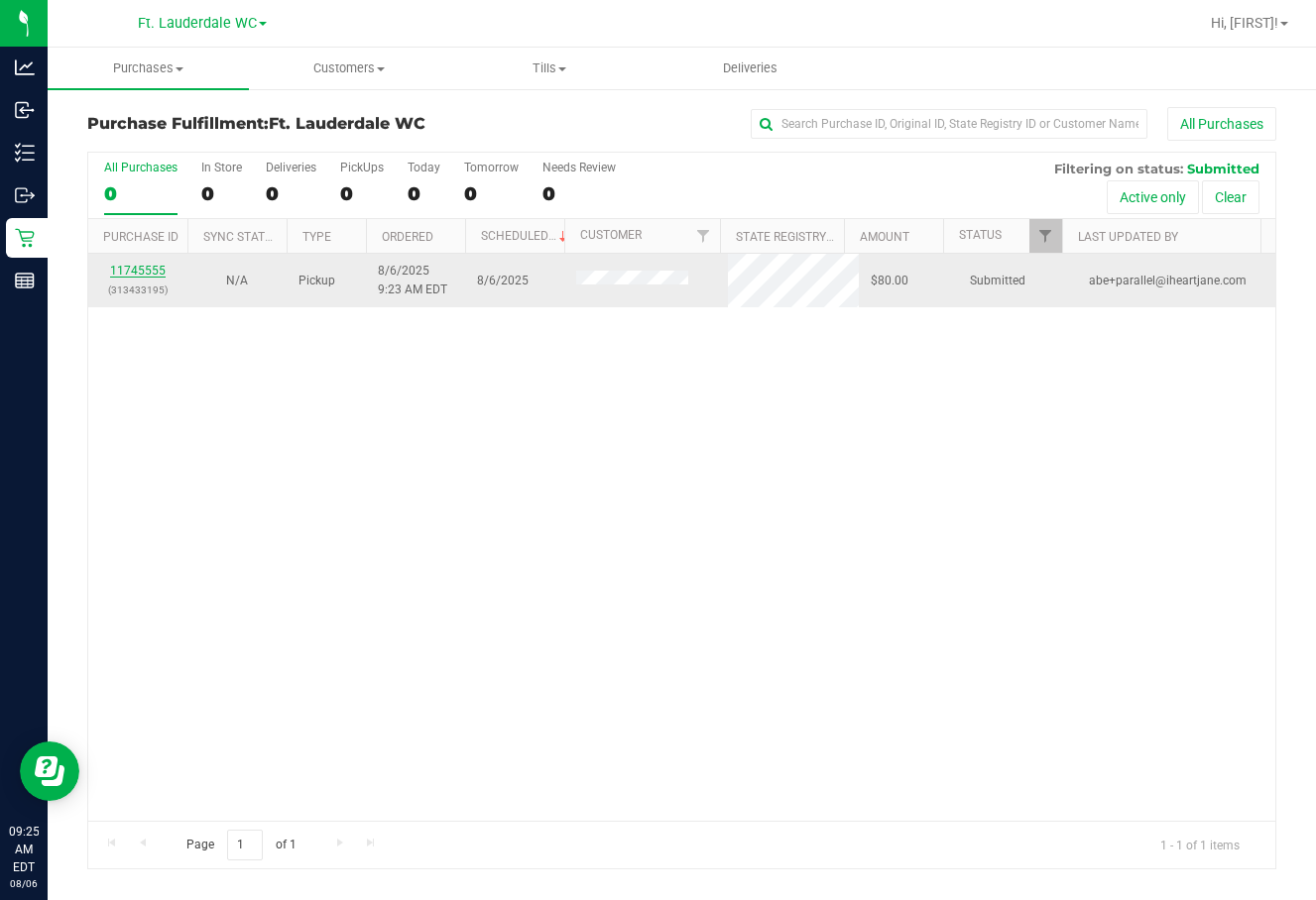click on "11745555" at bounding box center (138, 271) 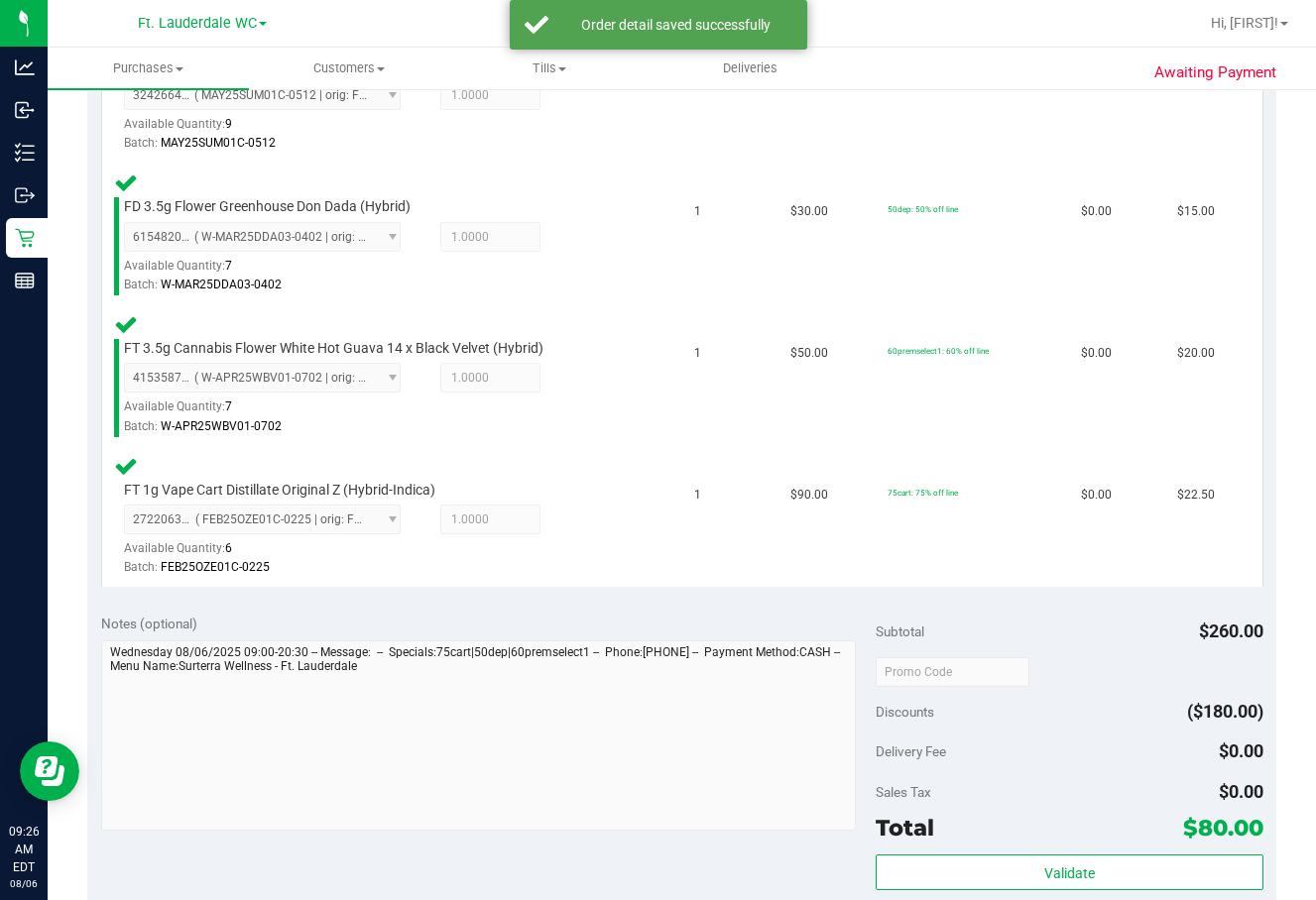 scroll, scrollTop: 902, scrollLeft: 0, axis: vertical 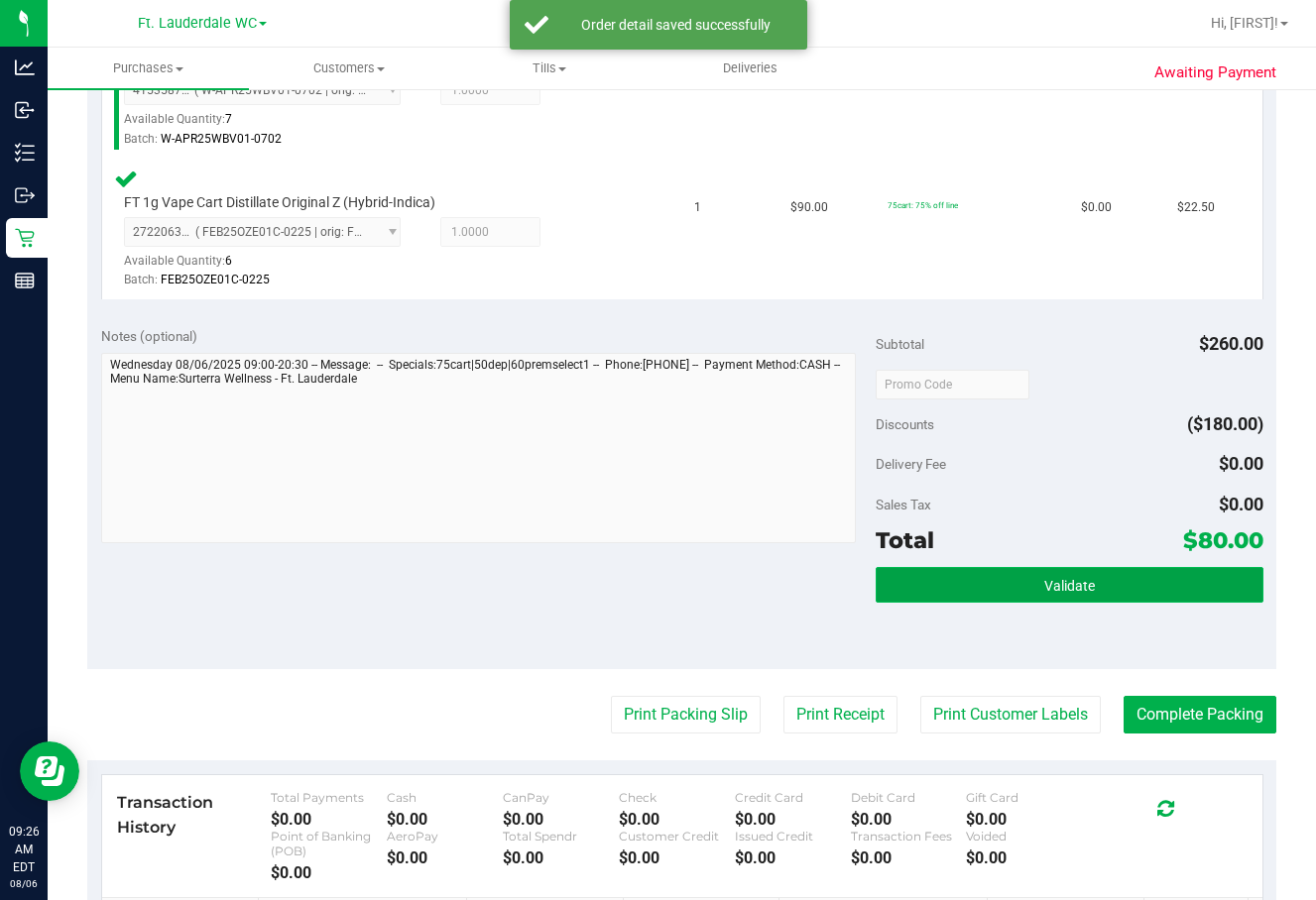 click on "Validate" at bounding box center (1069, 585) 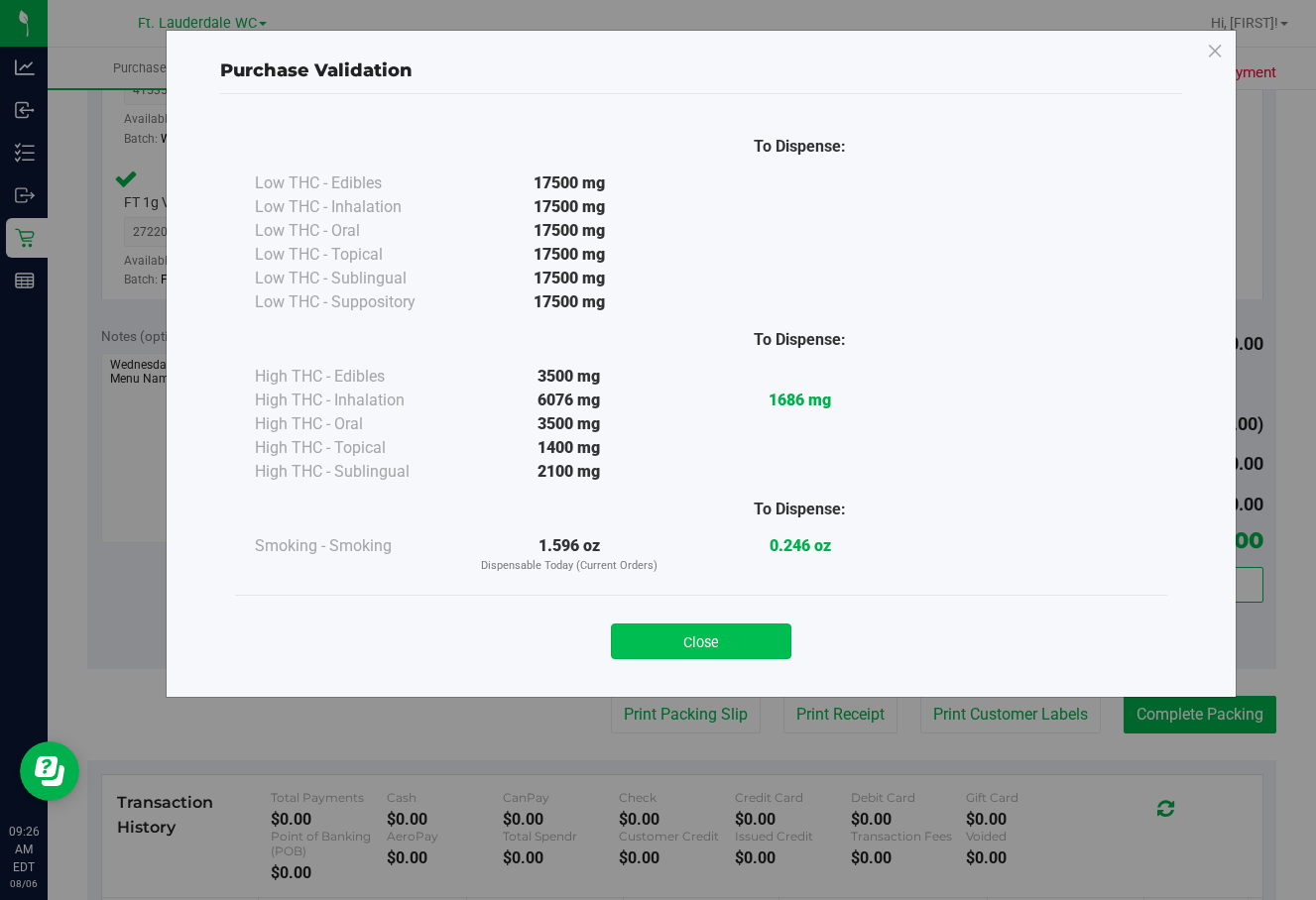 click on "Close" at bounding box center (701, 641) 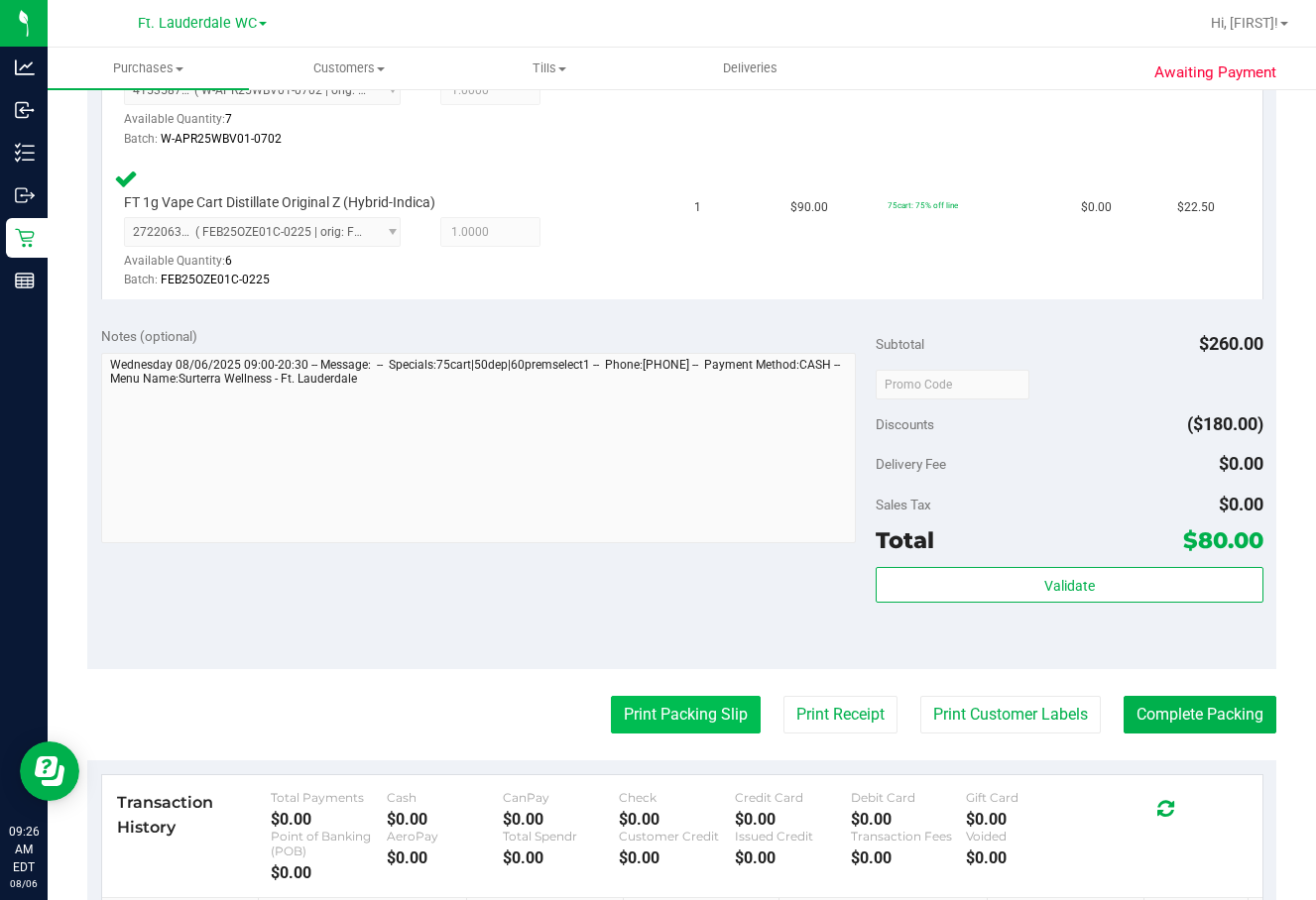 click on "Print Packing Slip" at bounding box center [685, 715] 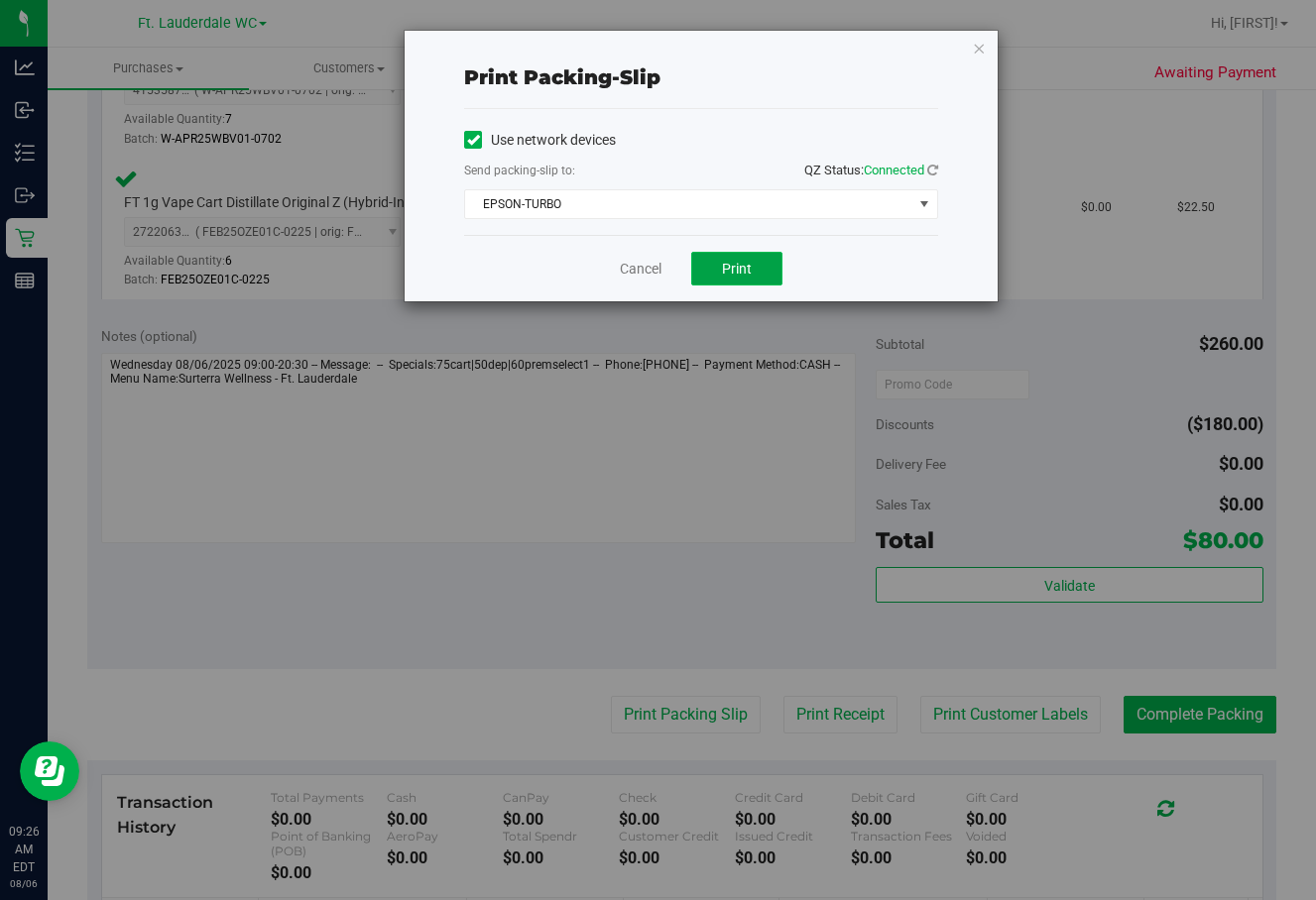 click on "Print" at bounding box center (737, 269) 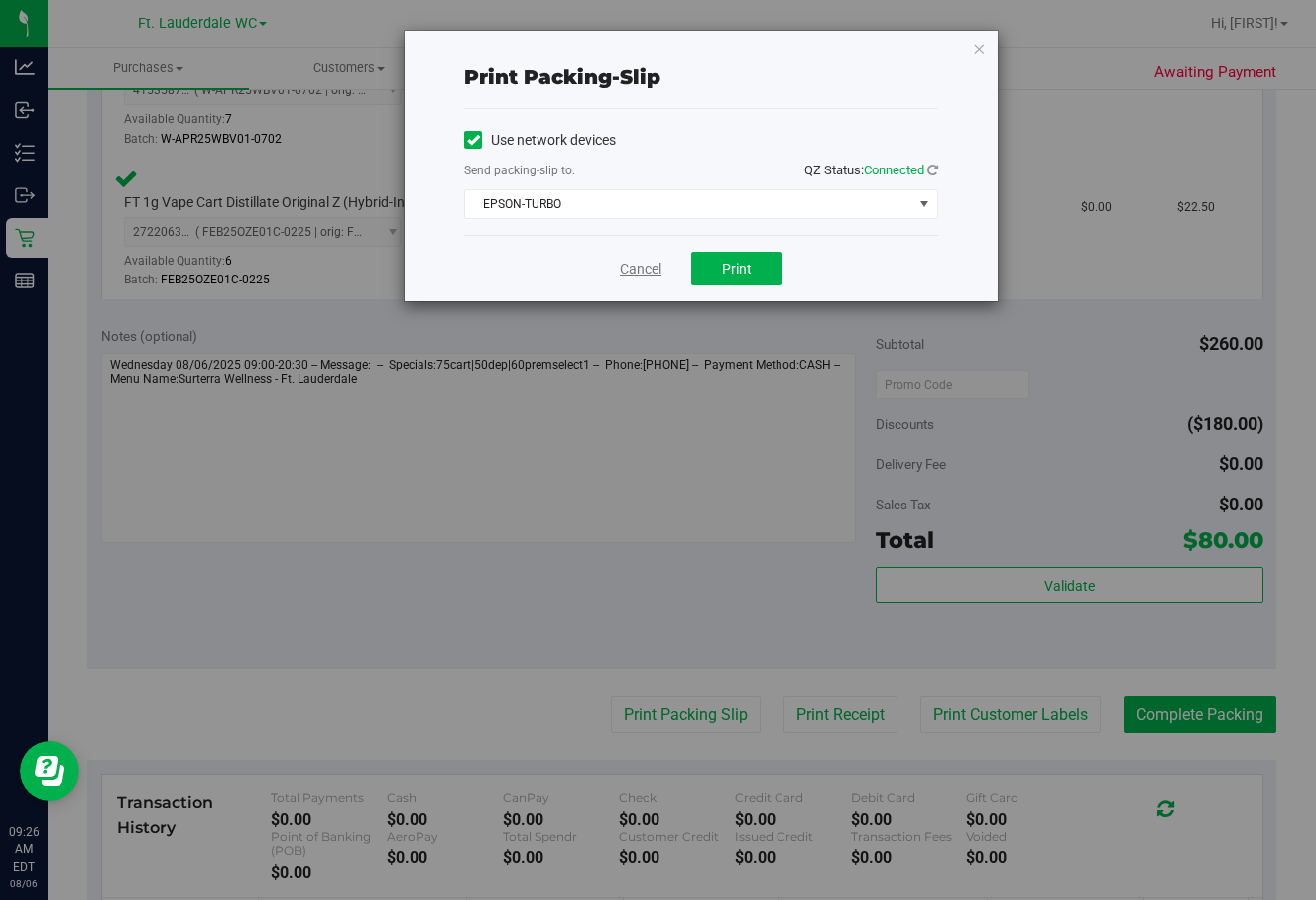 click on "Cancel" at bounding box center [641, 269] 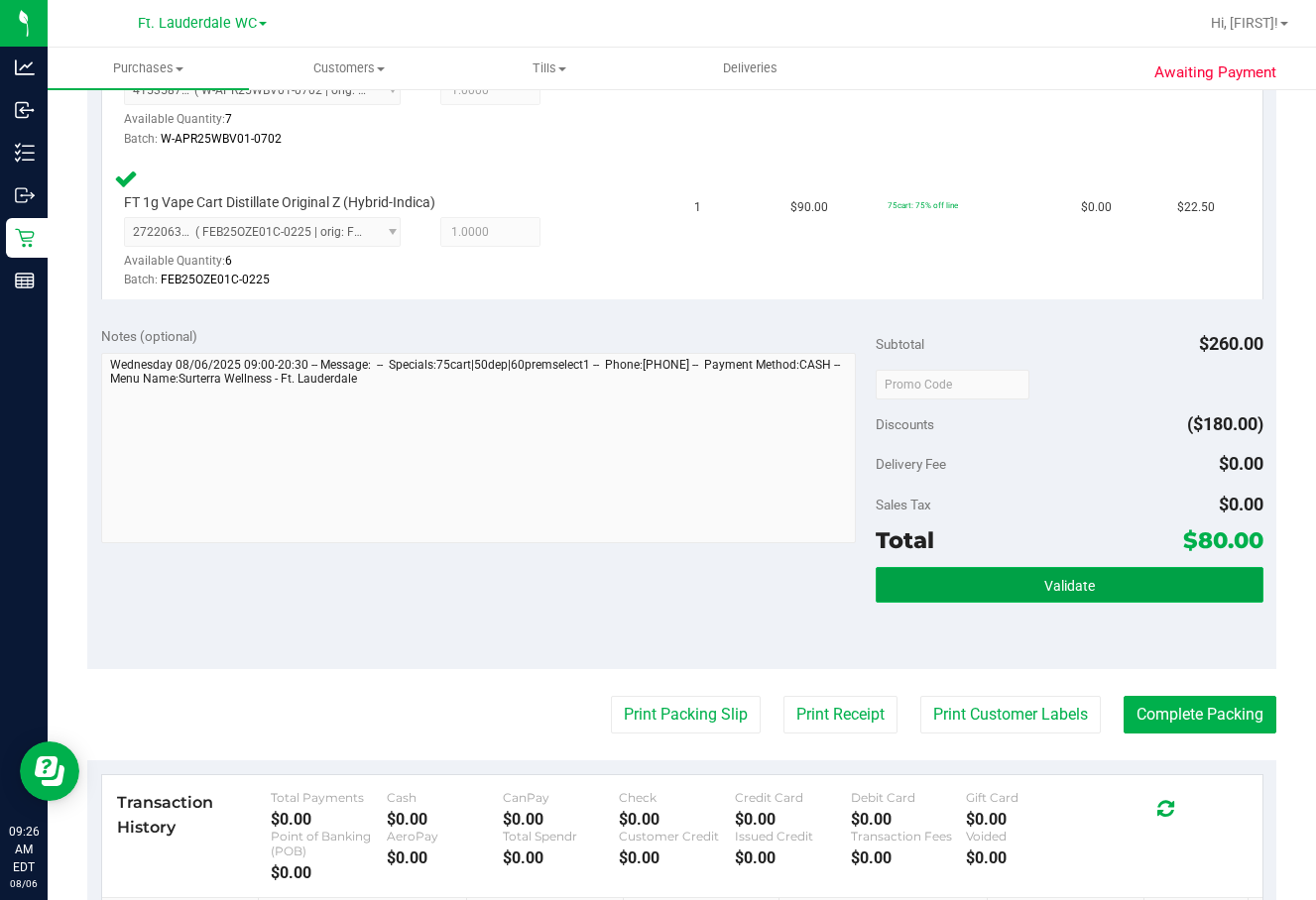 click on "Validate" at bounding box center [1069, 585] 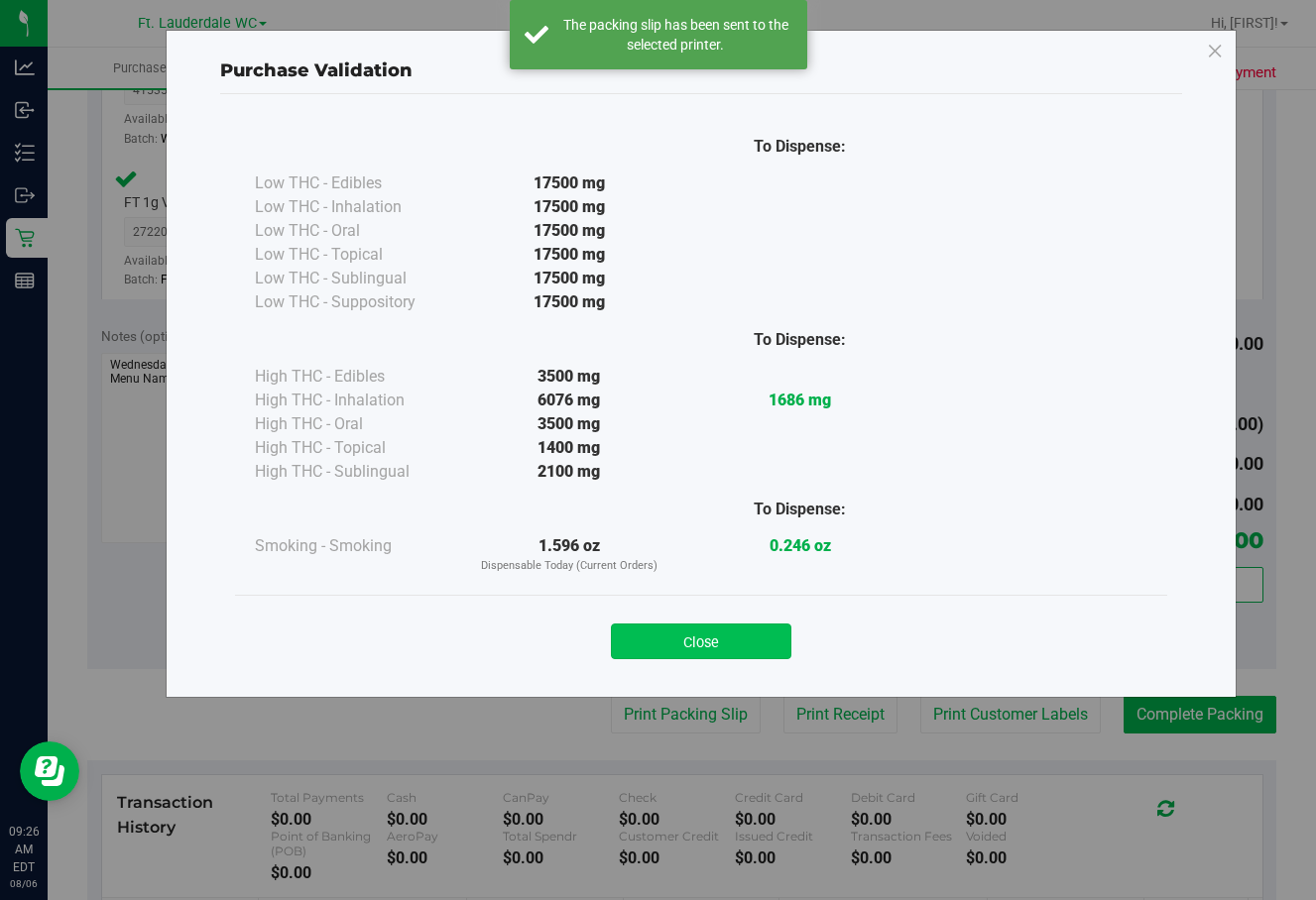 click on "Close" at bounding box center (701, 641) 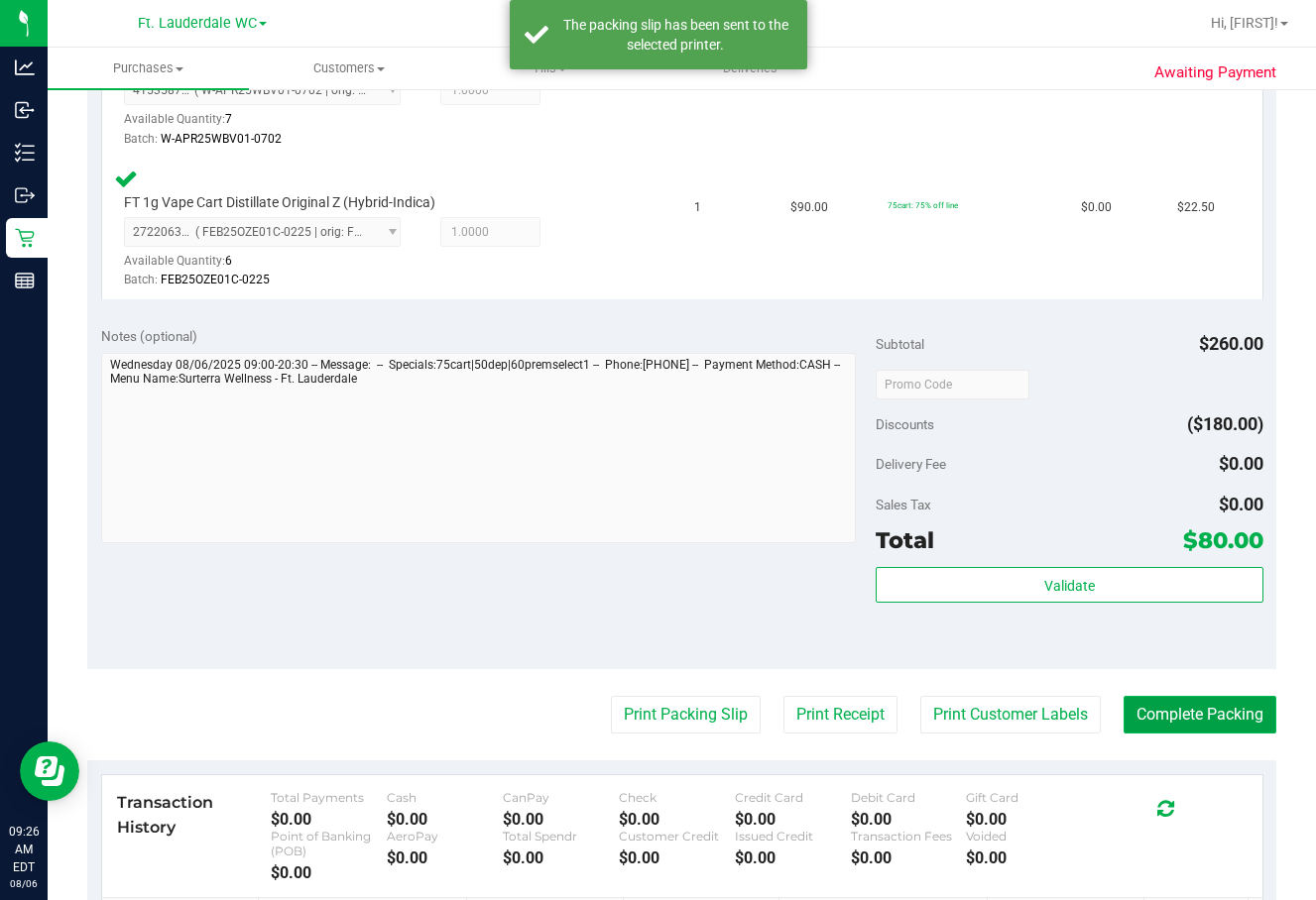 click on "Complete Packing" at bounding box center [1200, 715] 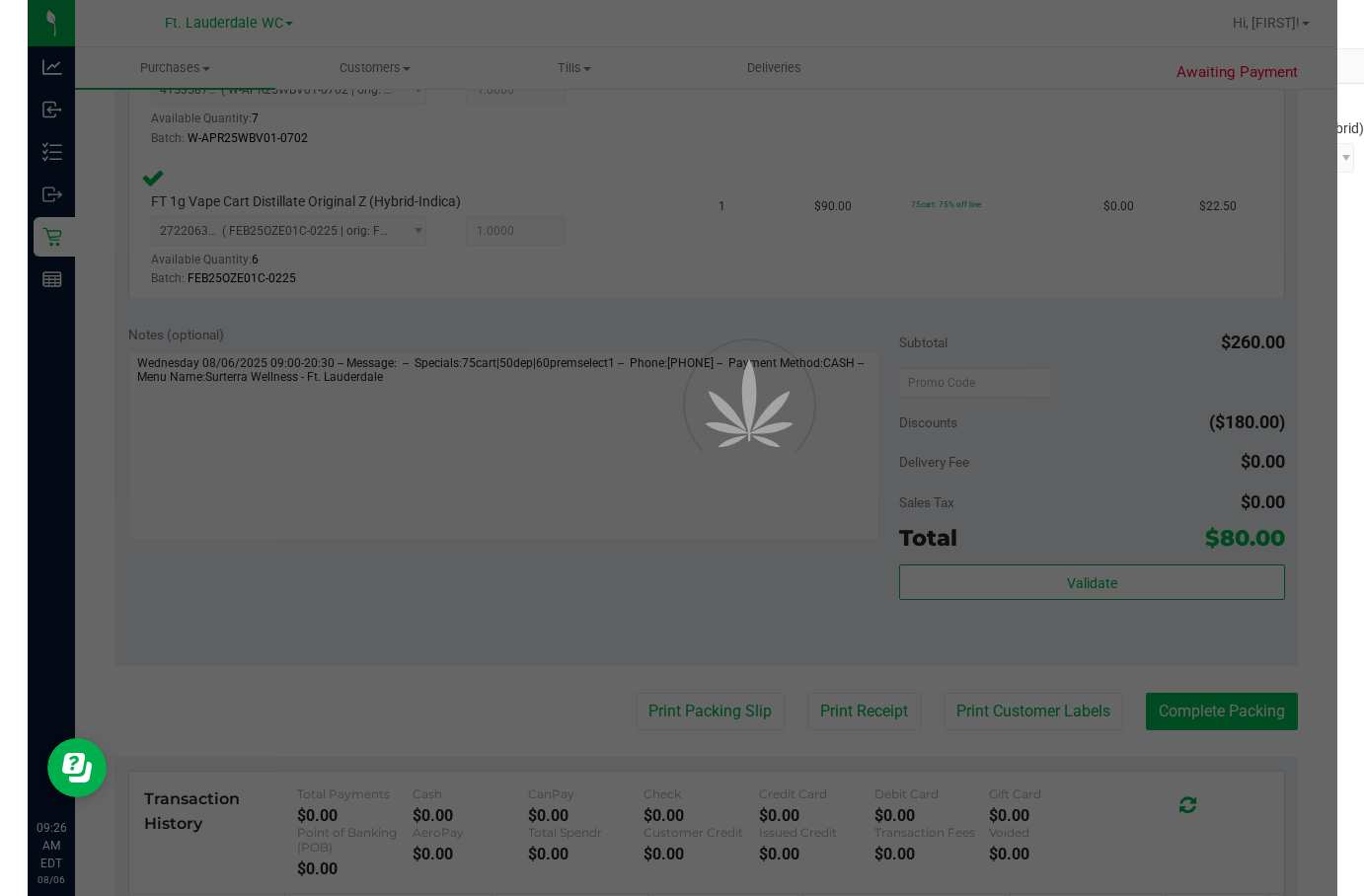 scroll, scrollTop: 0, scrollLeft: 0, axis: both 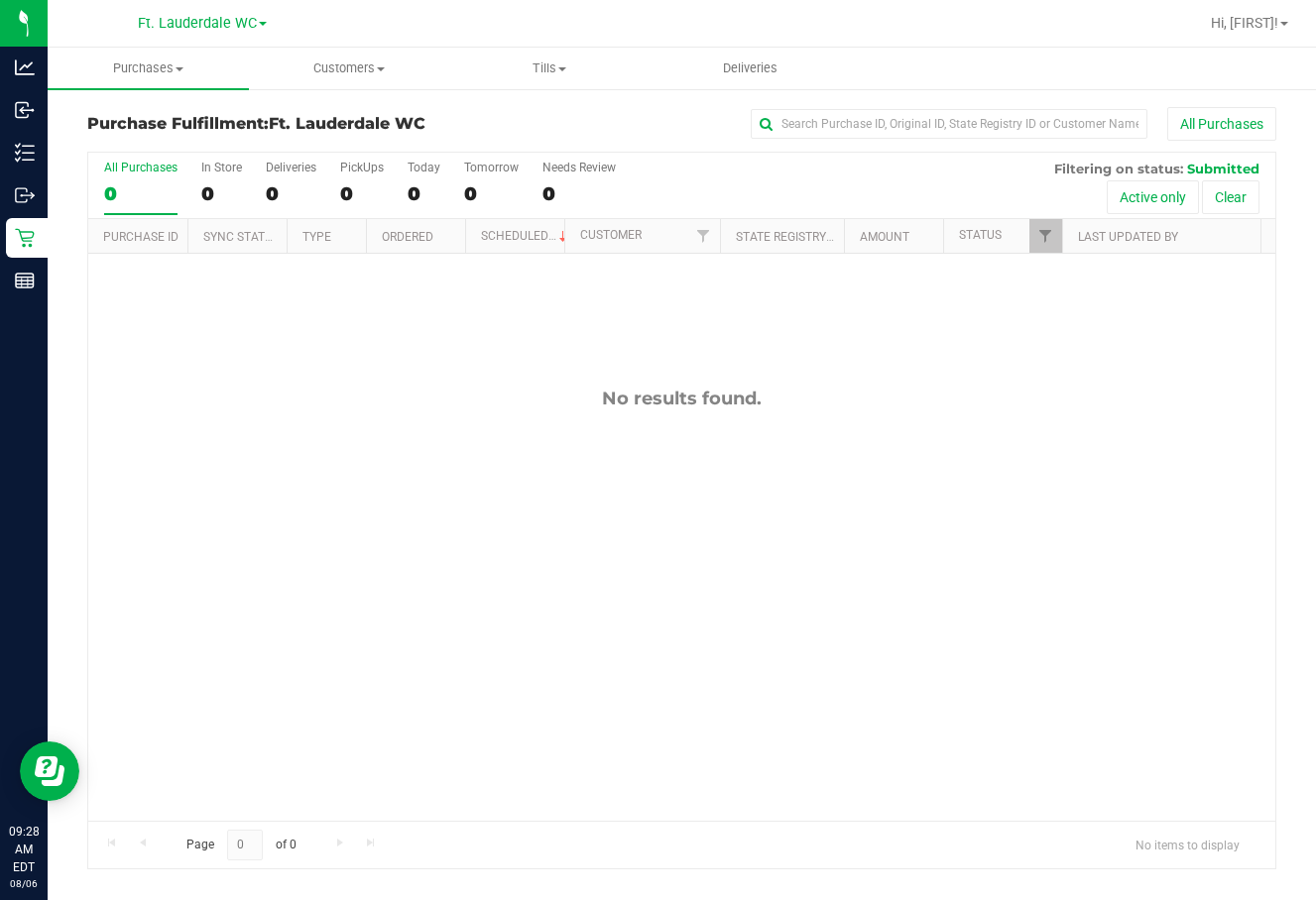 click on "No results found." at bounding box center (681, 604) 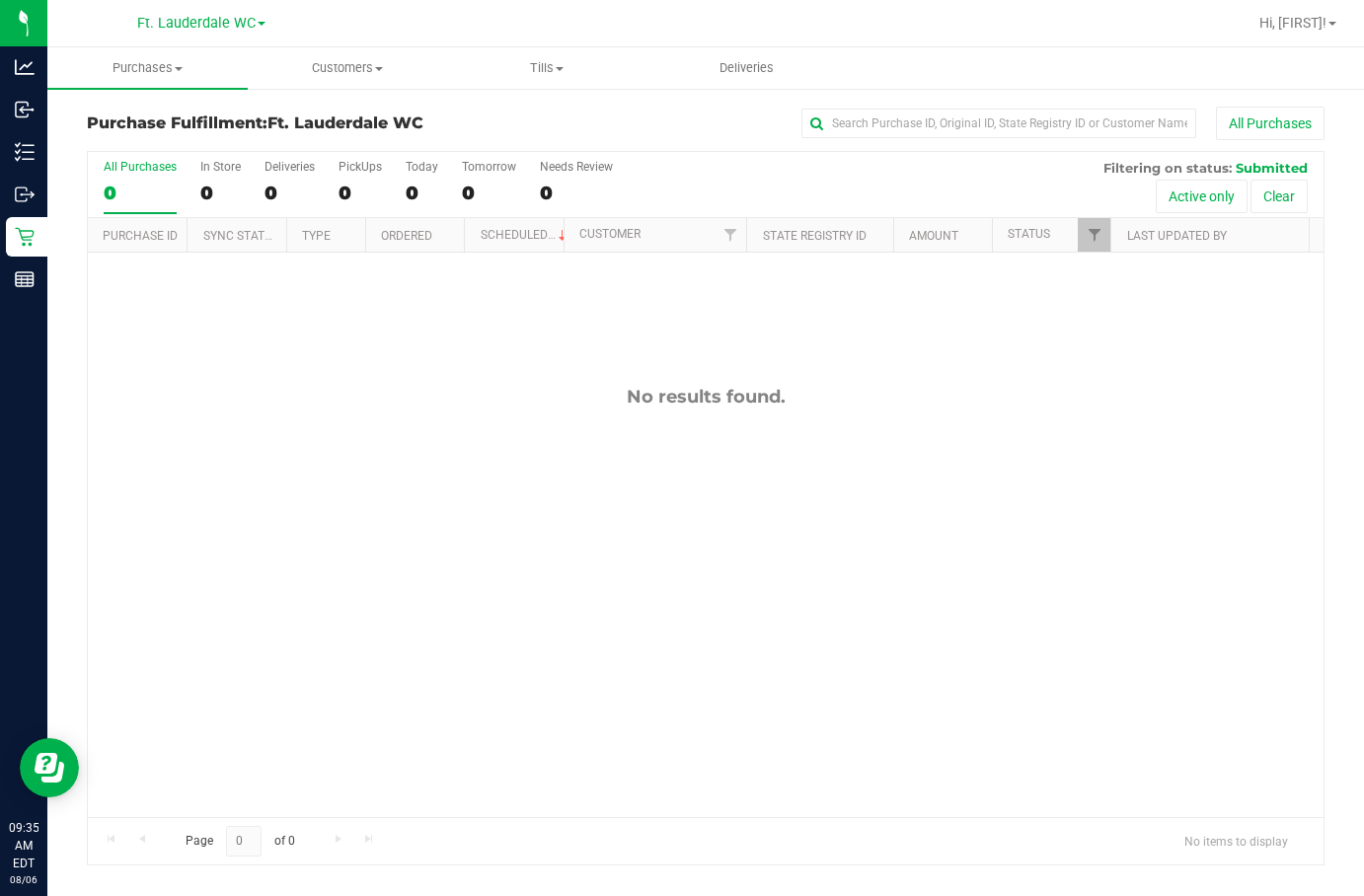click on "0" at bounding box center [140, 192] 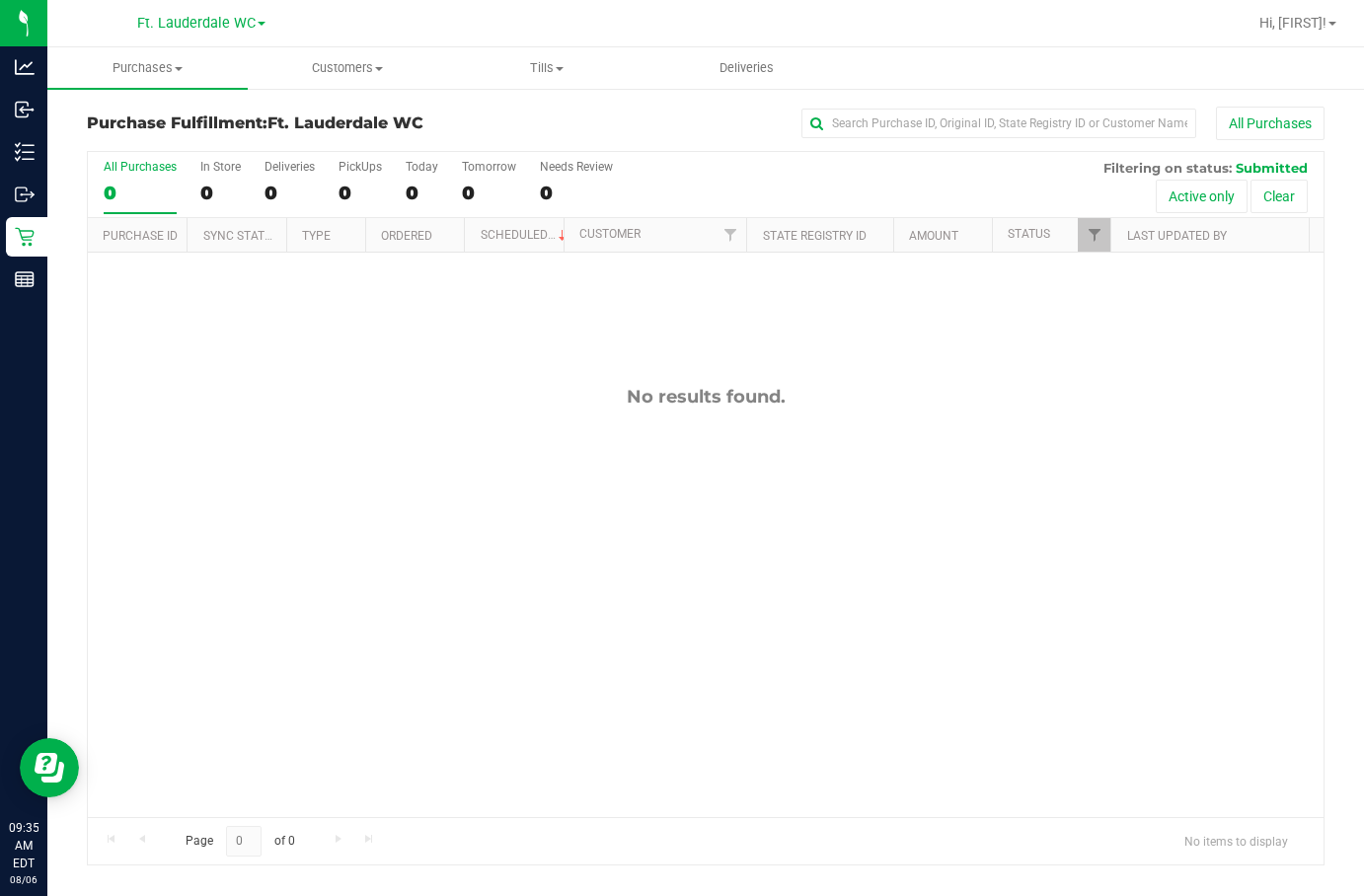 click on "All Purchases
0
In Store
0
Deliveries
0
PickUps
0
Today
0
Tomorrow
0
Needs Review
0
Filtering on status:
Submitted
Active only
Clear
Purchase ID Sync Status Type Ordered 0" at bounding box center [706, 507] 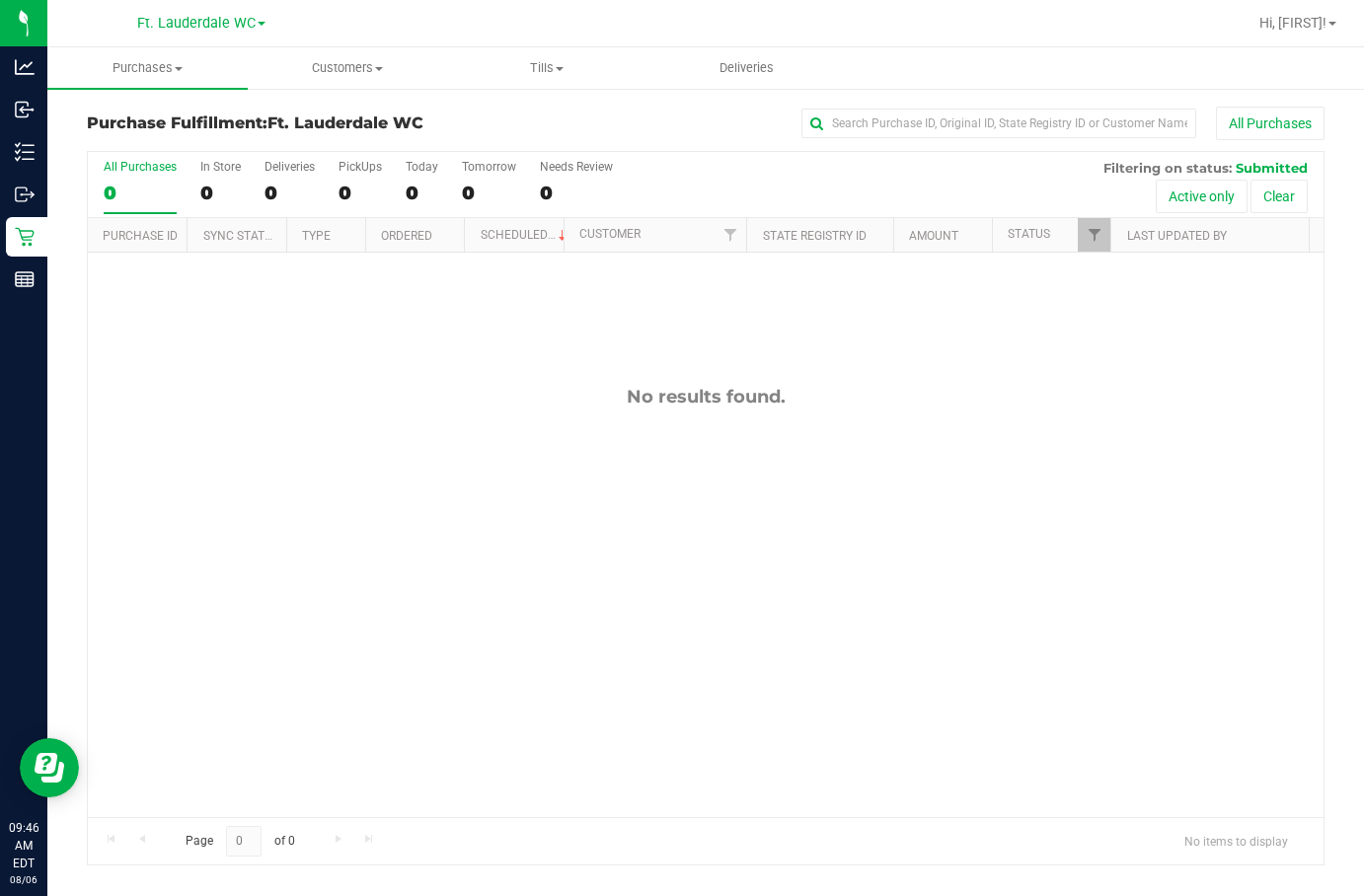 click on "All Purchases
0" at bounding box center (140, 187) 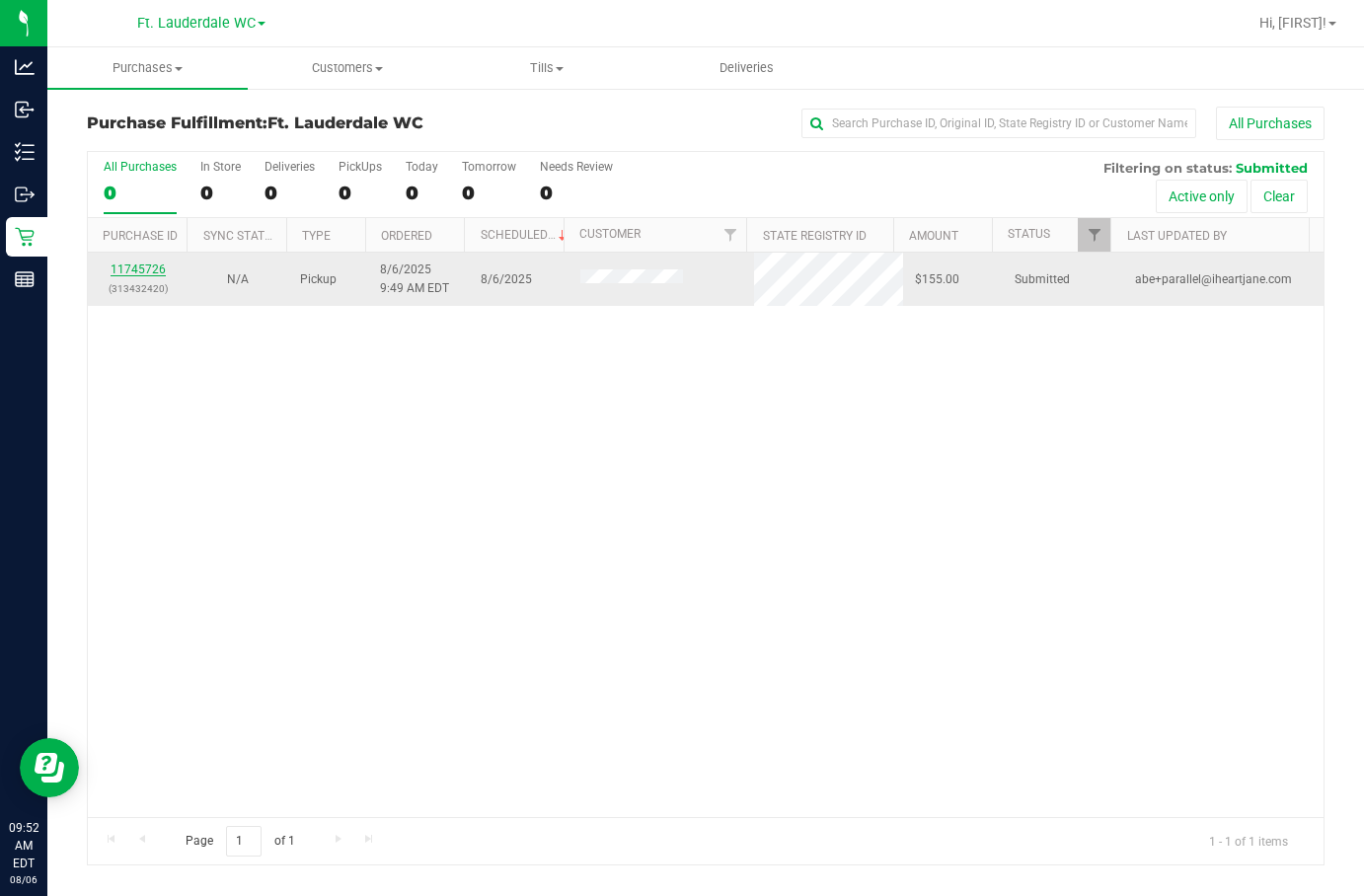 click on "11745726" at bounding box center [138, 269] 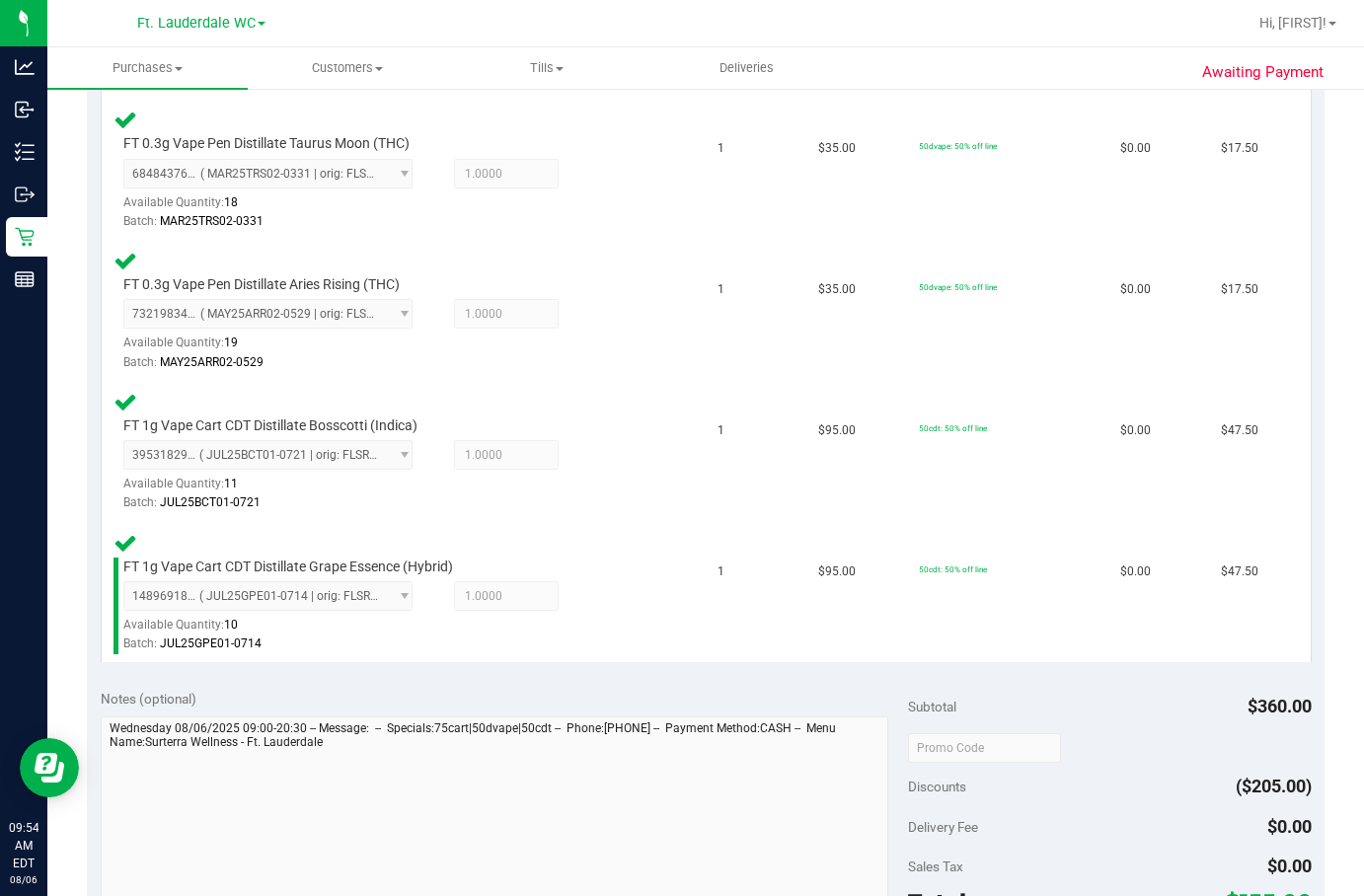 scroll, scrollTop: 852, scrollLeft: 0, axis: vertical 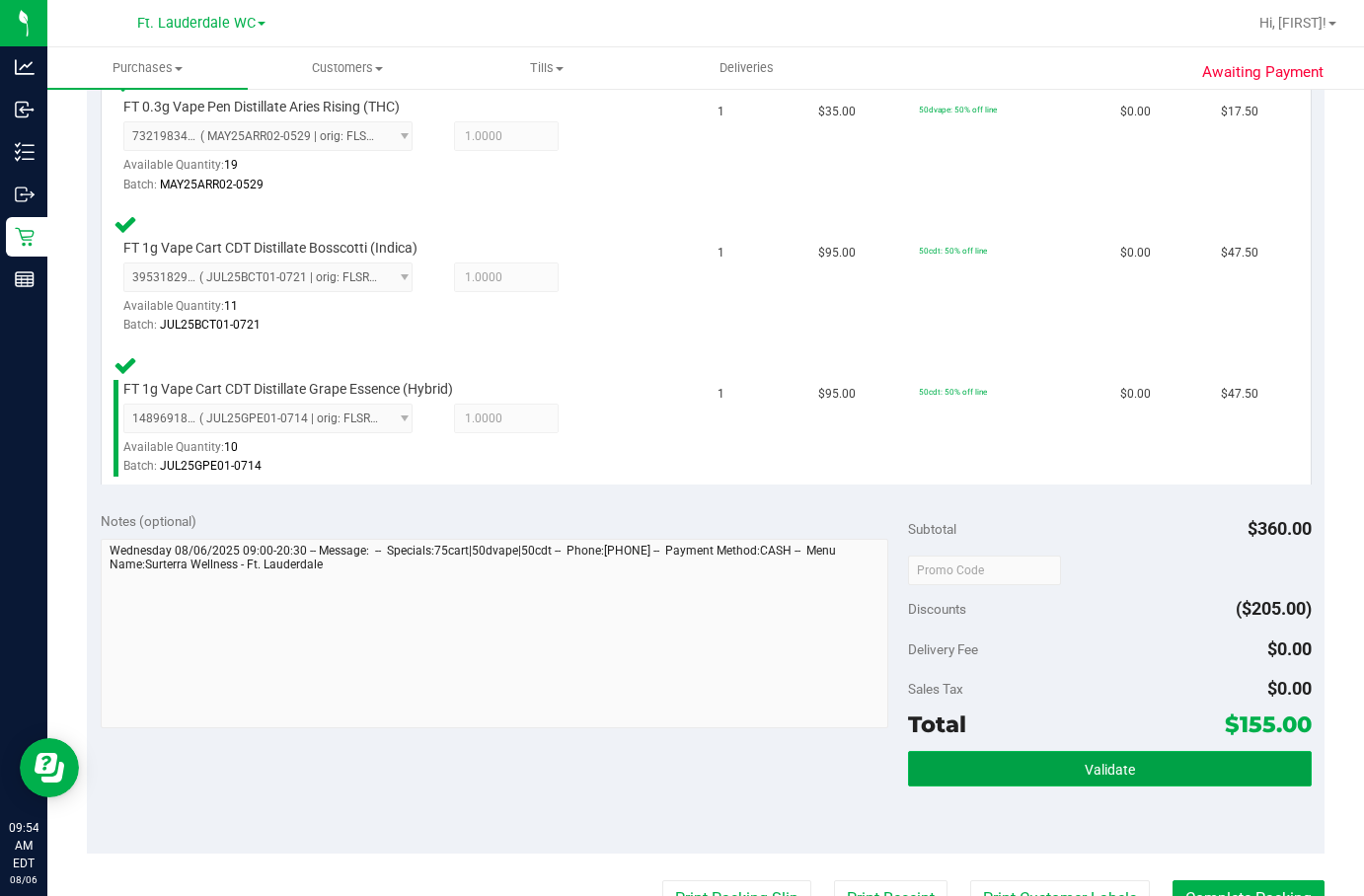 click on "Validate" at bounding box center (1109, 769) 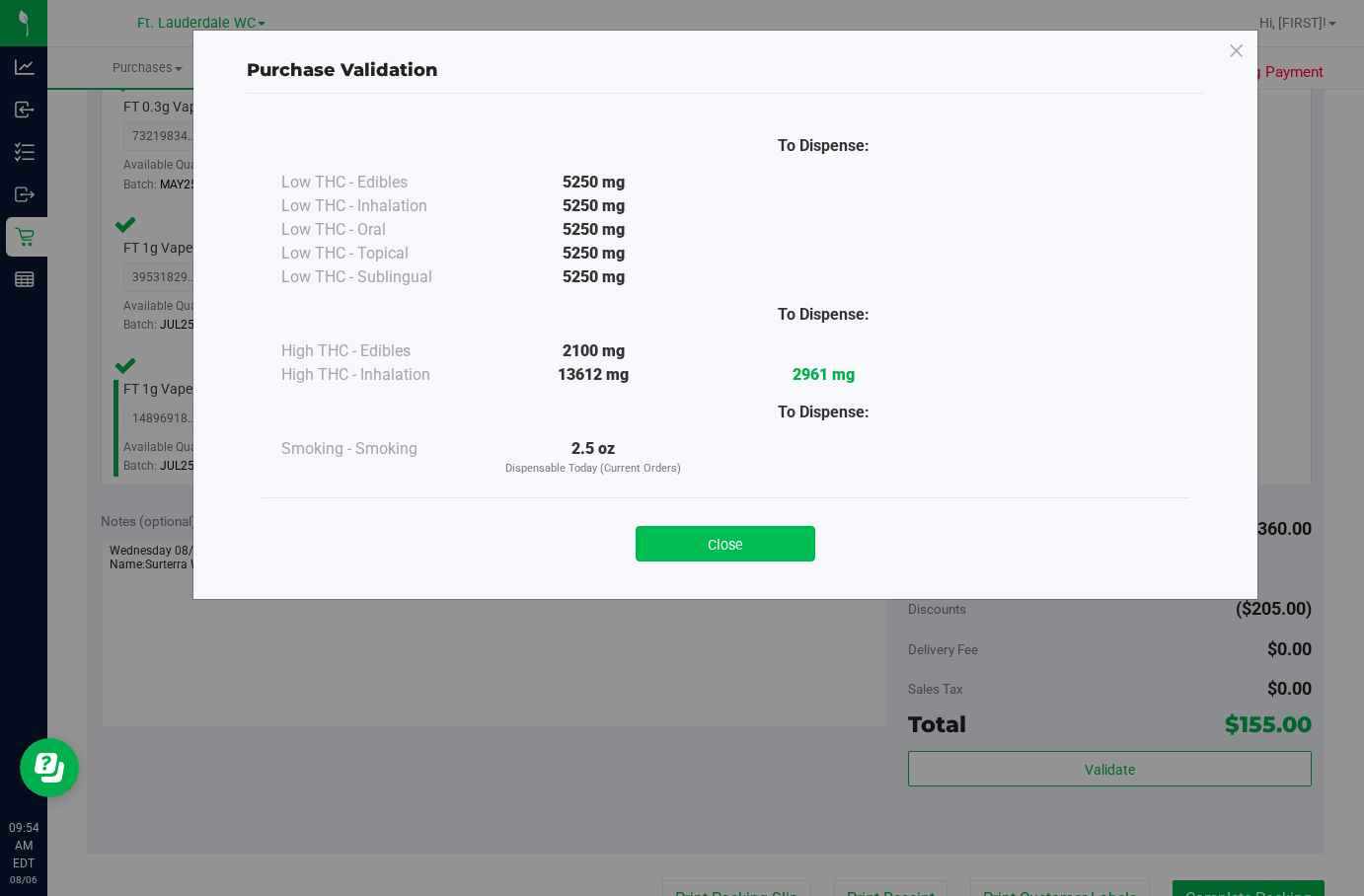 click on "Close" at bounding box center (725, 544) 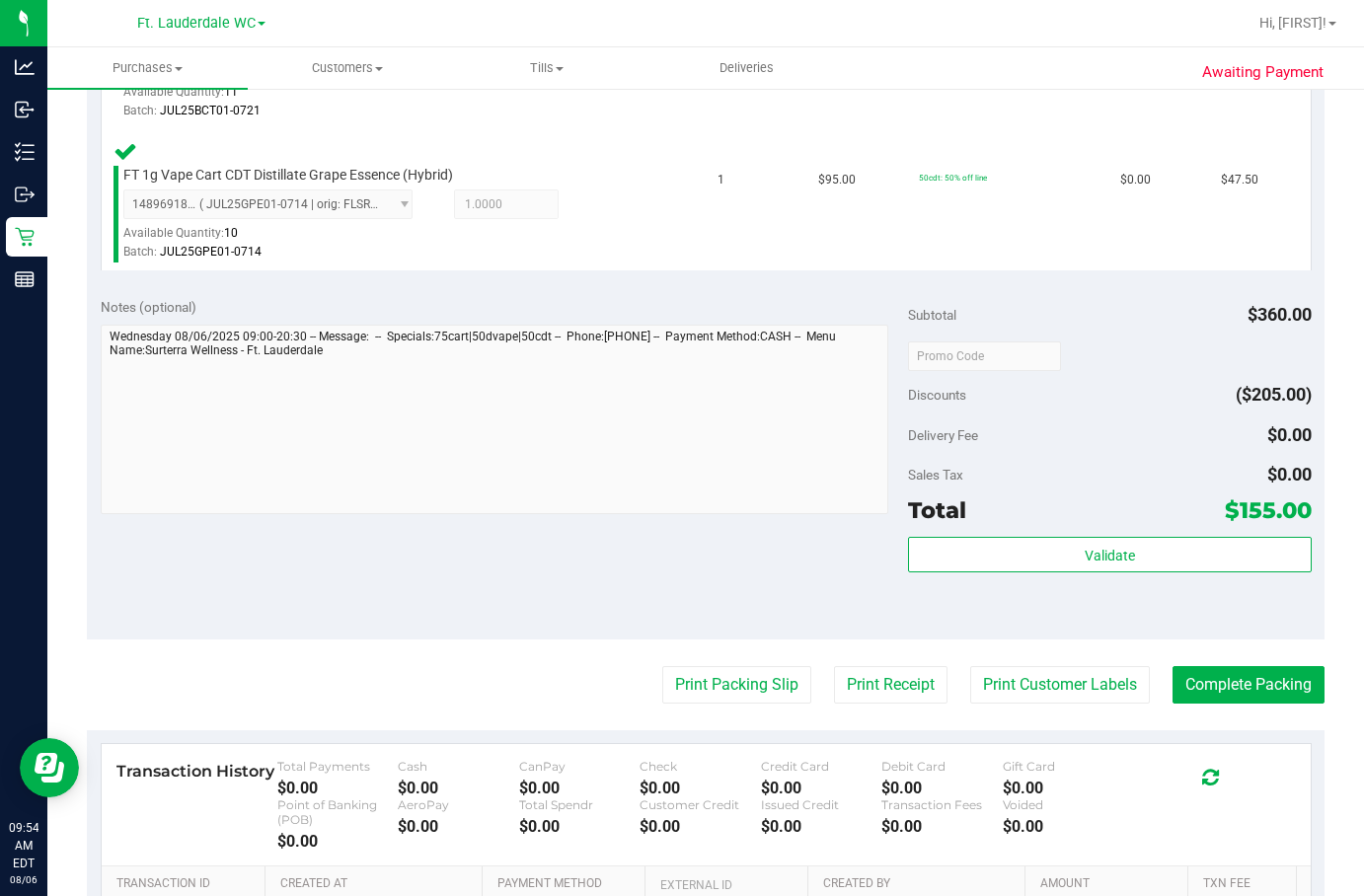 scroll, scrollTop: 1116, scrollLeft: 0, axis: vertical 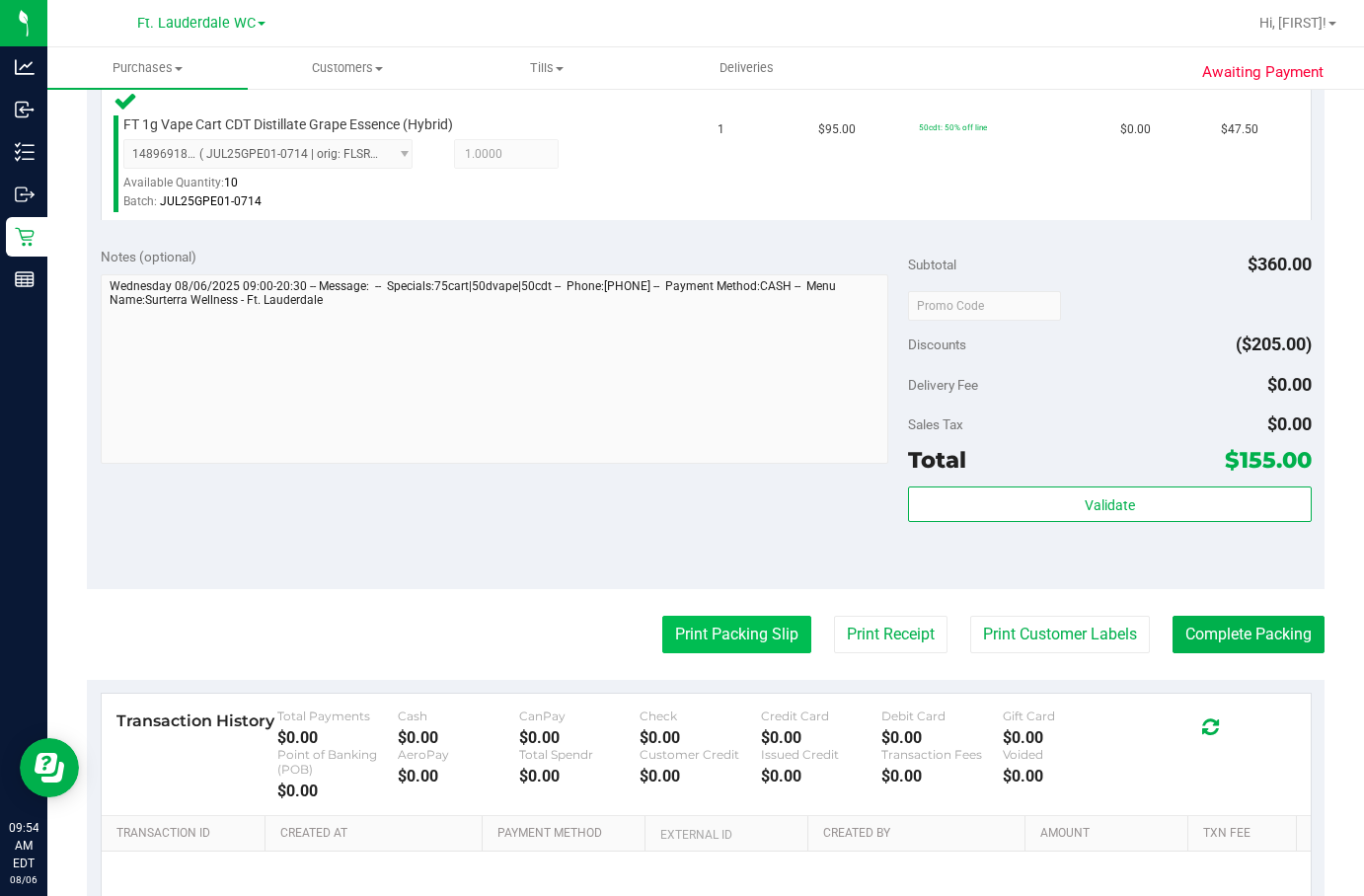 click on "Print Packing Slip" at bounding box center (736, 635) 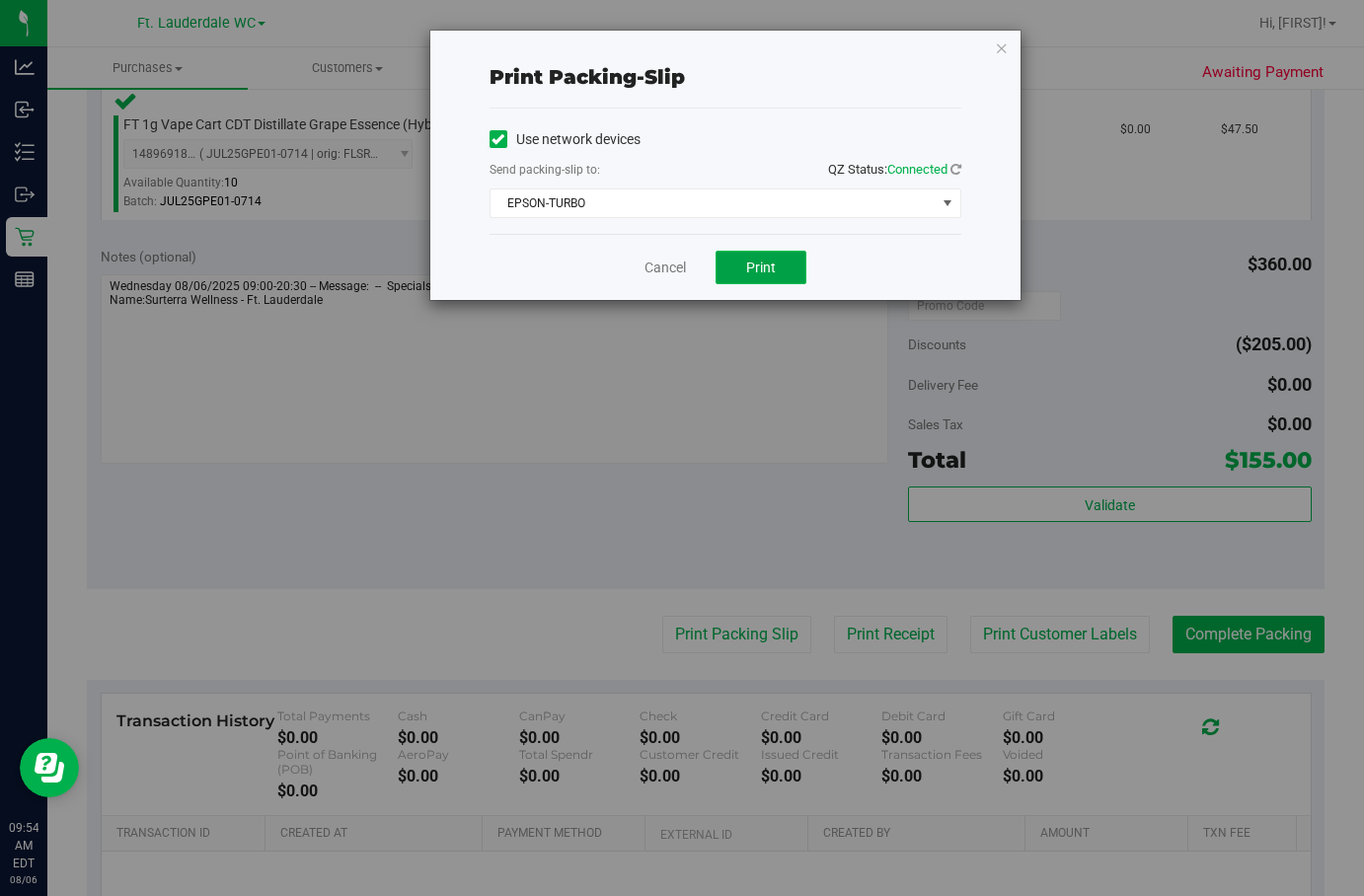 click on "Print" at bounding box center [761, 267] 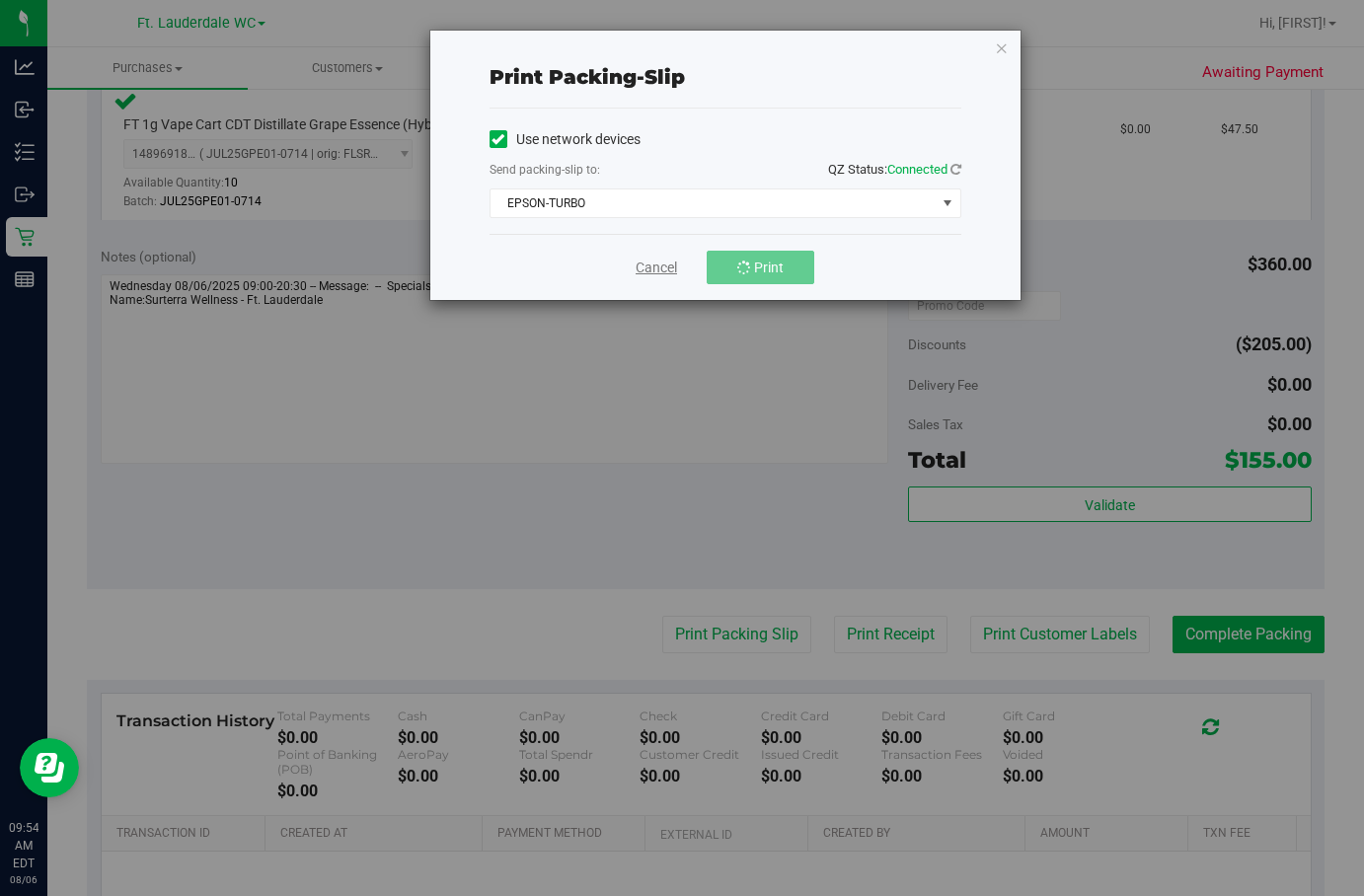 click on "Cancel" at bounding box center [656, 267] 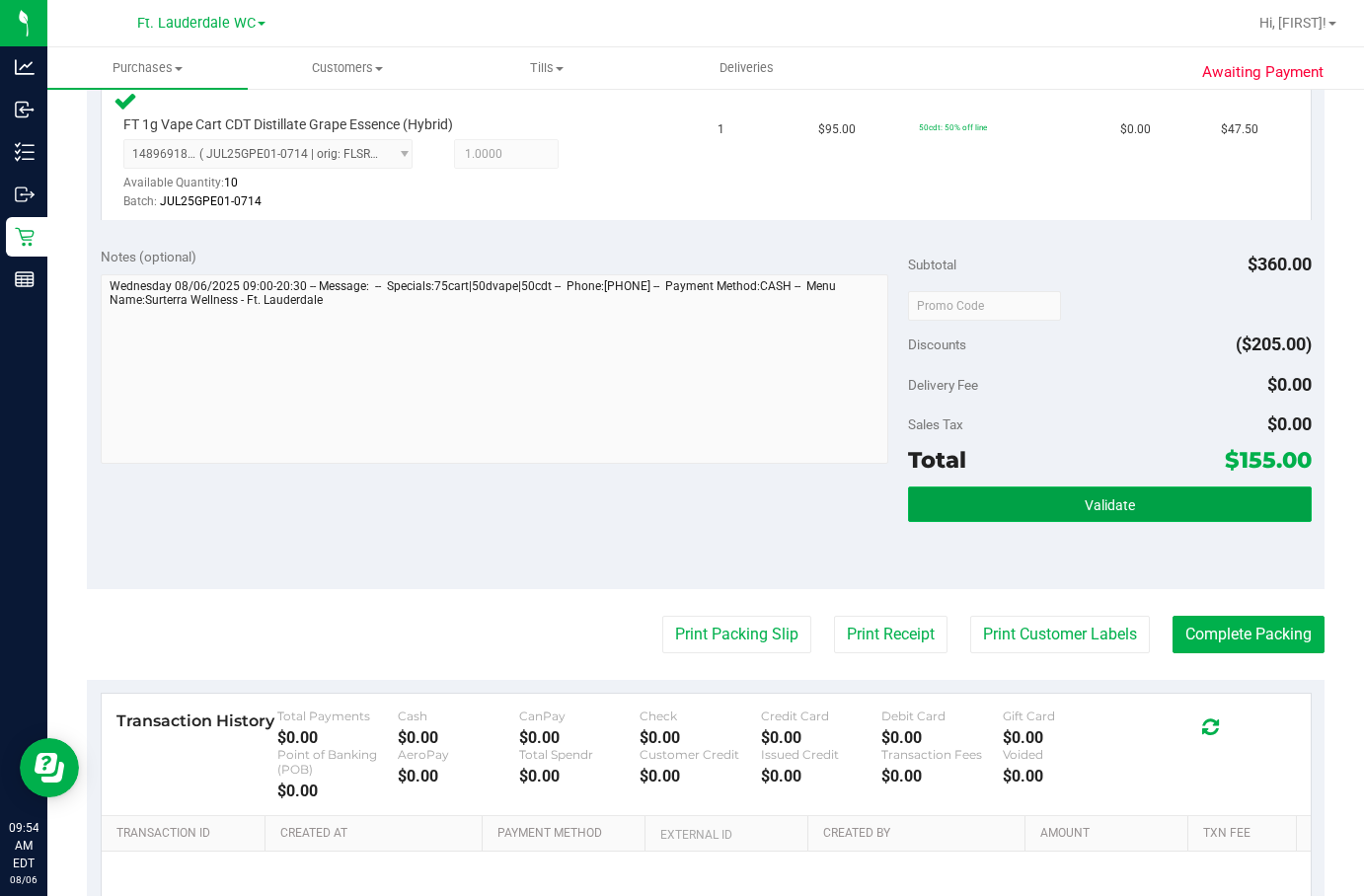 click on "Validate" at bounding box center [1109, 504] 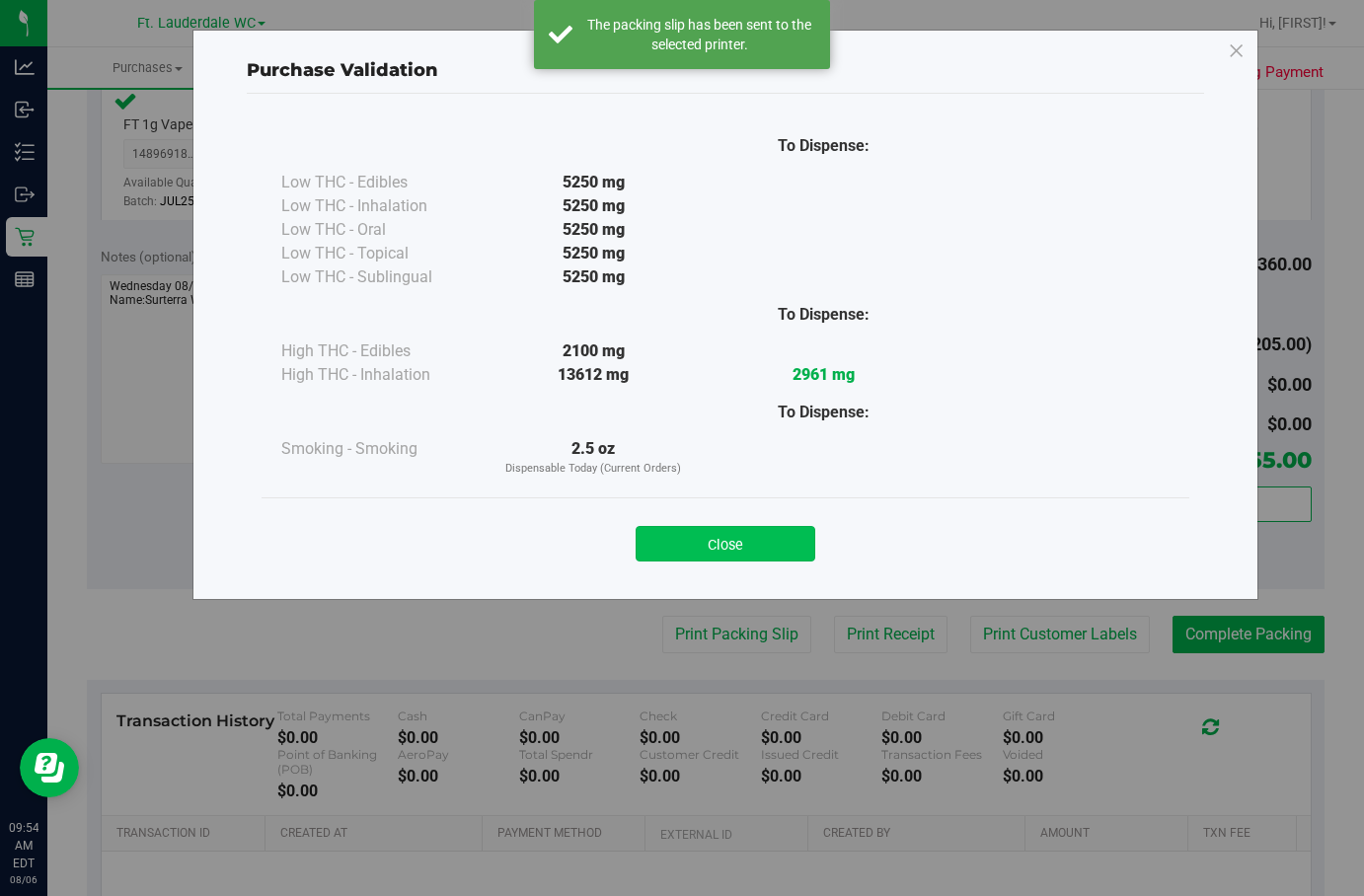 click on "Close" at bounding box center (725, 544) 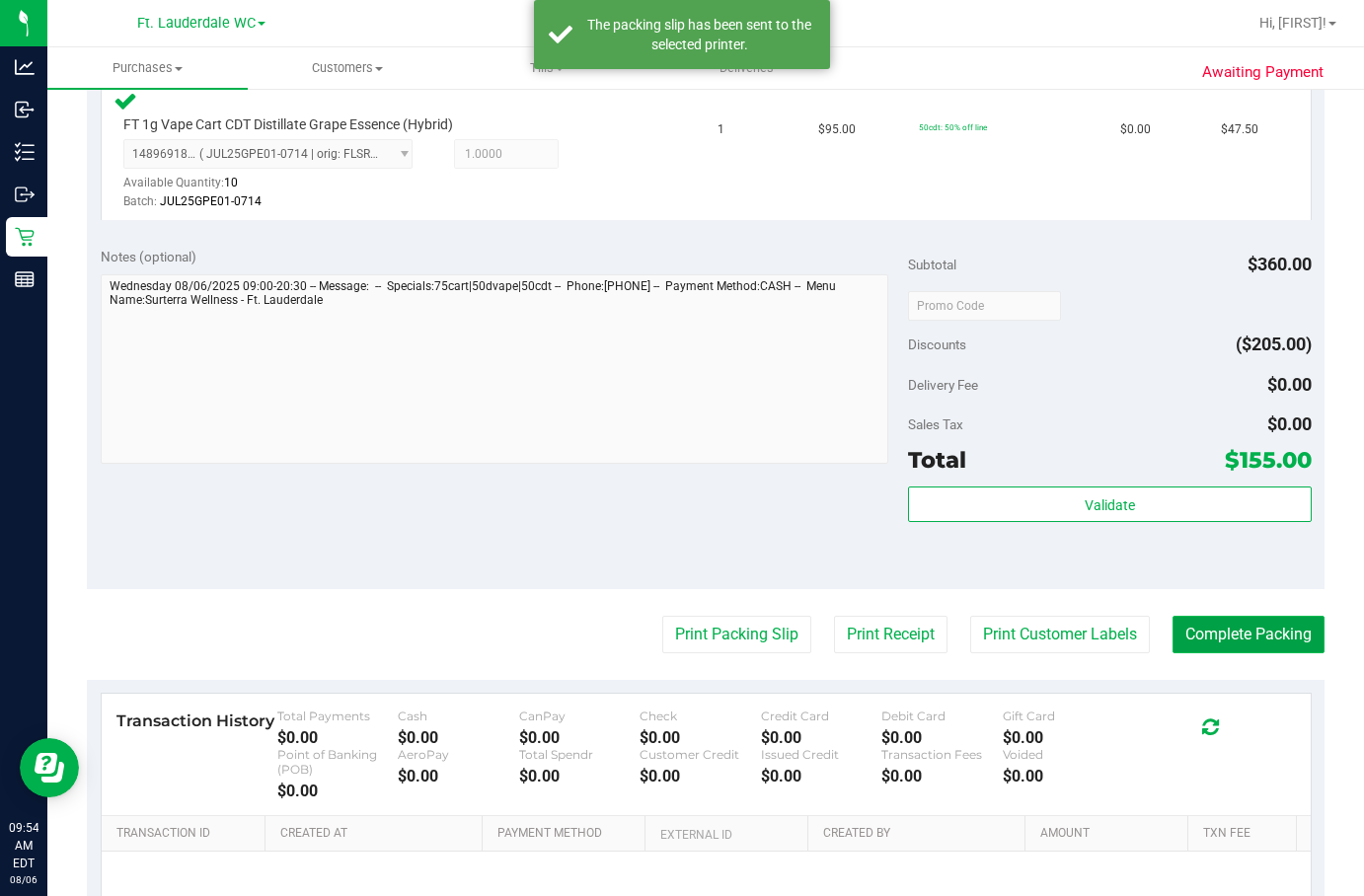 click on "Complete Packing" at bounding box center (1249, 635) 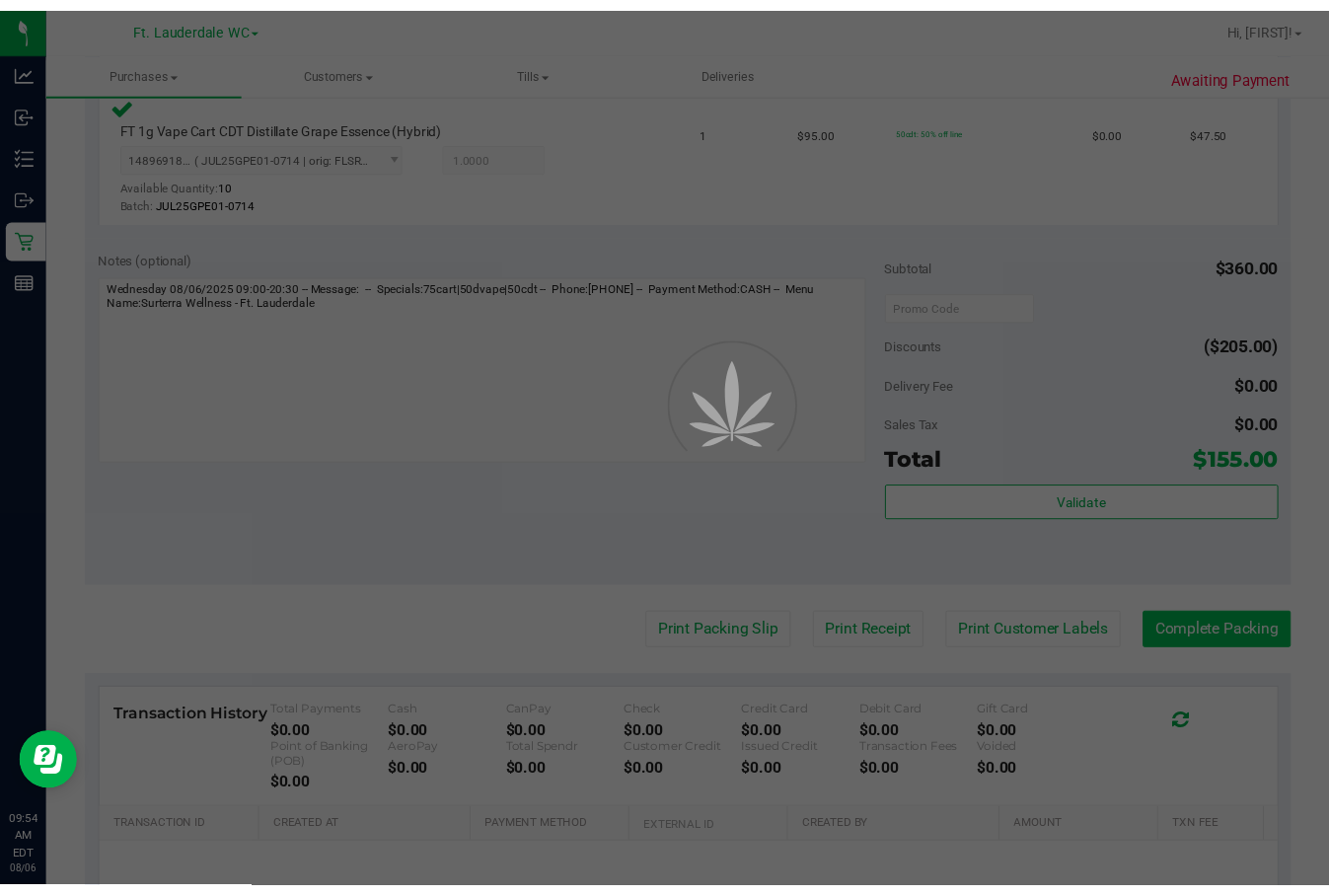 scroll, scrollTop: 0, scrollLeft: 0, axis: both 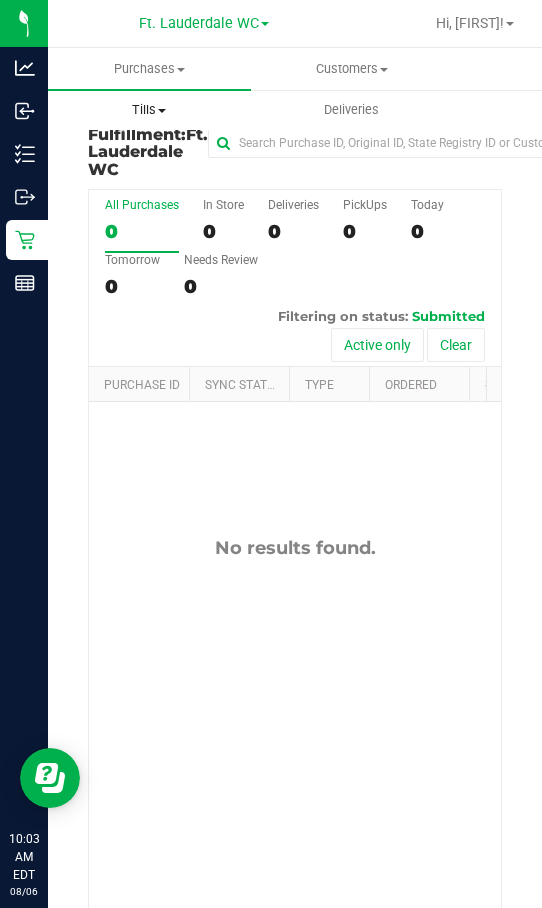 click on "Tills" at bounding box center (149, 110) 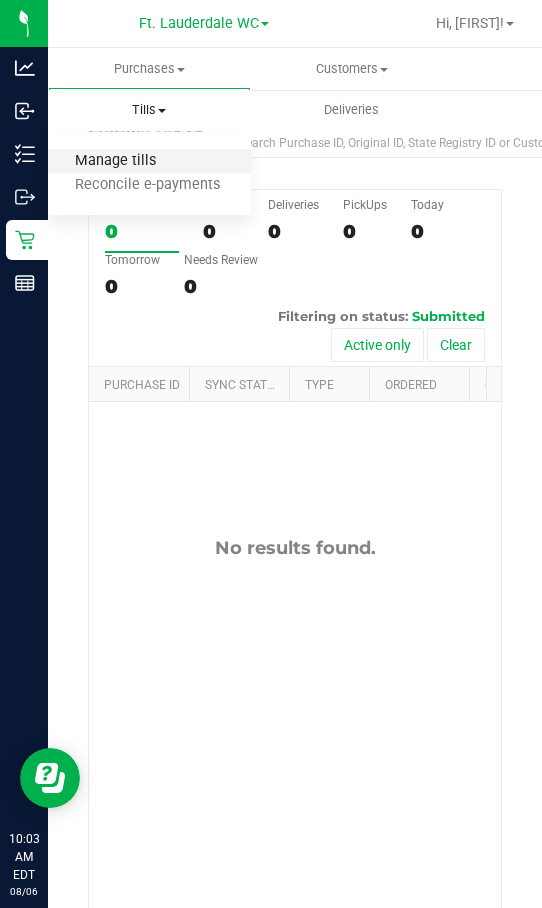 click on "Manage tills" at bounding box center [115, 161] 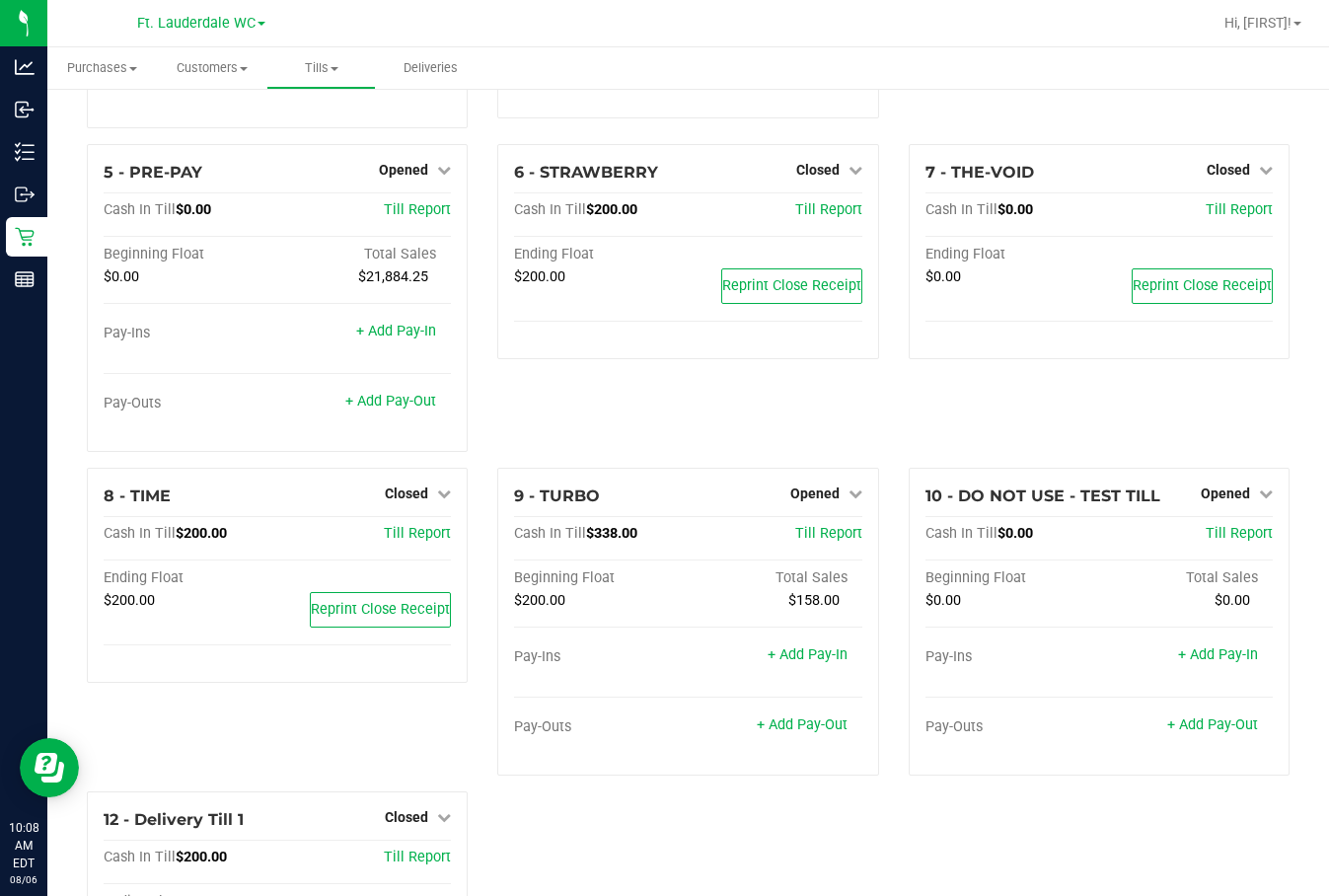 scroll, scrollTop: 0, scrollLeft: 0, axis: both 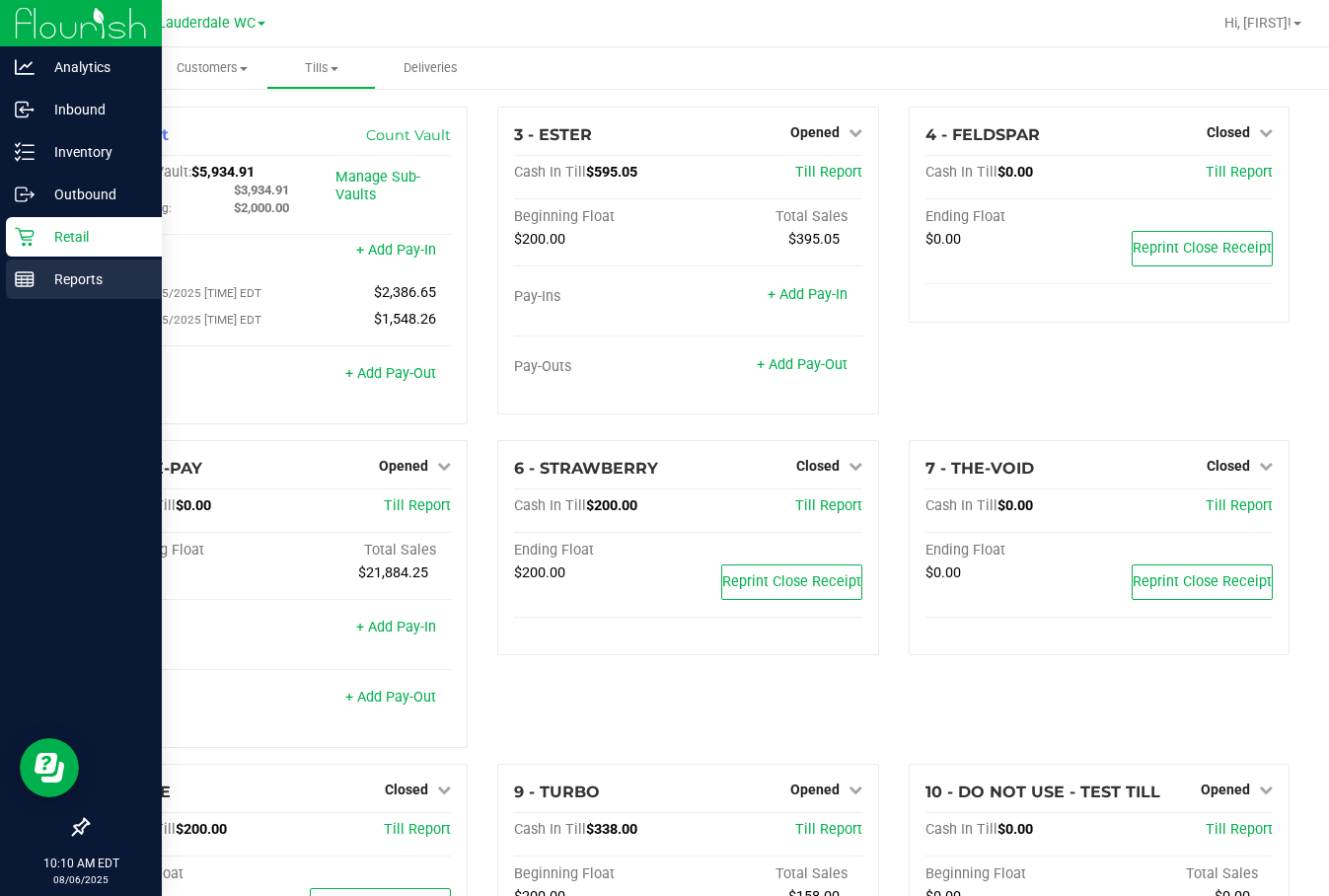 click on "Reports" at bounding box center [84, 279] 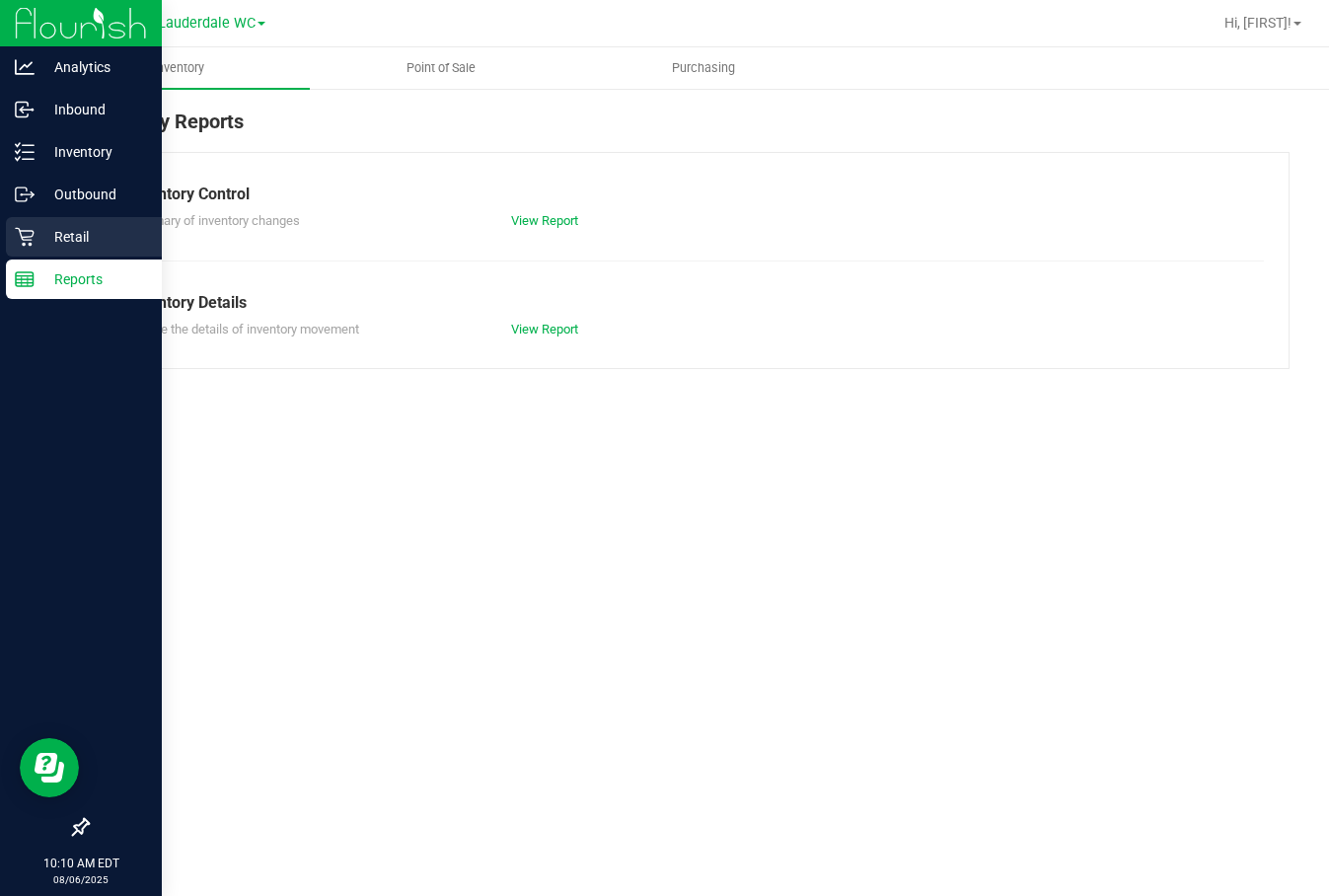 click on "Retail" at bounding box center [94, 237] 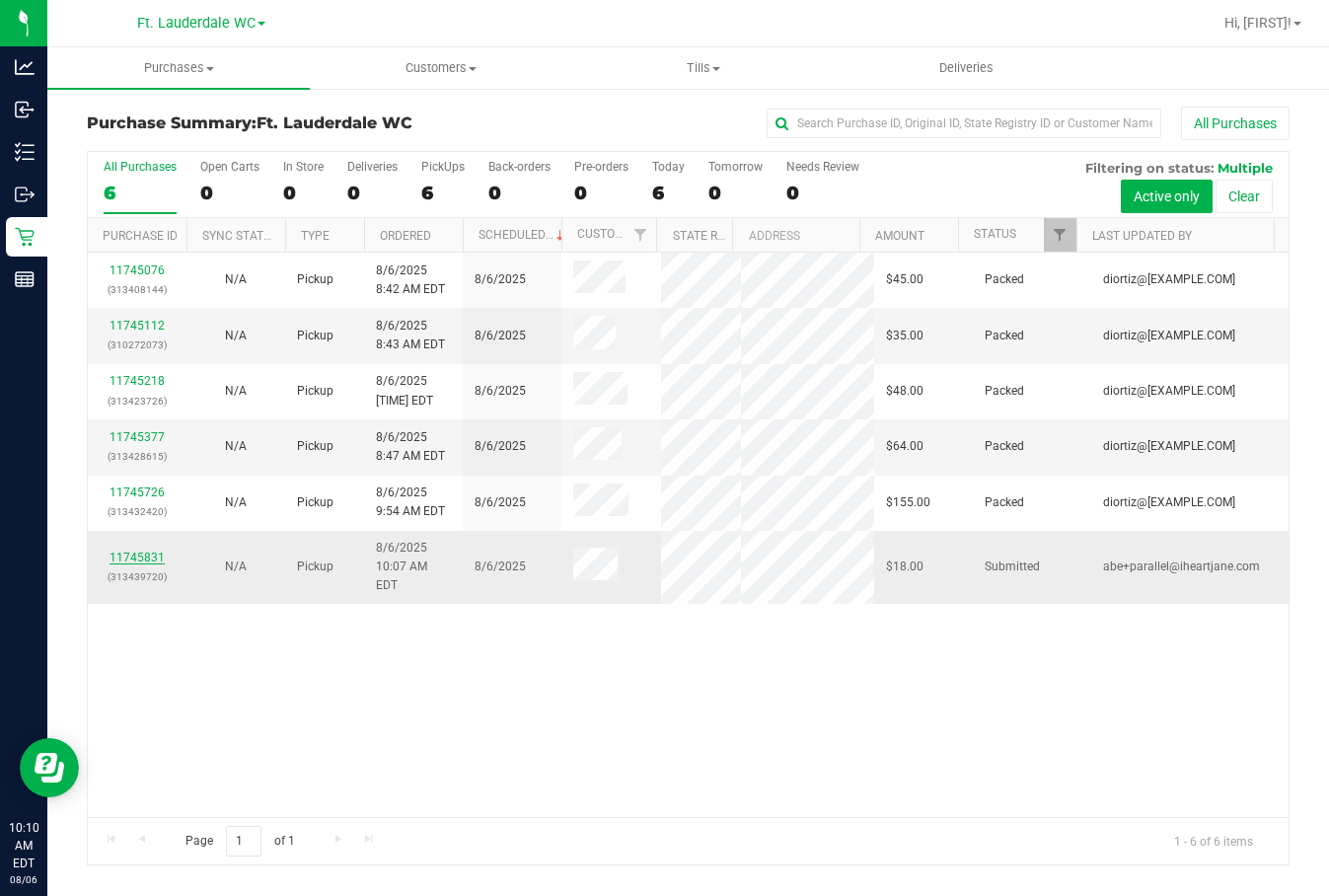 click on "11745831" at bounding box center [137, 558] 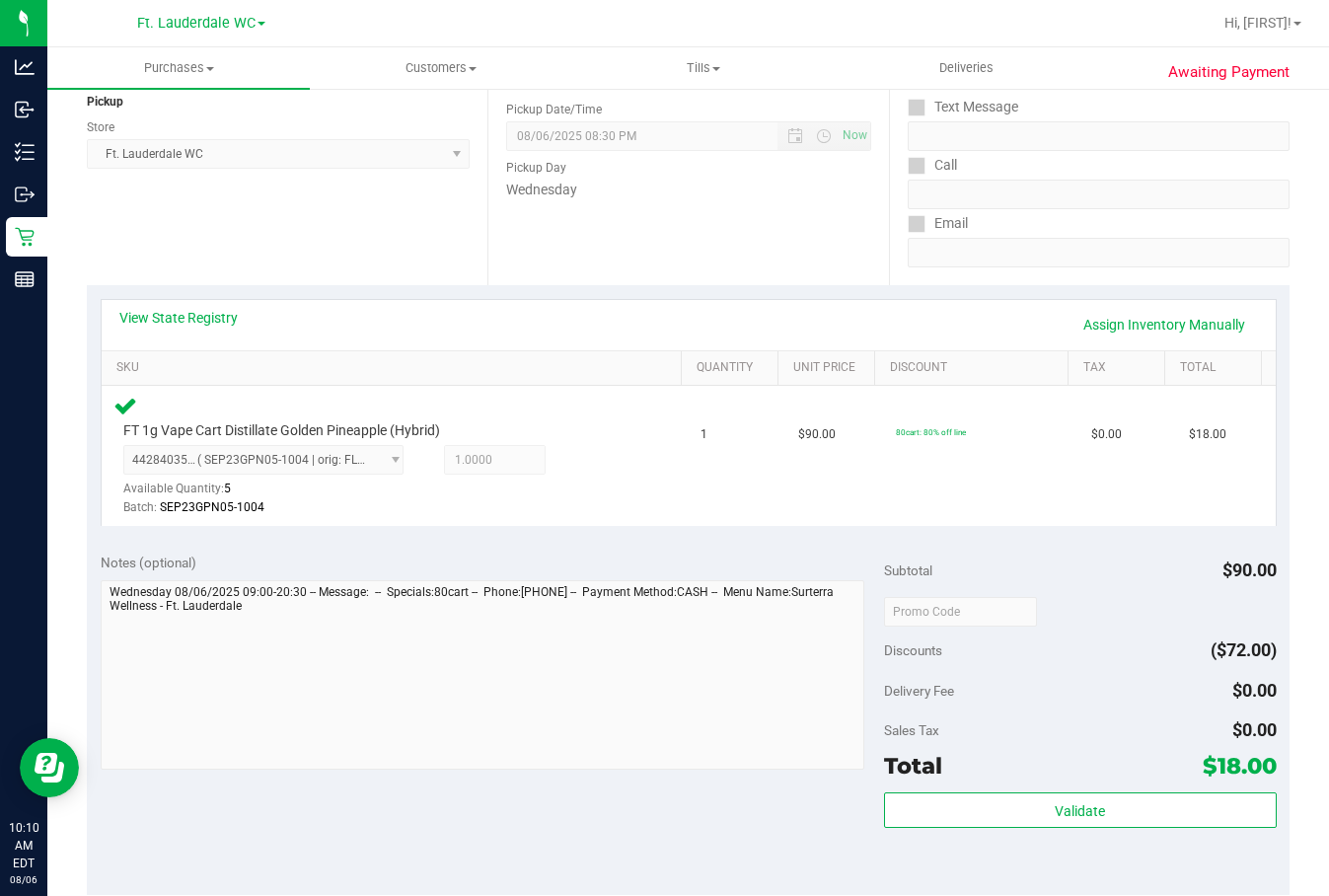 scroll, scrollTop: 514, scrollLeft: 0, axis: vertical 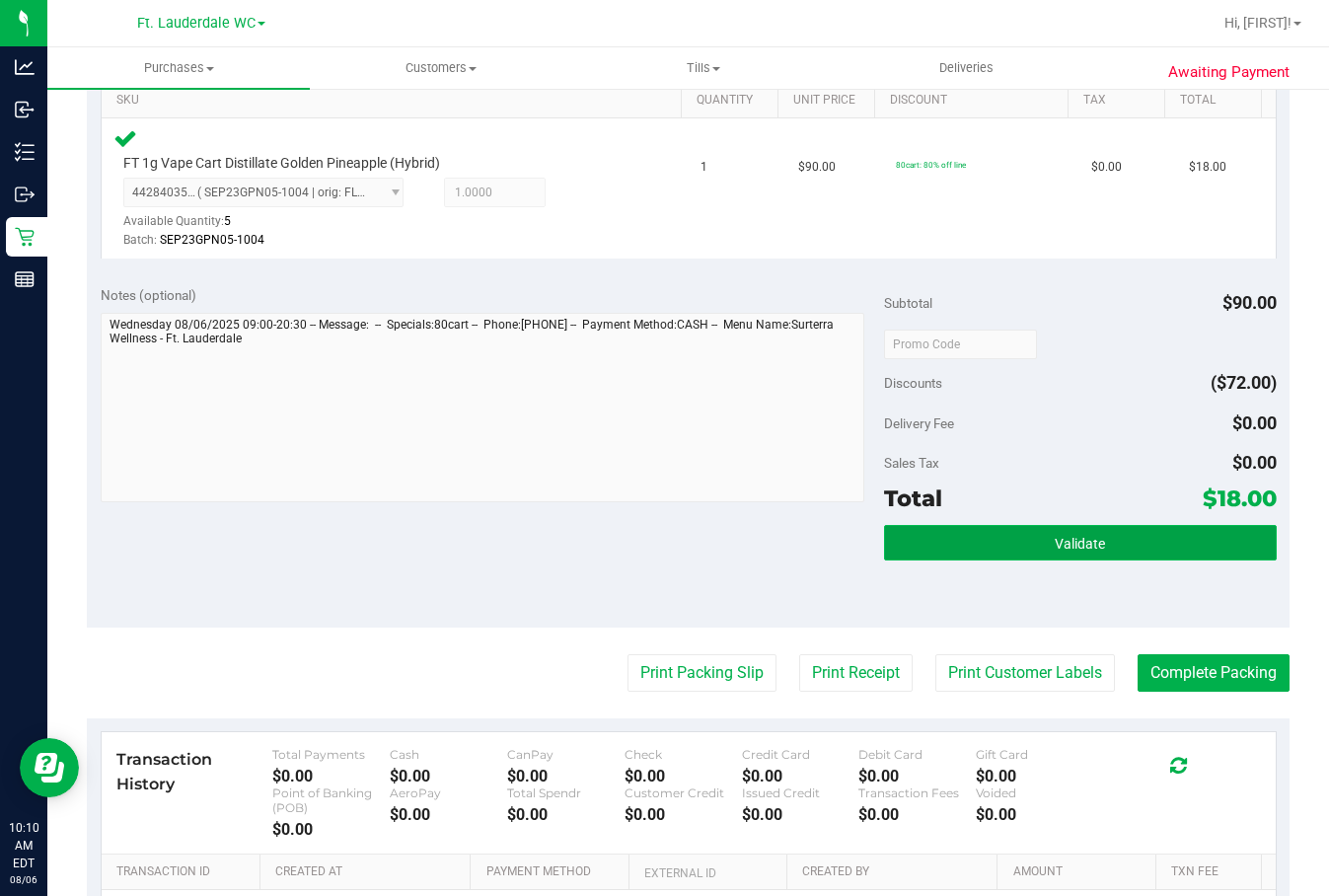 click on "Validate" at bounding box center (1079, 544) 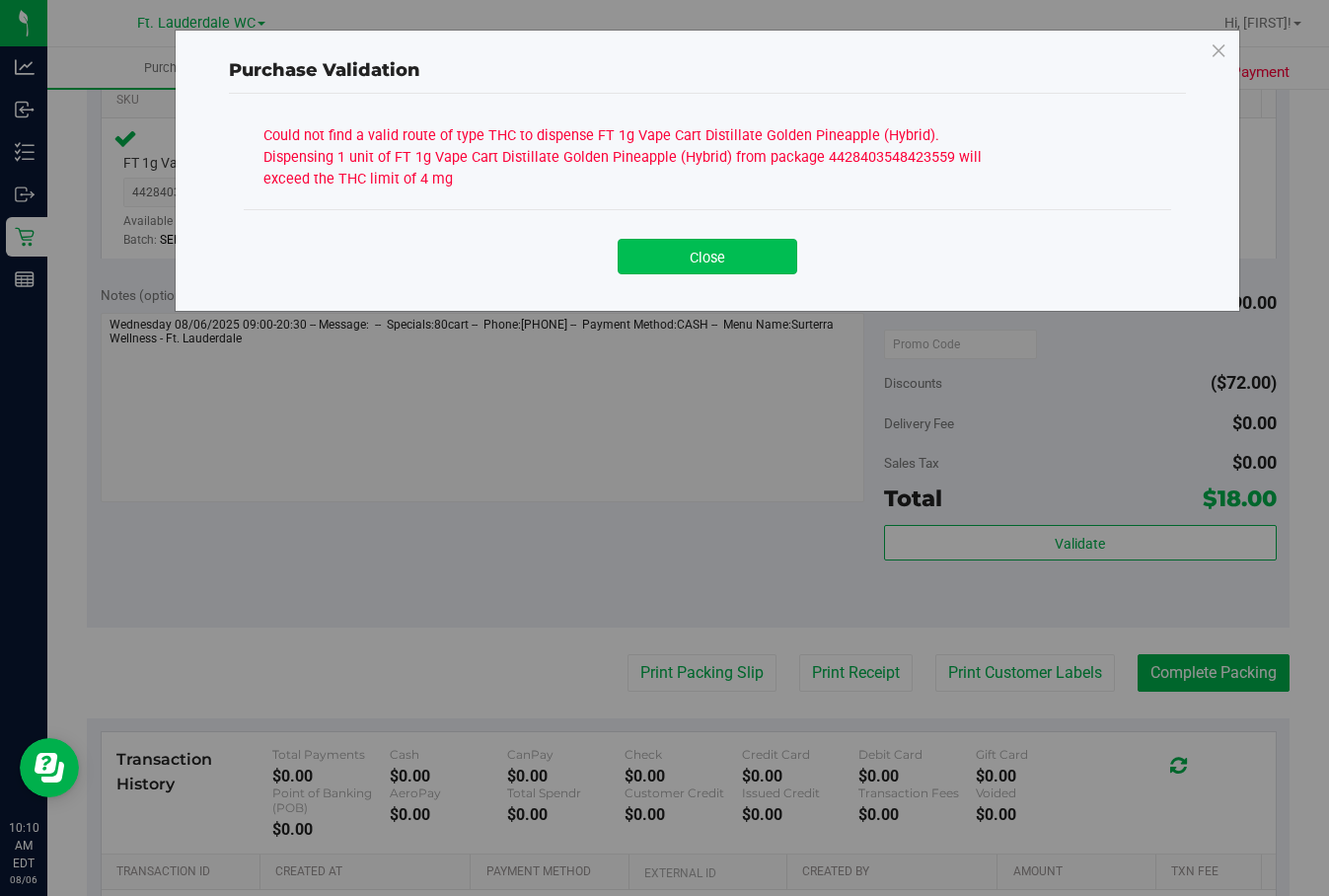 click on "Close" at bounding box center [707, 257] 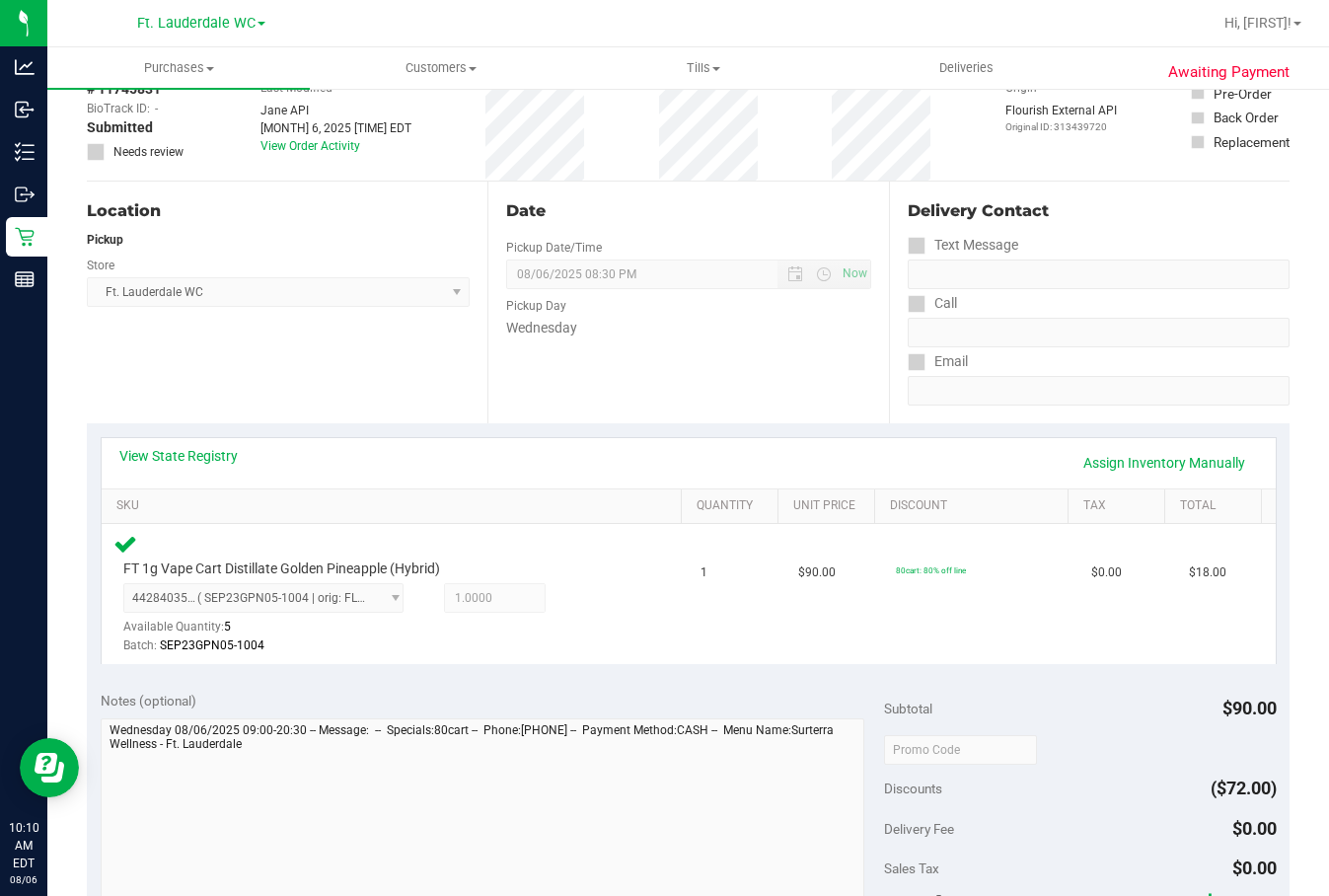 scroll, scrollTop: 0, scrollLeft: 0, axis: both 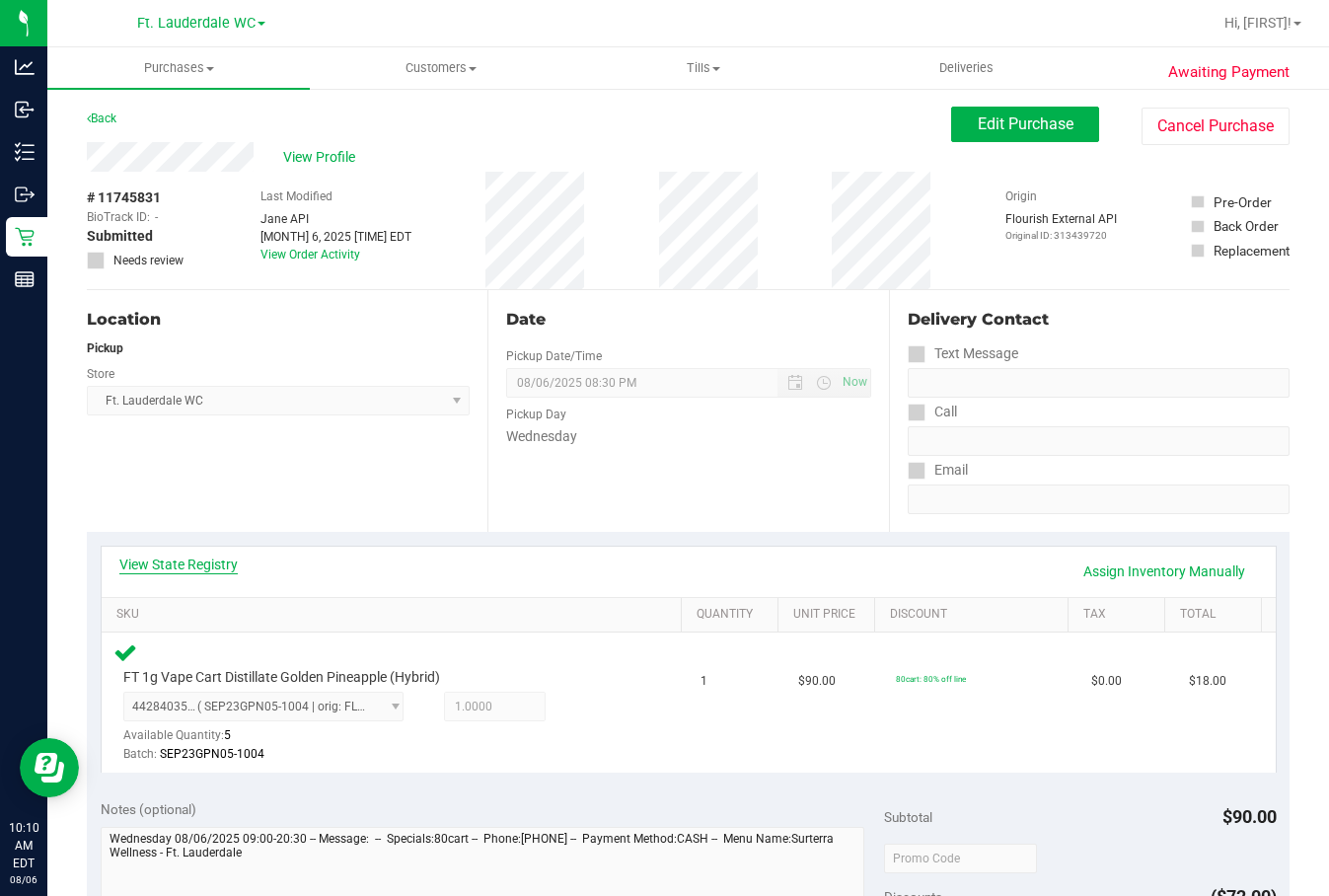 click on "View State Registry" at bounding box center (179, 564) 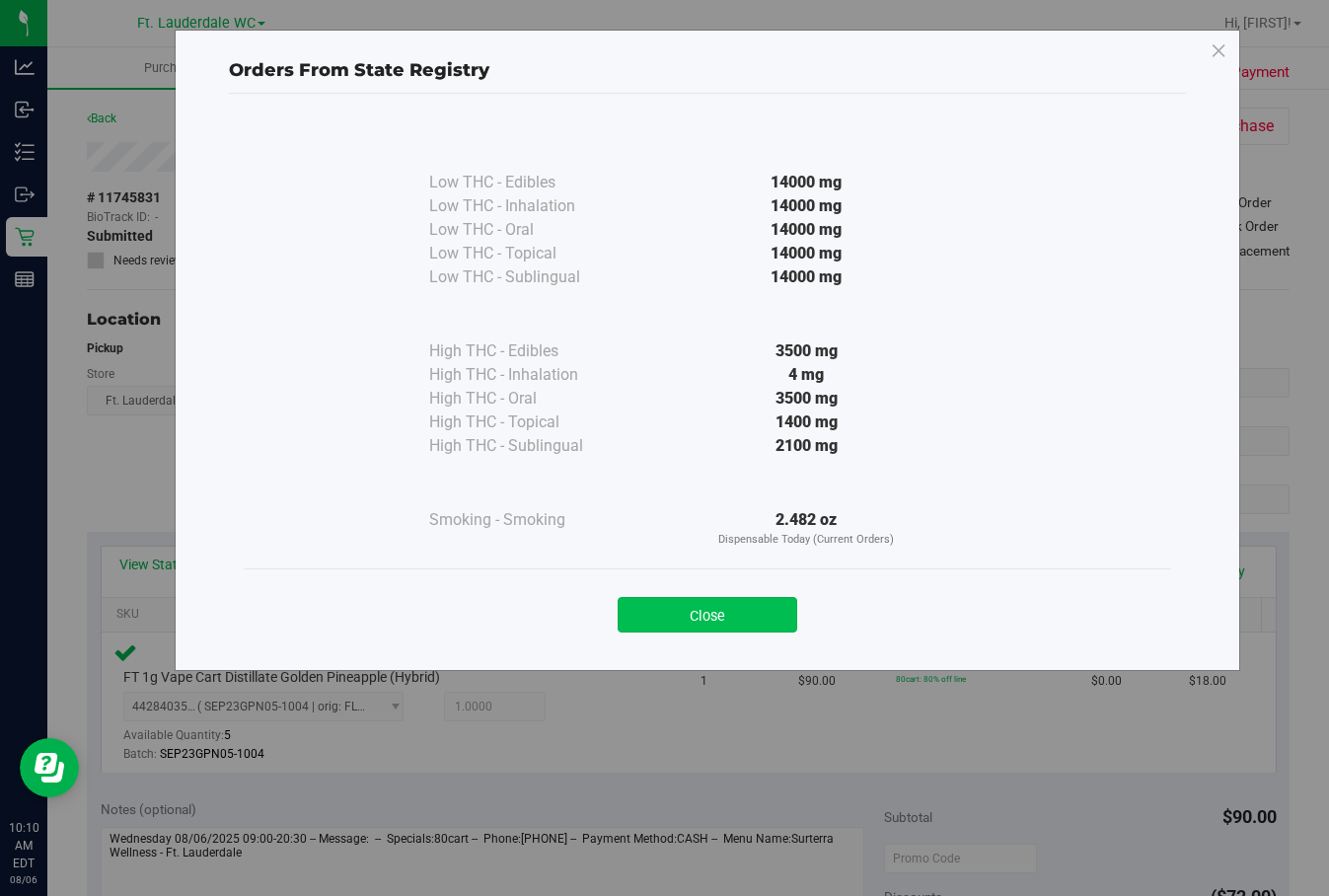 click on "Close" at bounding box center (707, 615) 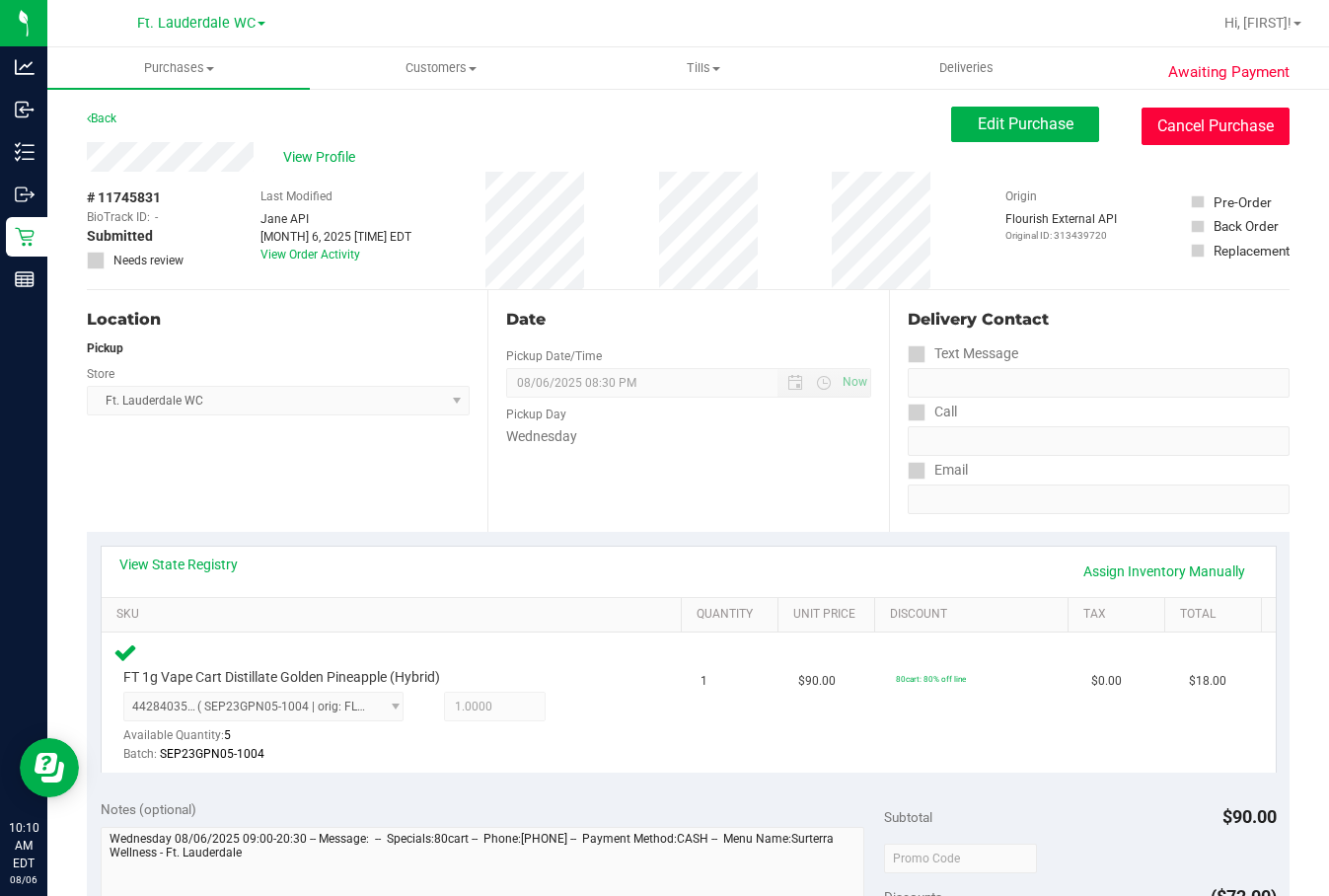 click on "Cancel Purchase" at bounding box center (1216, 126) 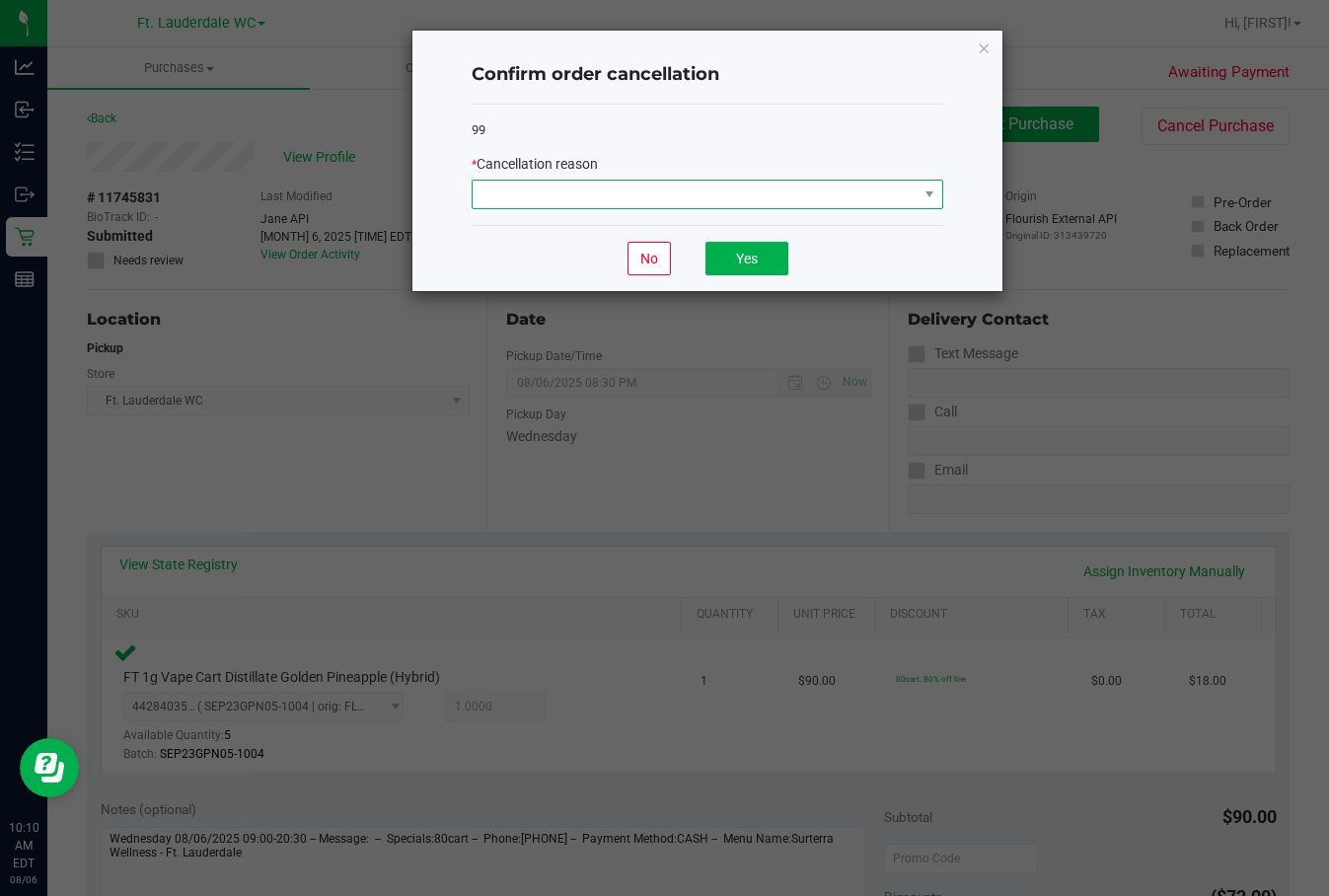 click at bounding box center (695, 194) 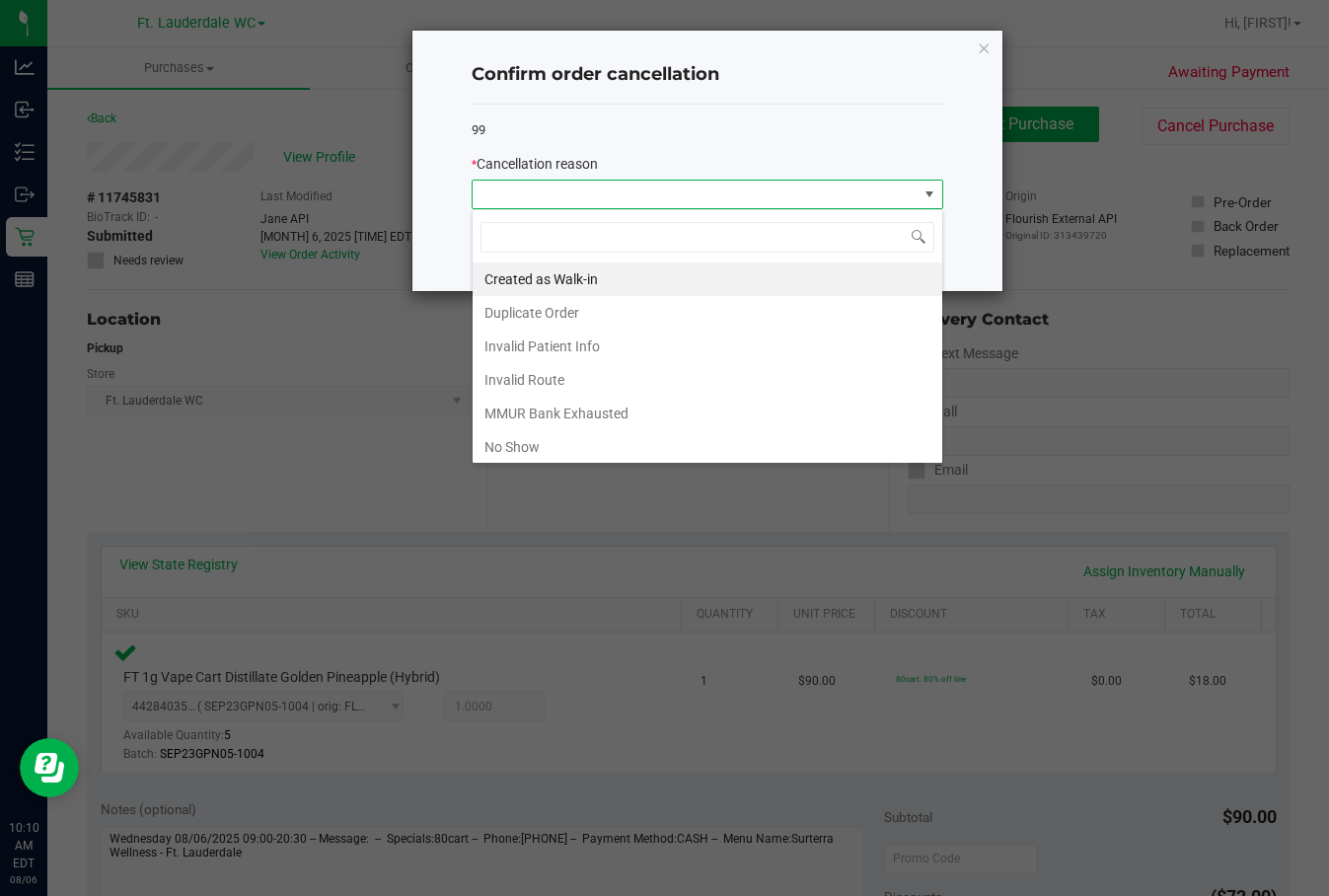 scroll, scrollTop: 98649, scrollLeft: 98192, axis: both 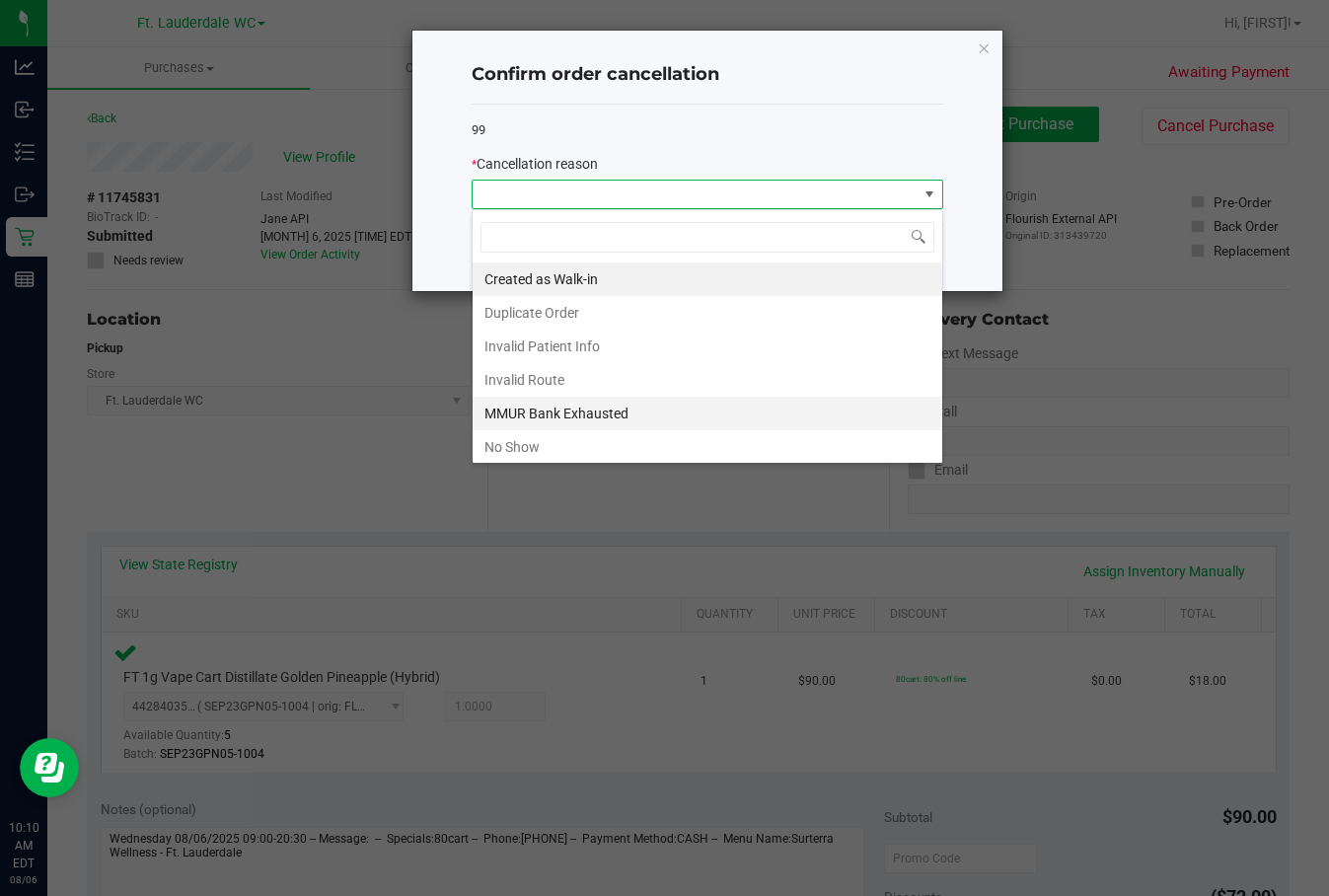 click on "MMUR Bank Exhausted" at bounding box center (707, 413) 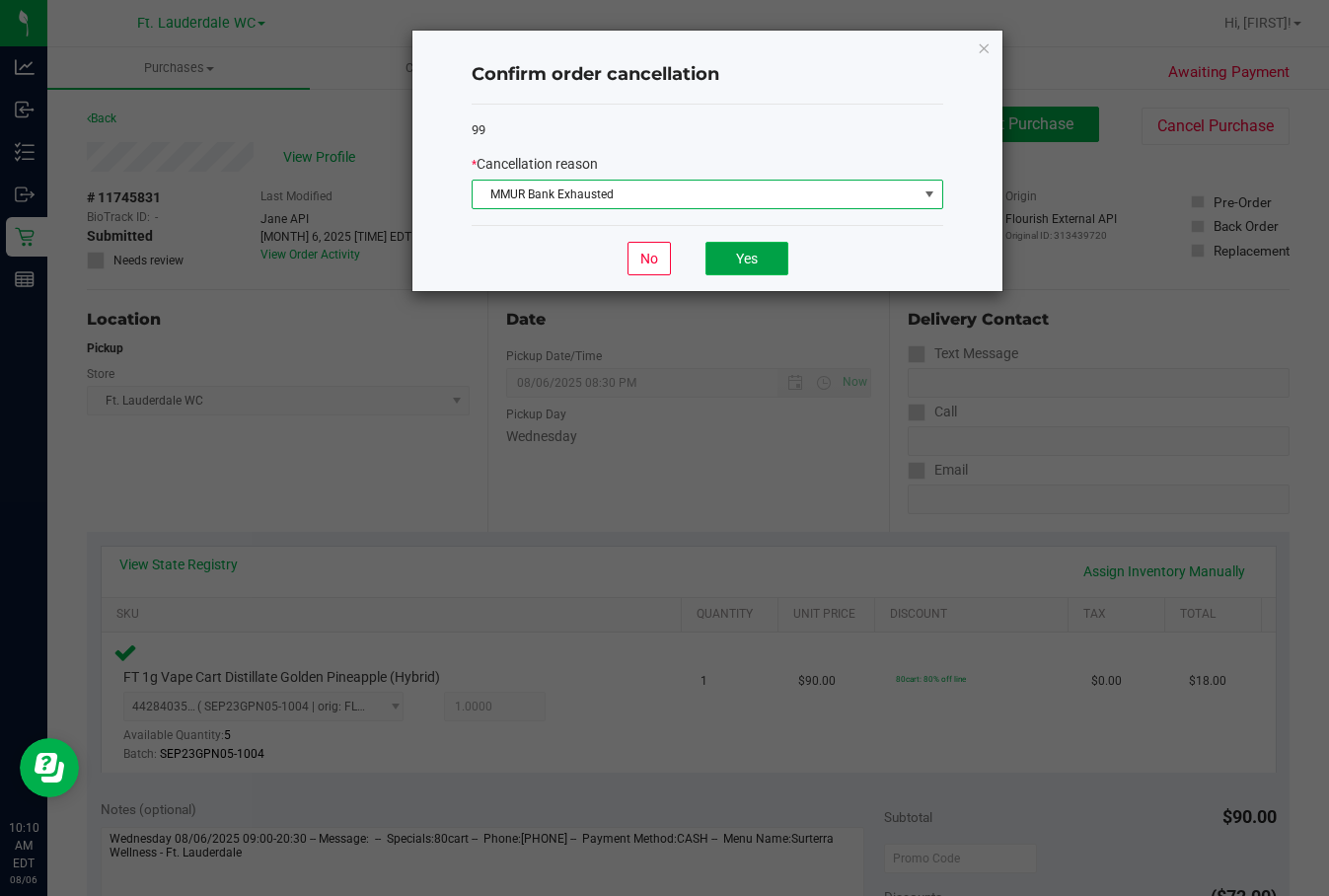 click on "Yes" 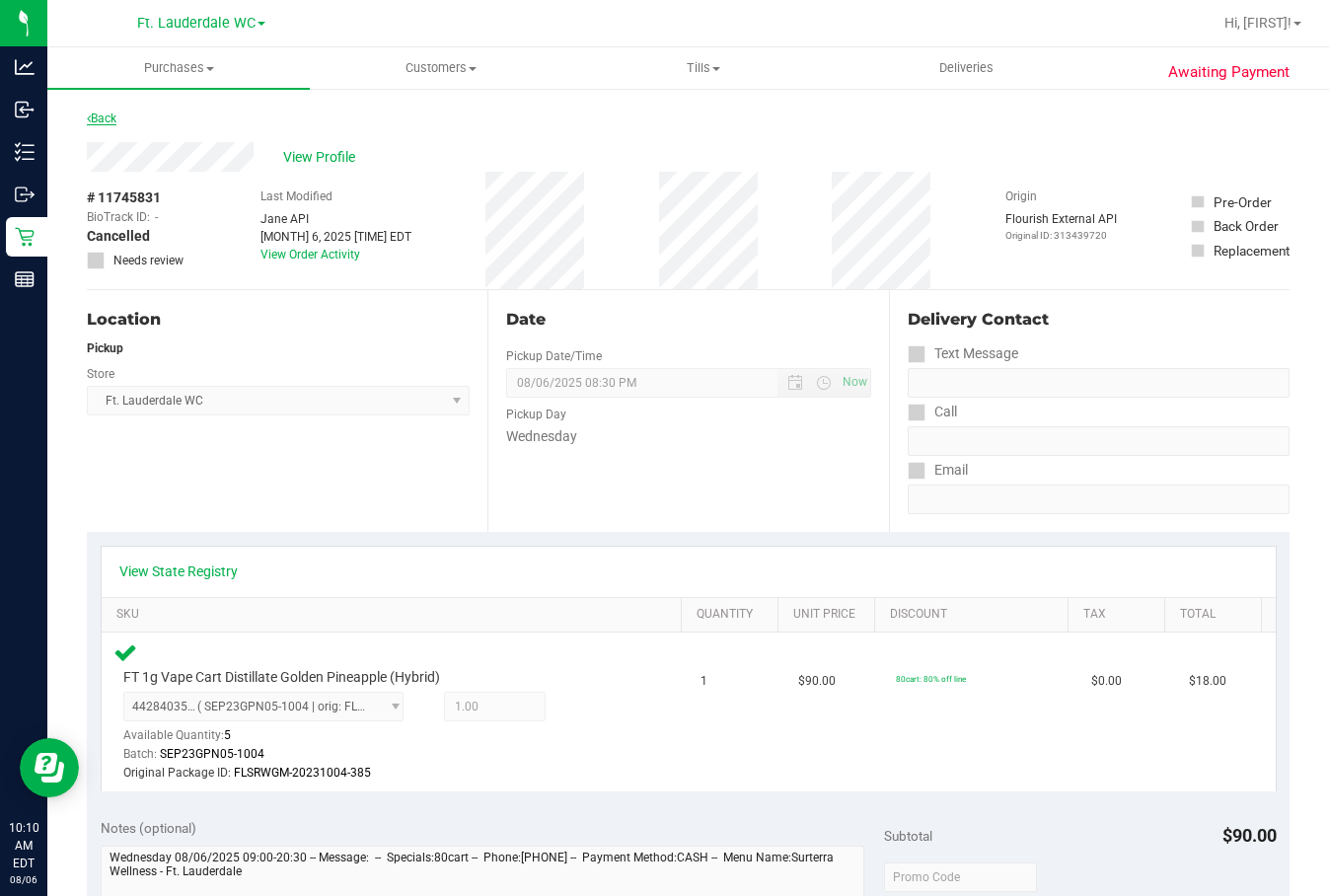 click on "Back" at bounding box center [102, 118] 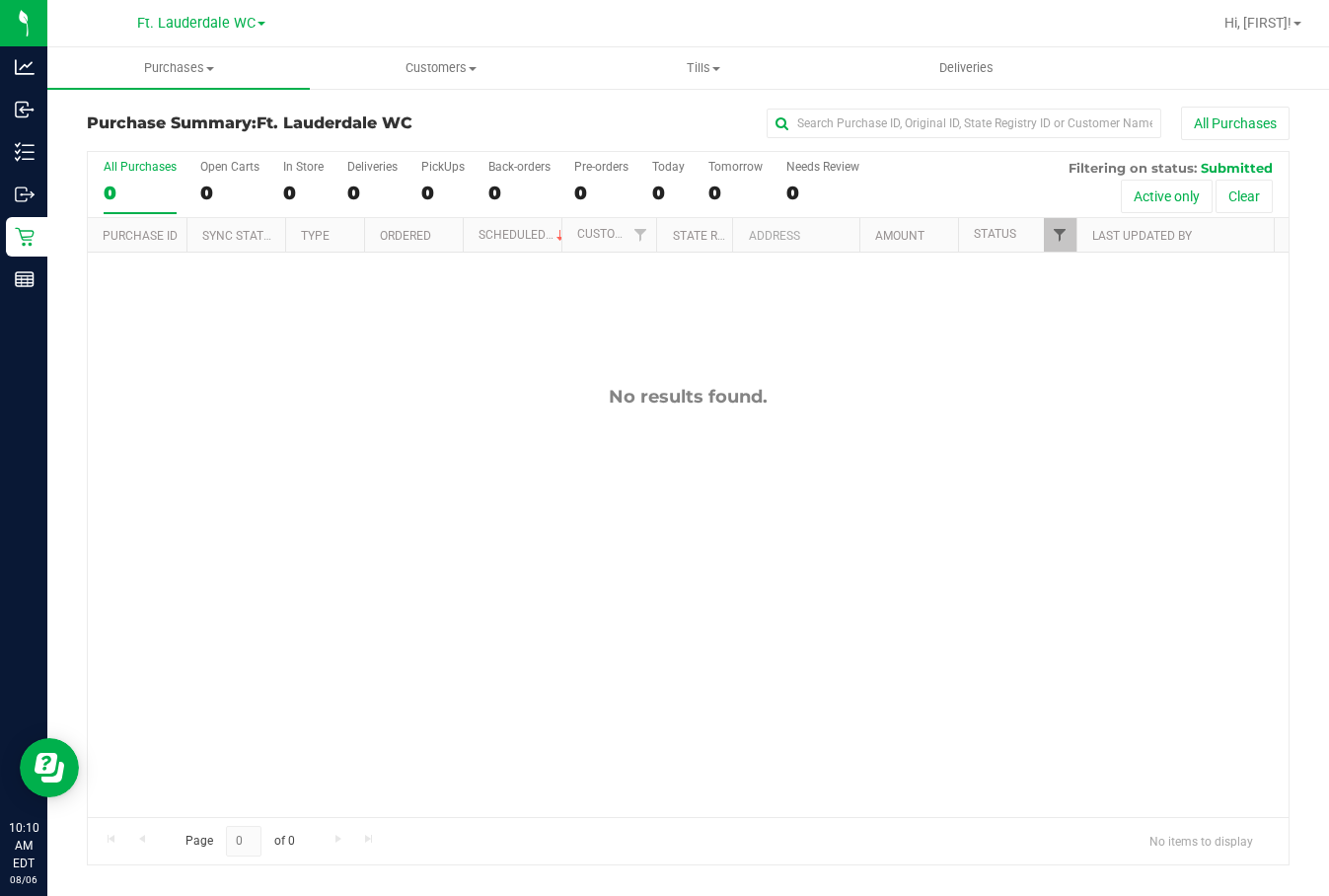 click at bounding box center [1060, 235] 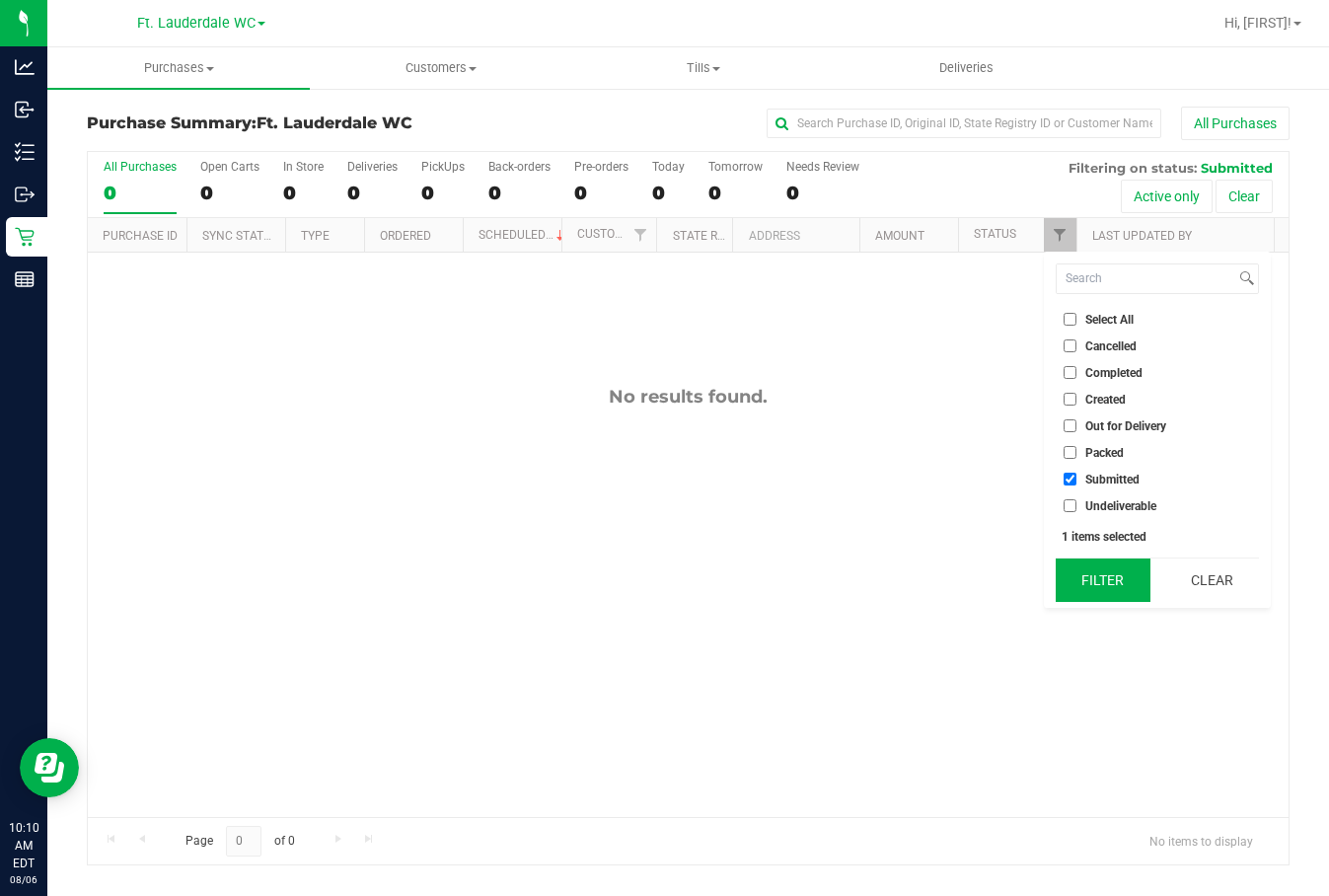 click on "Filter" at bounding box center (1103, 580) 